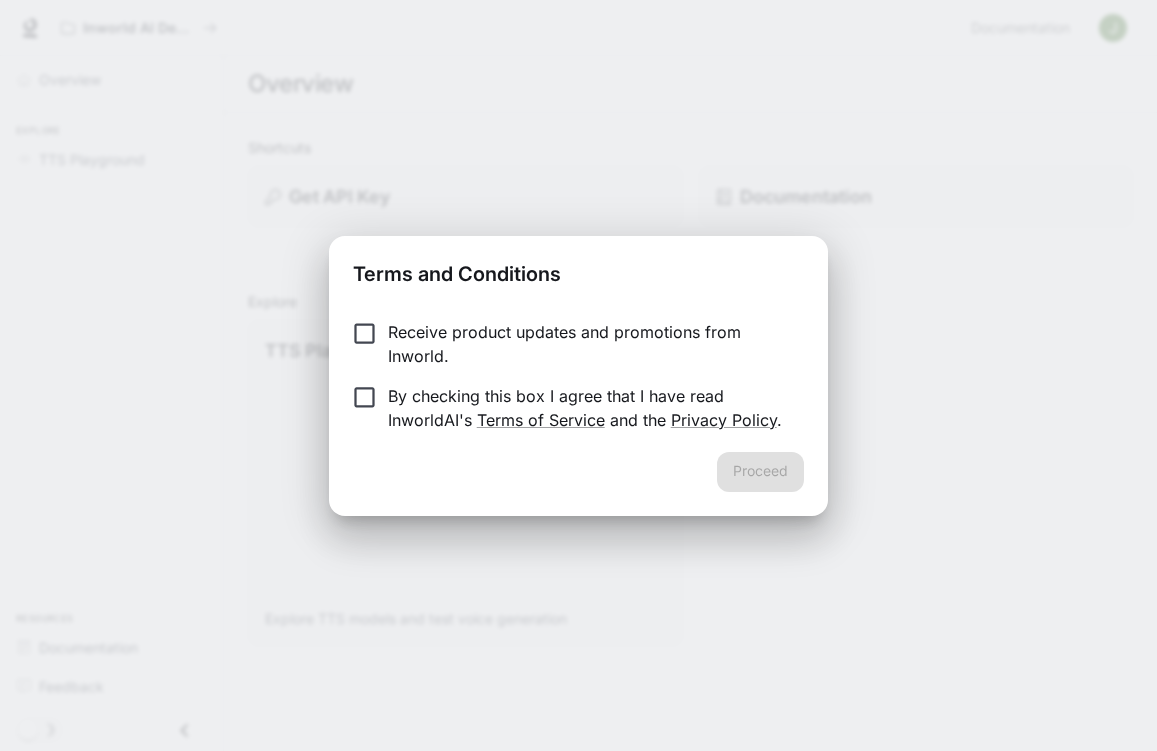 scroll, scrollTop: 0, scrollLeft: 0, axis: both 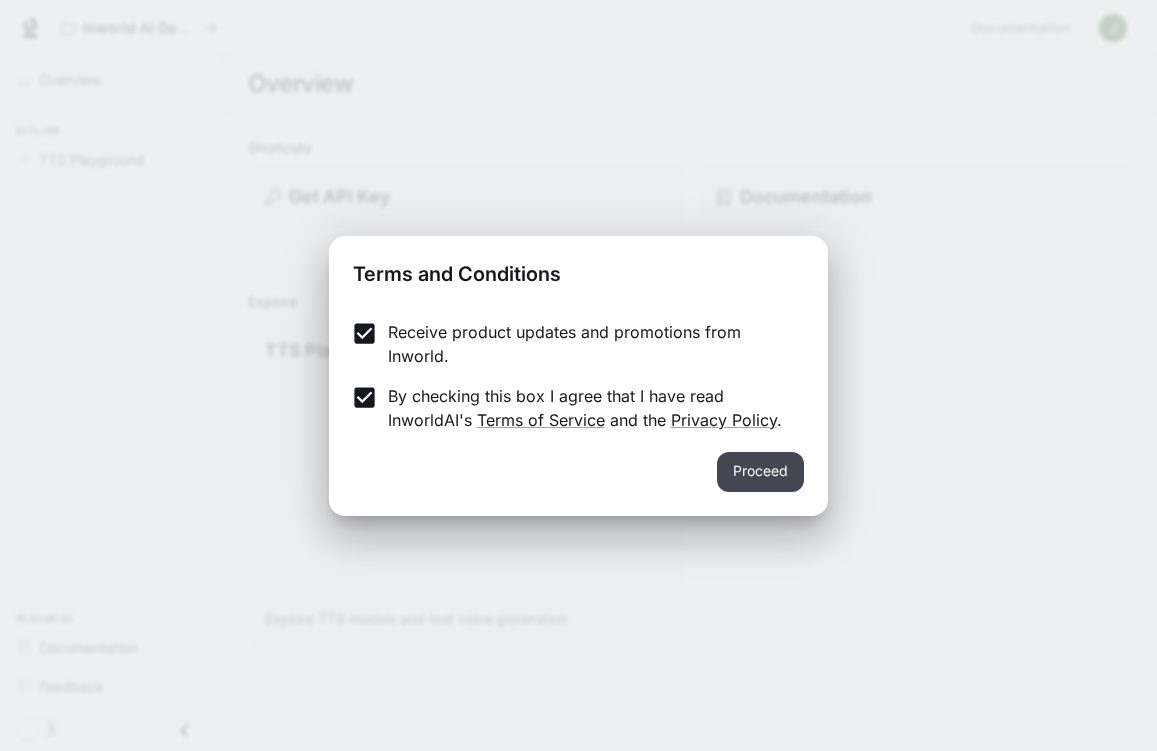 click on "Proceed" at bounding box center (760, 472) 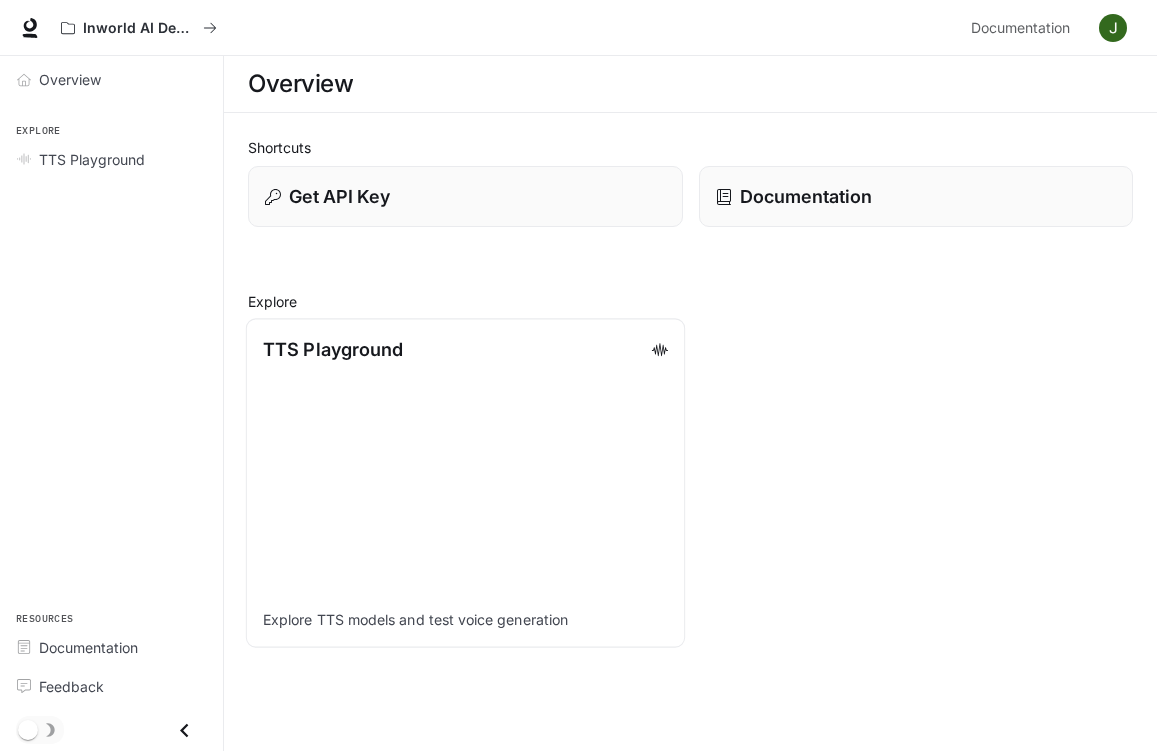 click on "TTS Playground Explore TTS models and test voice generation" at bounding box center (465, 482) 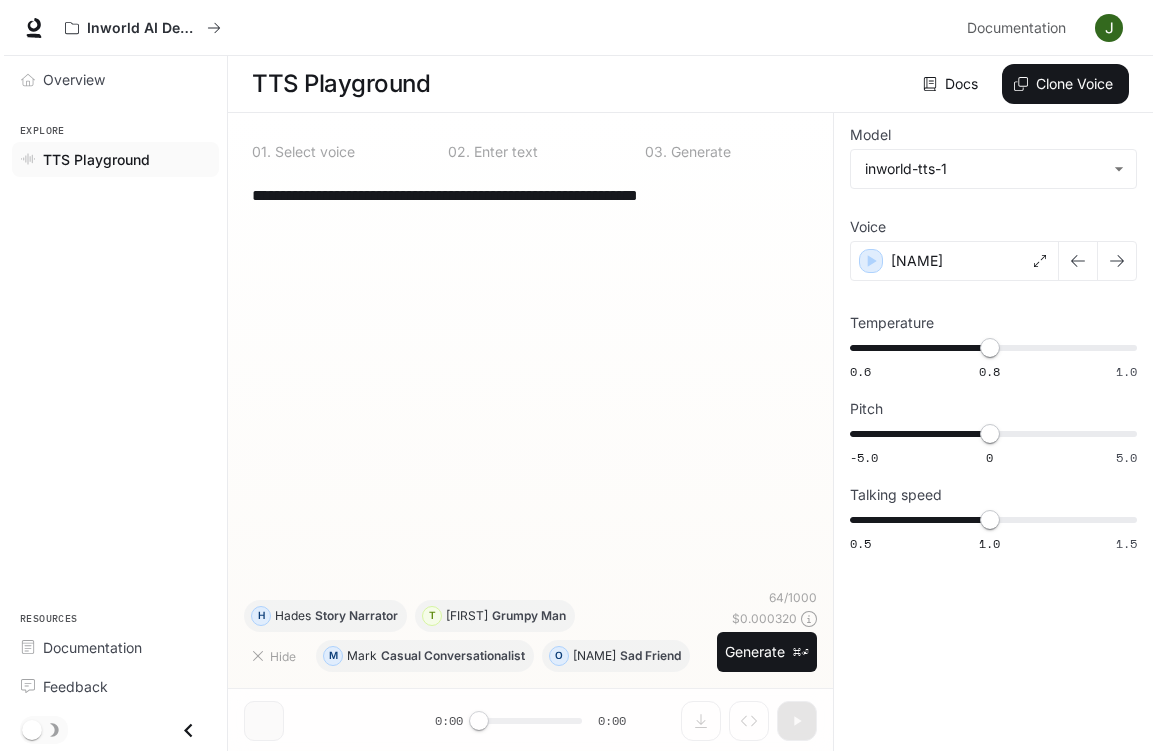 scroll, scrollTop: 1, scrollLeft: 0, axis: vertical 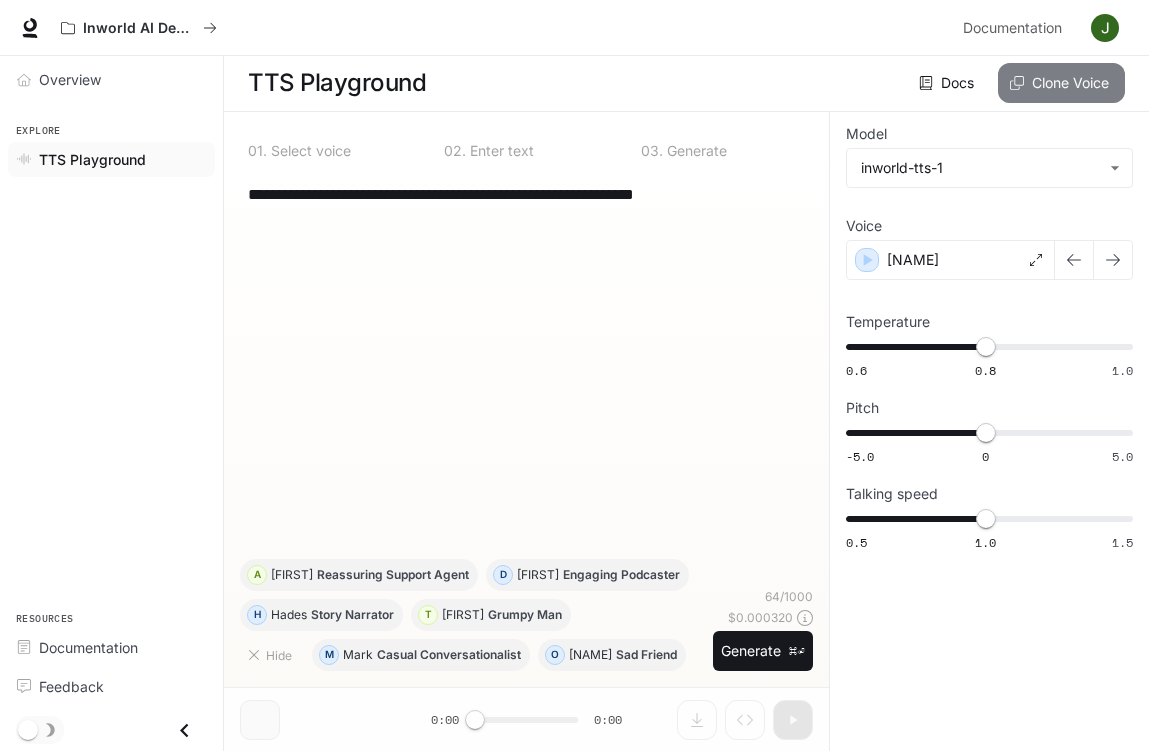 click on "Clone Voice" at bounding box center [1061, 83] 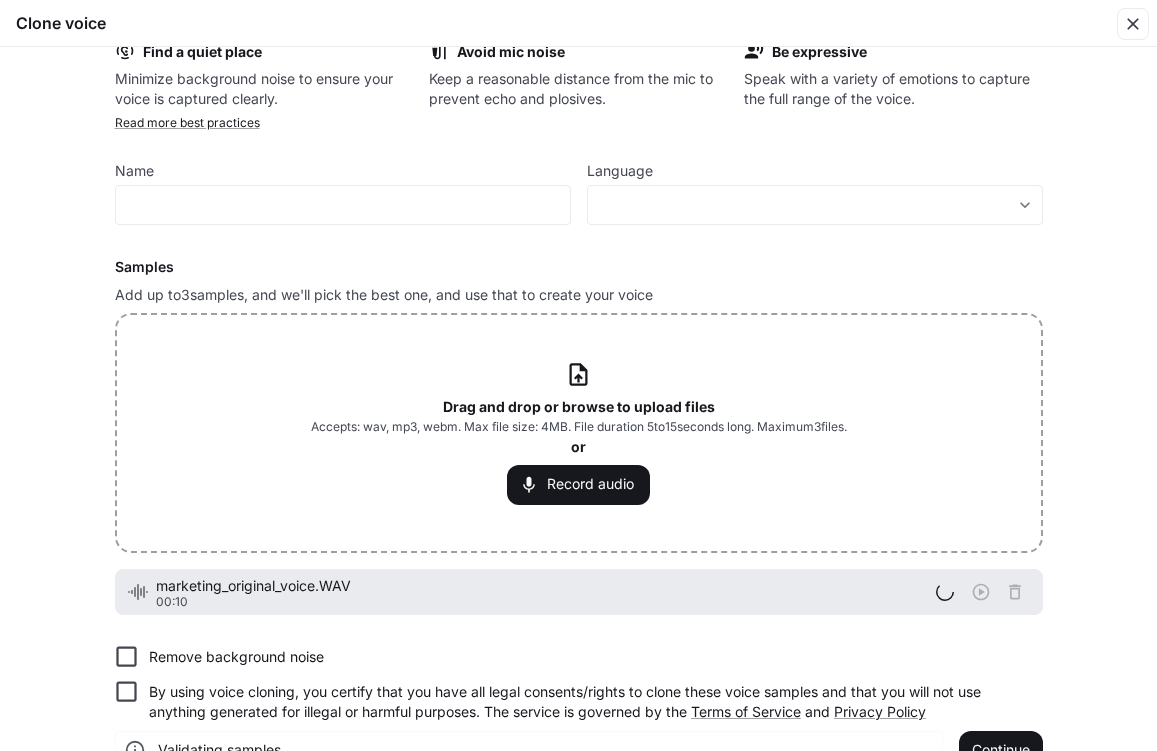 scroll, scrollTop: 73, scrollLeft: 0, axis: vertical 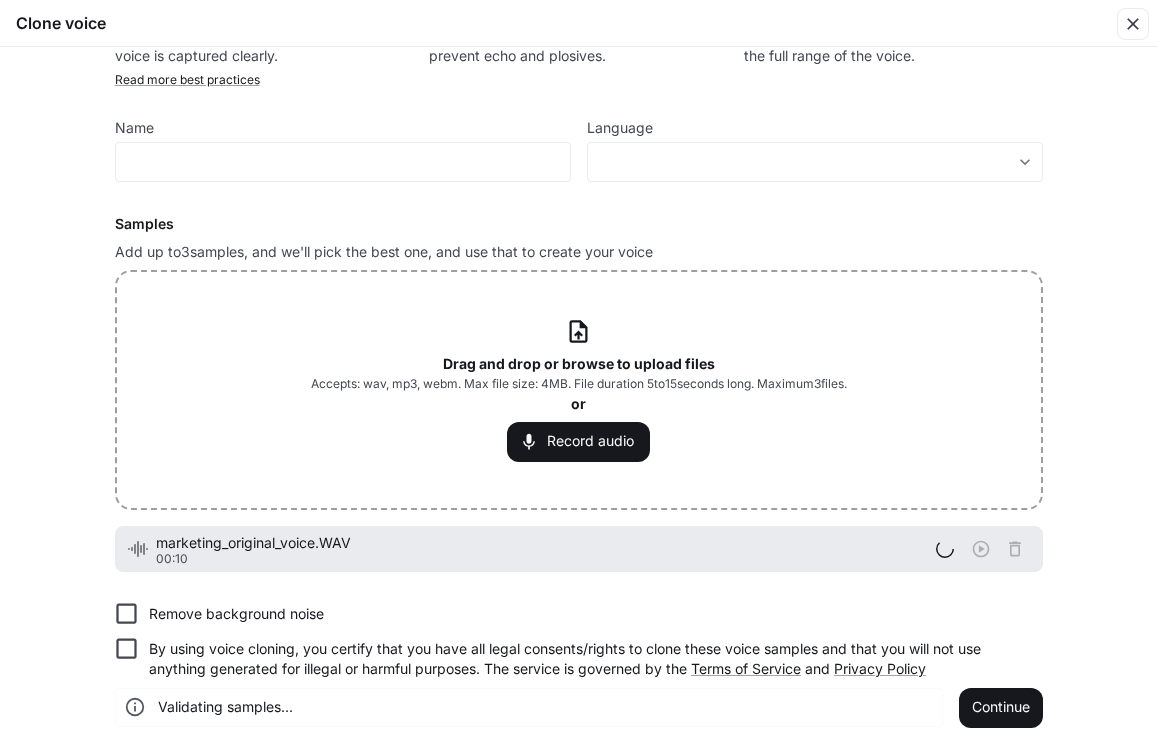 click on "Remove background noise" at bounding box center [236, 614] 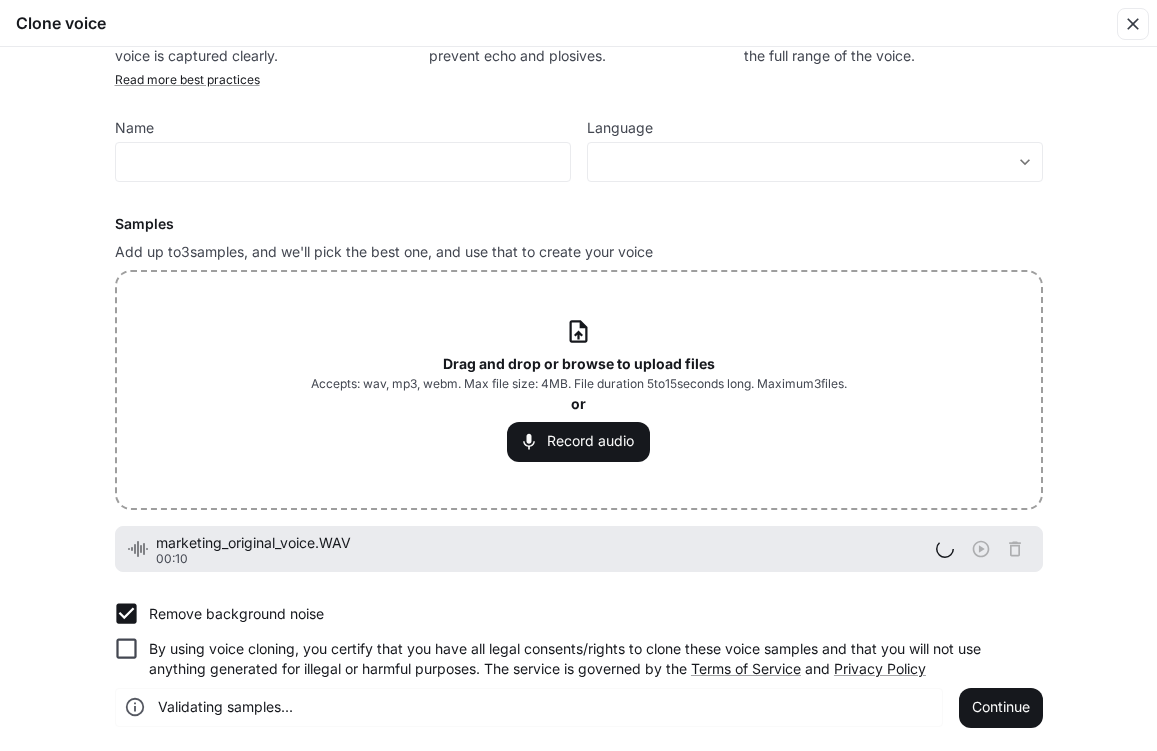click on "Remove background noise" at bounding box center [236, 614] 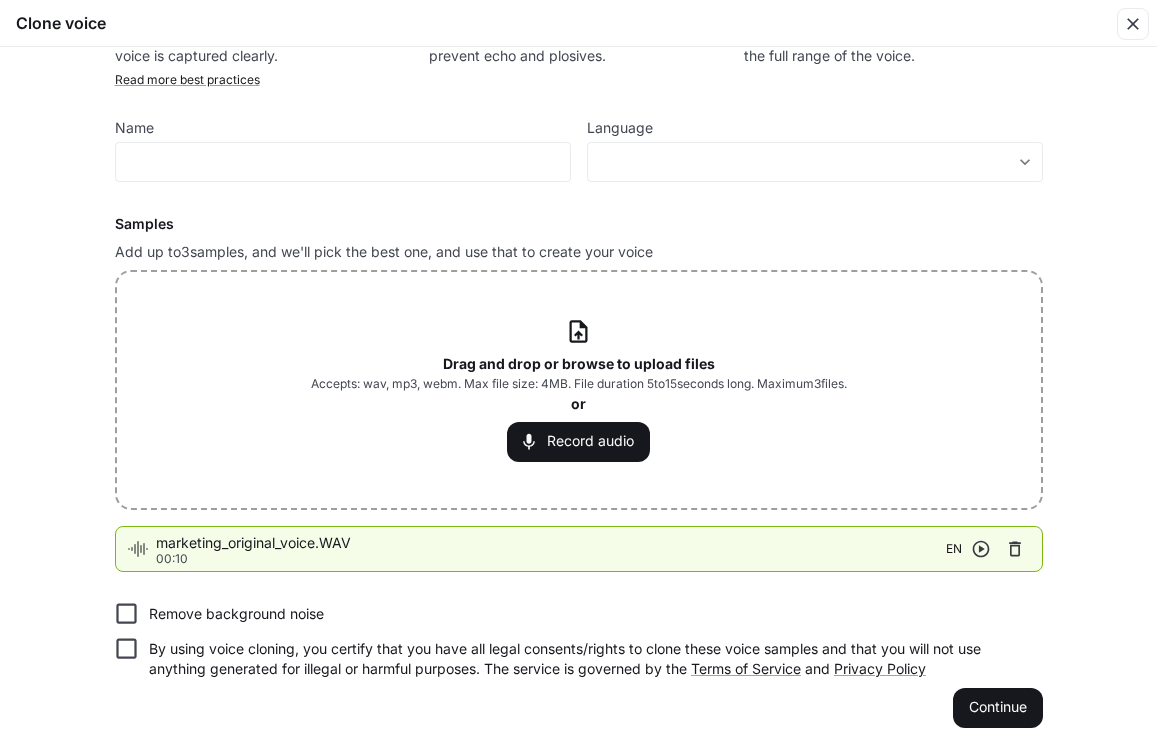 click on "By using voice cloning, you certify that you have all legal consents/rights to clone these voice samples and that you will not use anything generated for illegal or harmful purposes. The service is governed by the   Terms of Service   and   Privacy Policy" at bounding box center [588, 659] 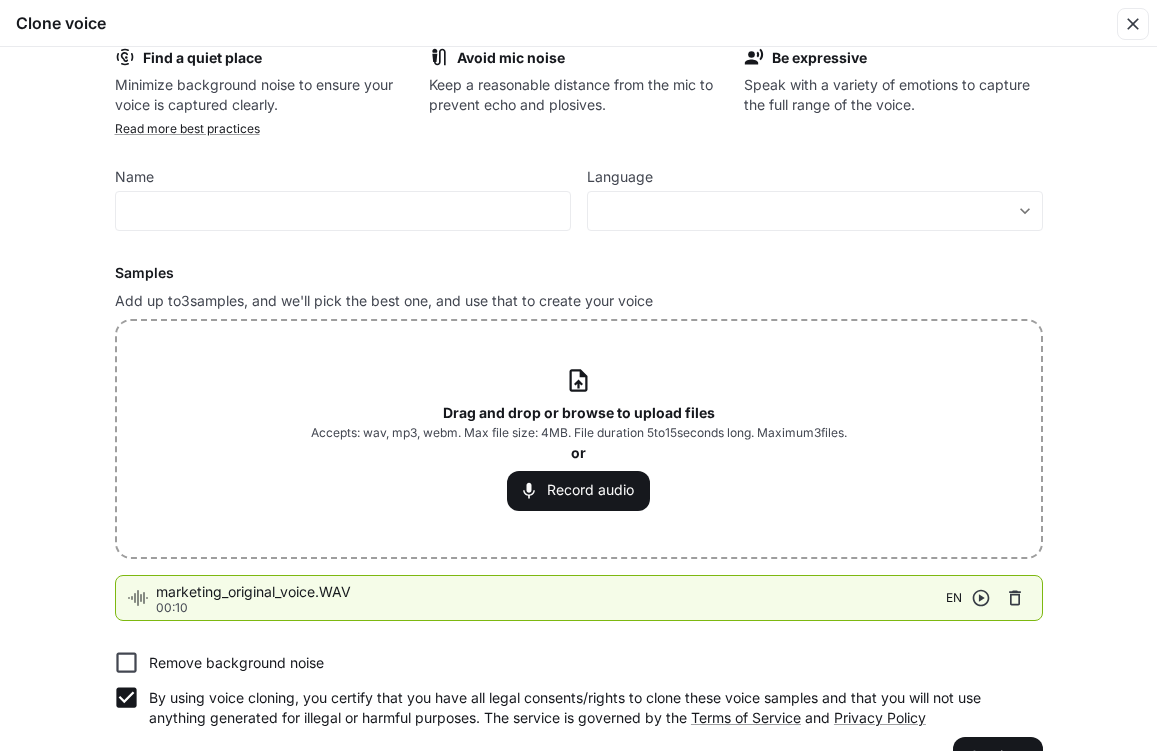 scroll, scrollTop: 22, scrollLeft: 0, axis: vertical 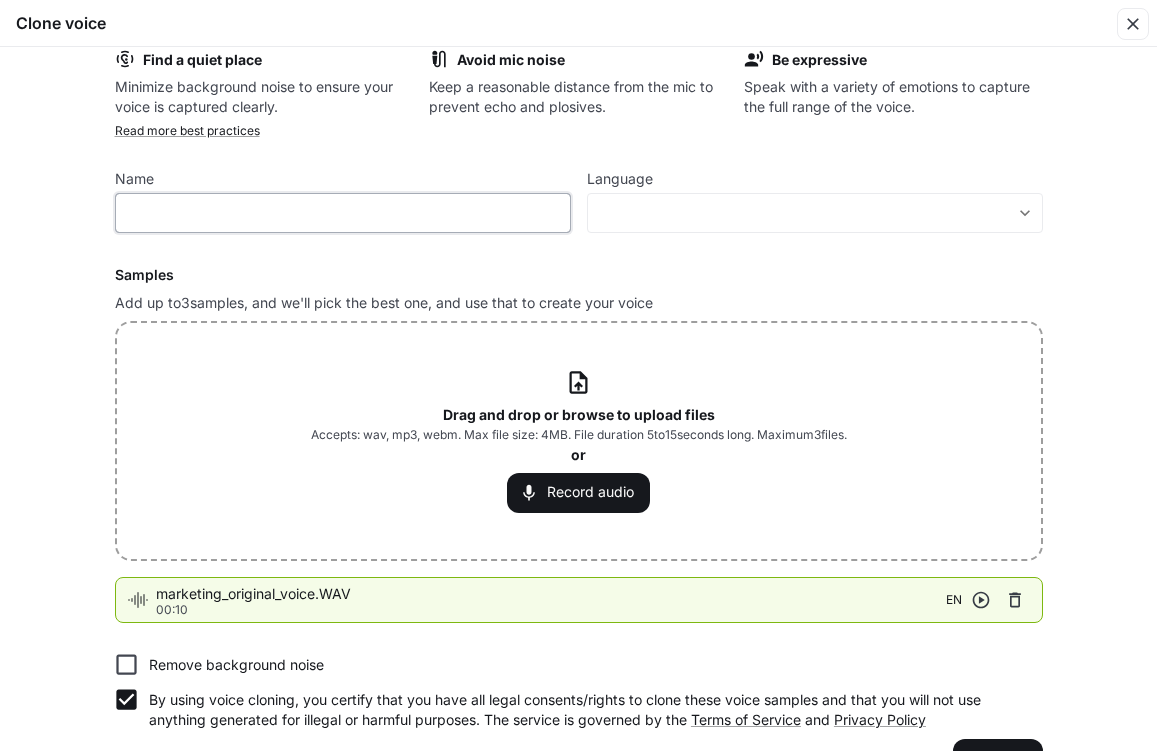 click at bounding box center [343, 213] 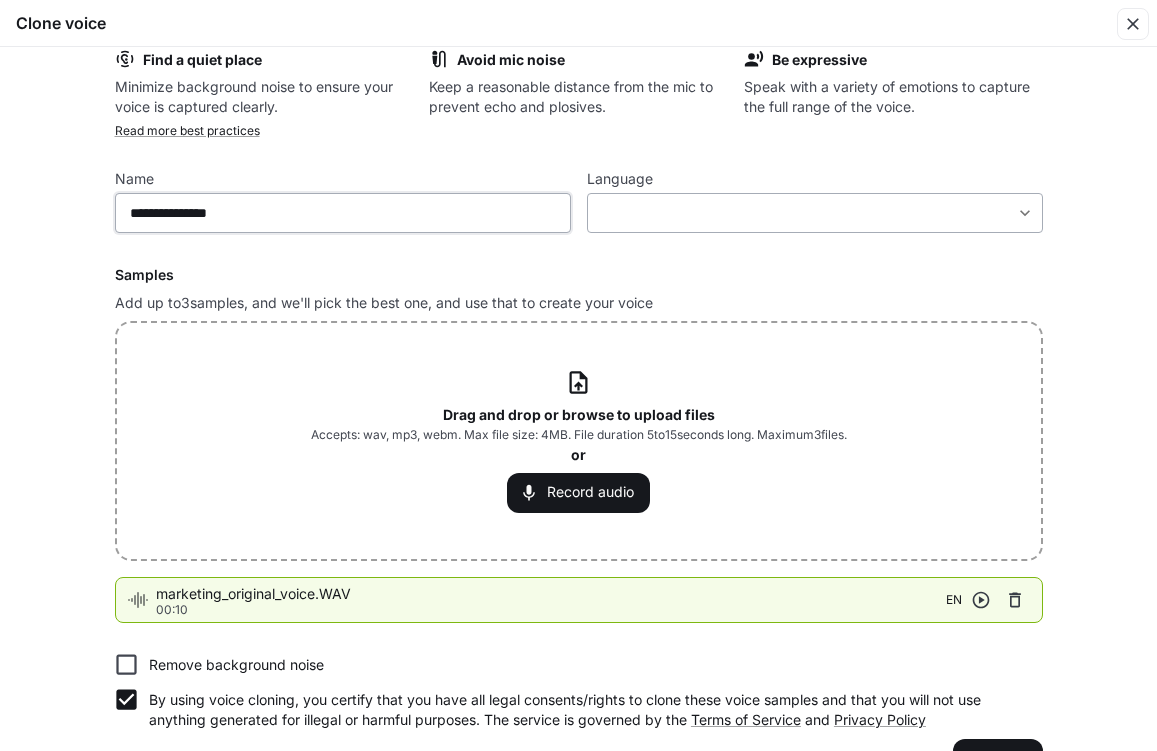 type on "**********" 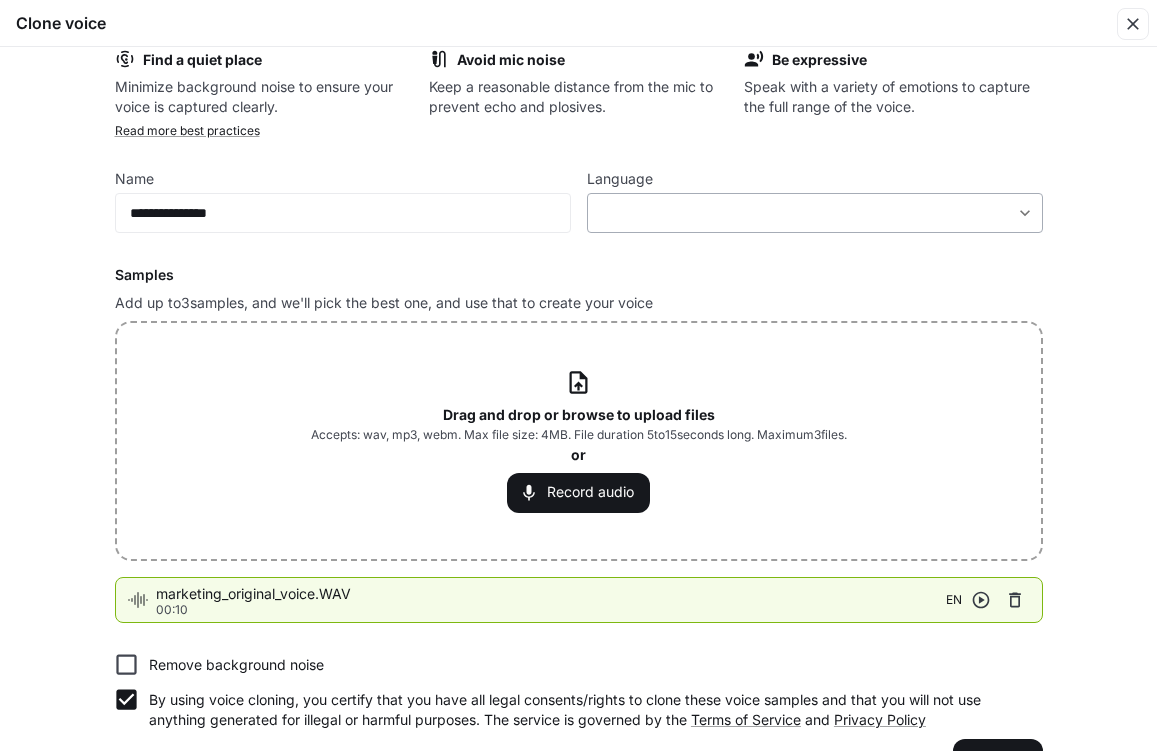 click on "​ ​" at bounding box center (815, 213) 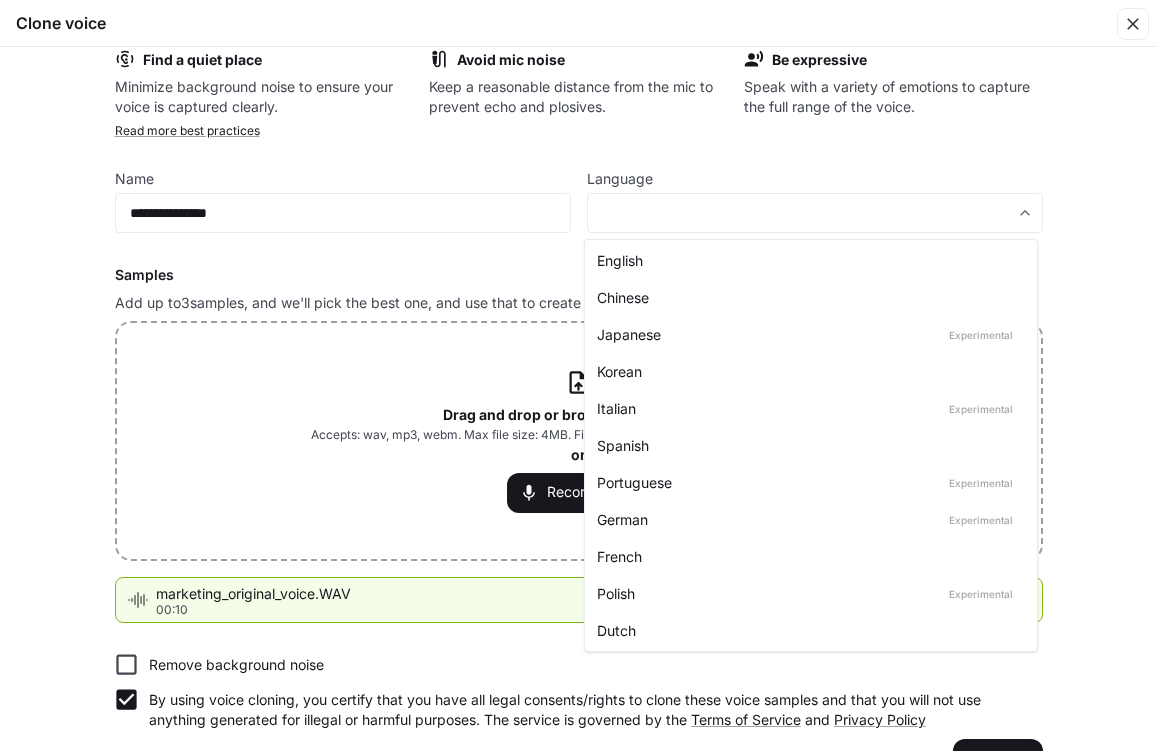 click on "English" at bounding box center (807, 260) 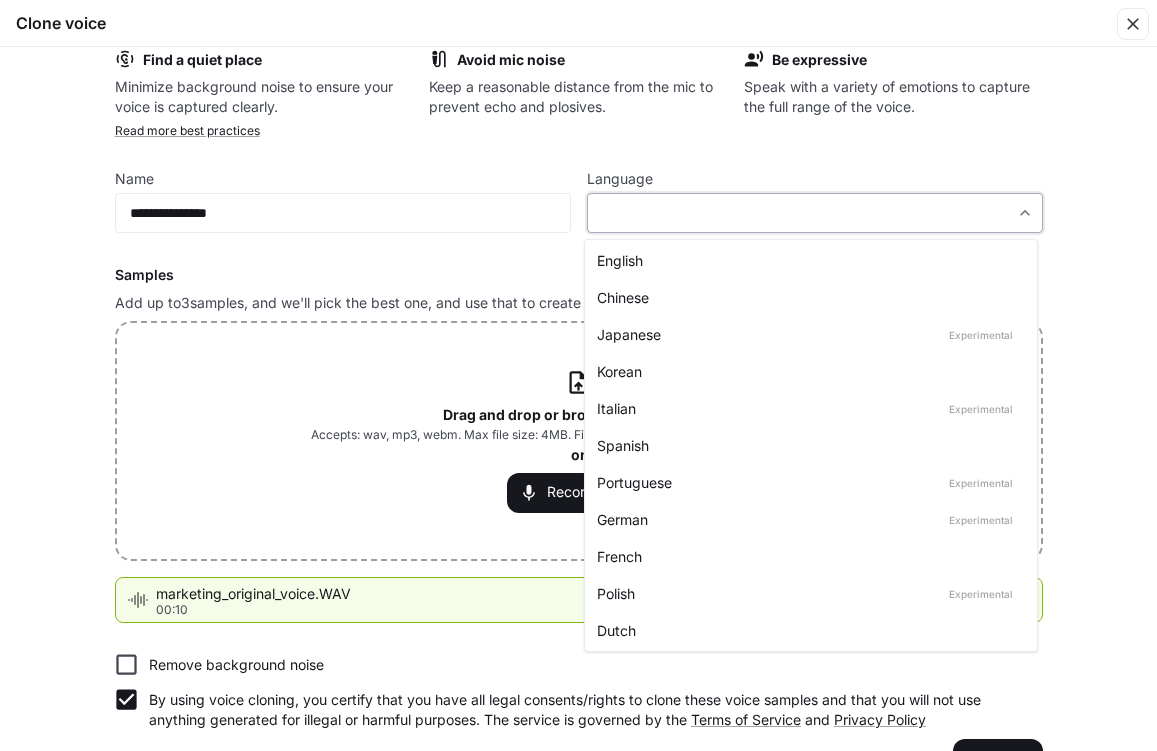 type on "*****" 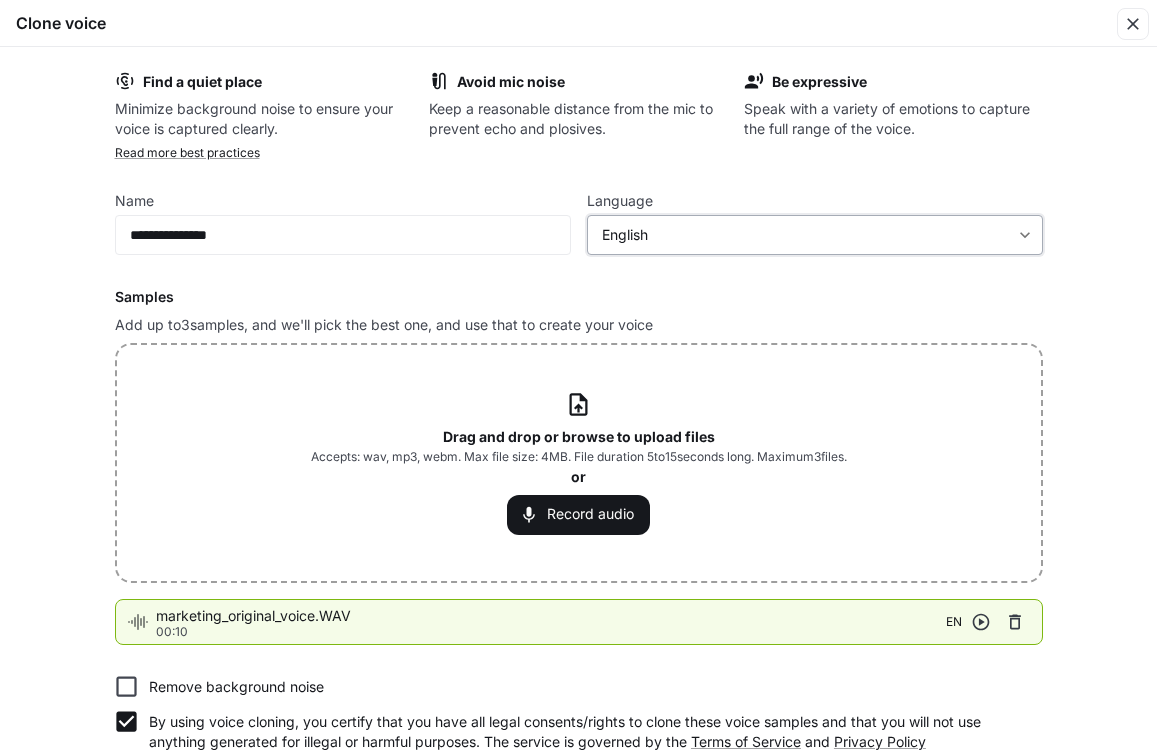 scroll, scrollTop: 73, scrollLeft: 0, axis: vertical 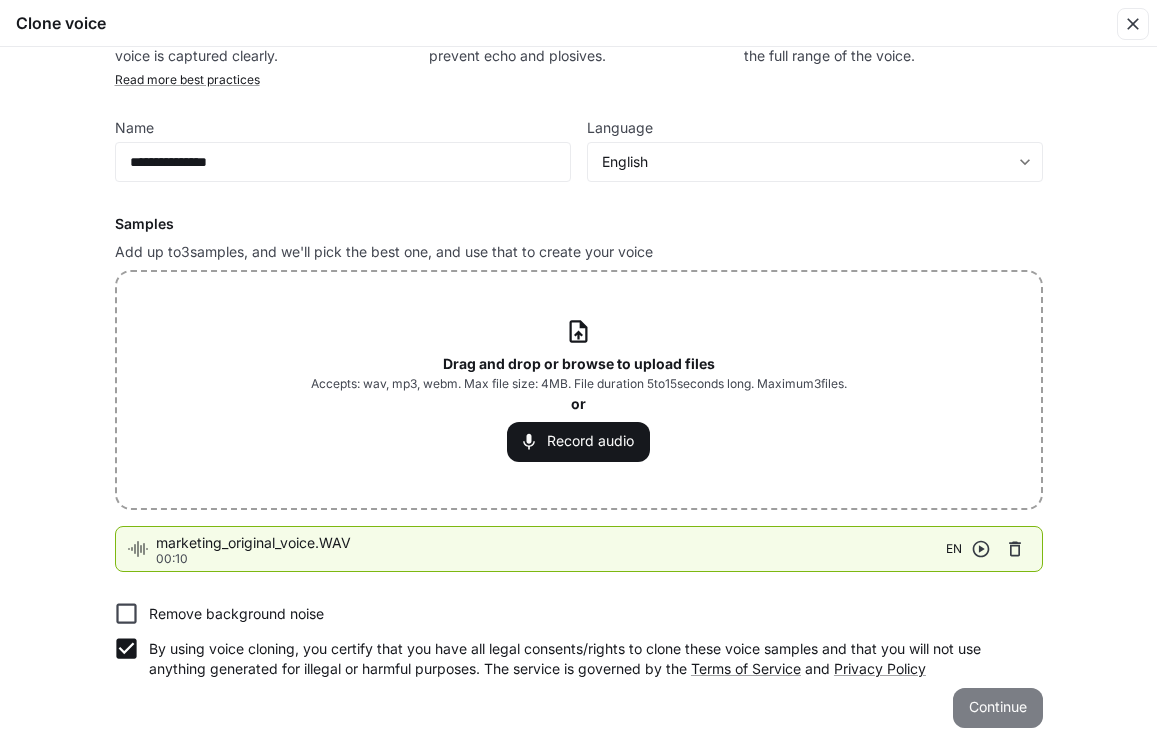 click on "Continue" at bounding box center [998, 708] 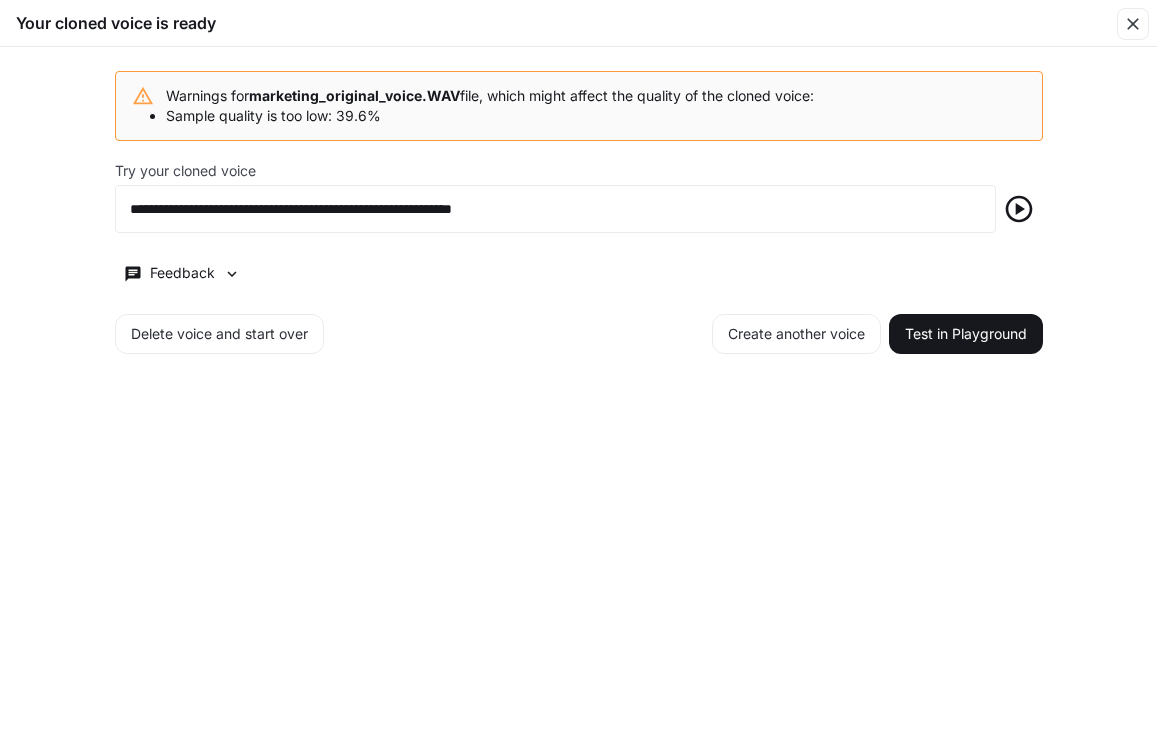 scroll, scrollTop: 0, scrollLeft: 0, axis: both 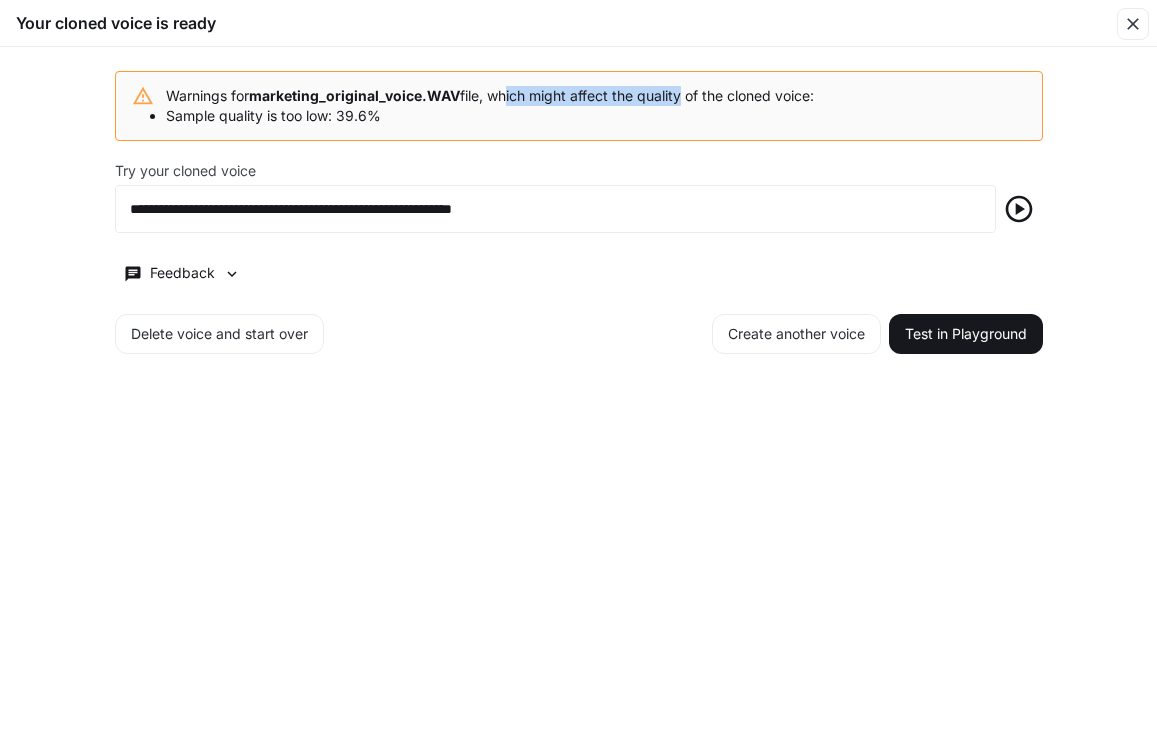 drag, startPoint x: 502, startPoint y: 98, endPoint x: 682, endPoint y: 97, distance: 180.00278 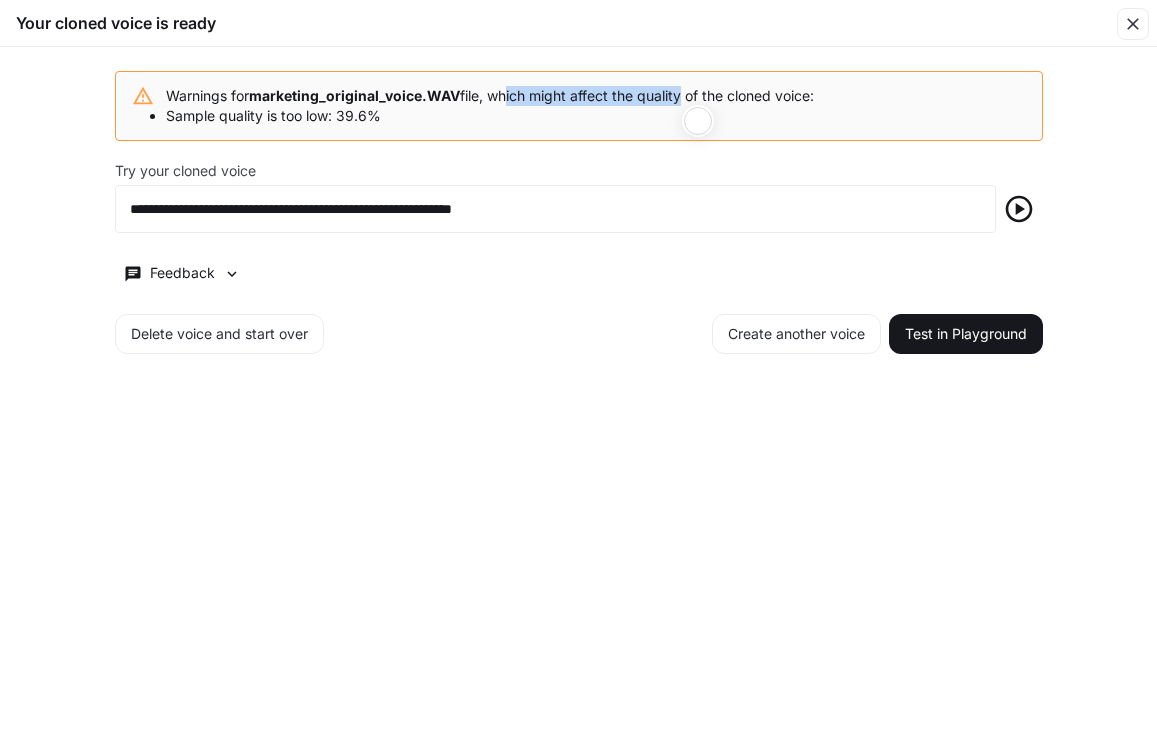 click on "Warnings for  marketing_original_voice.WAV  file, which might affect the quality of the cloned voice: Sample quality is too low: 39.6%" at bounding box center (490, 106) 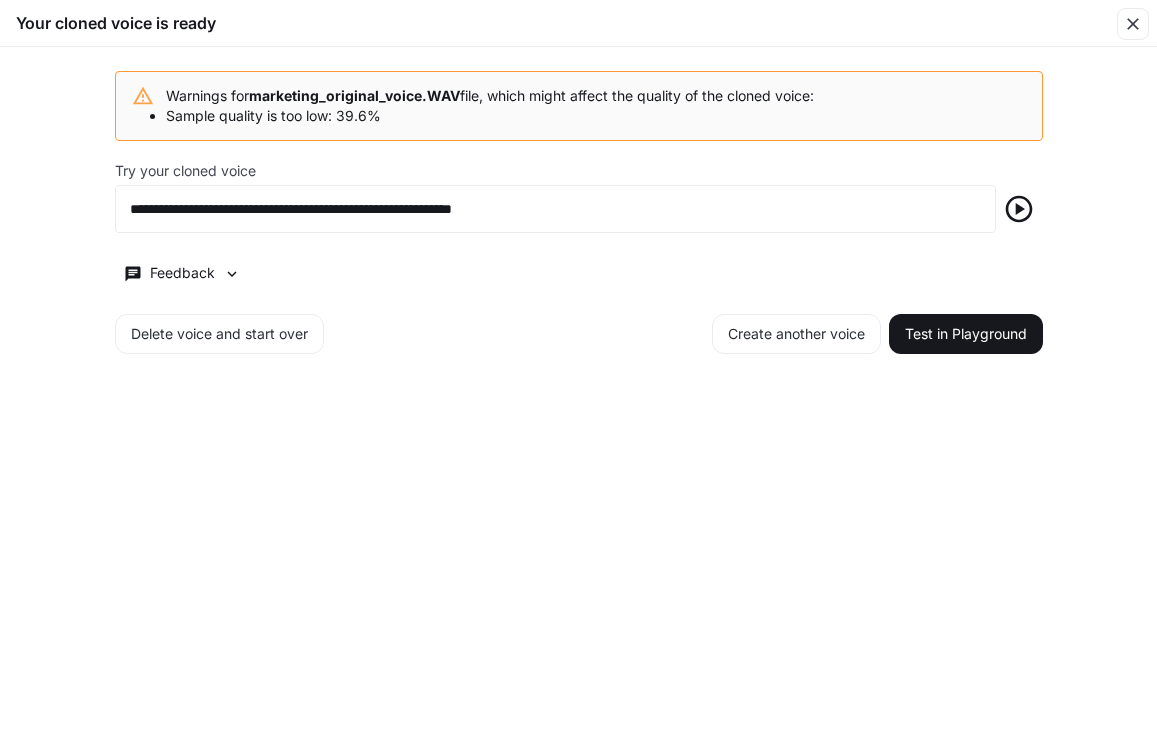 click 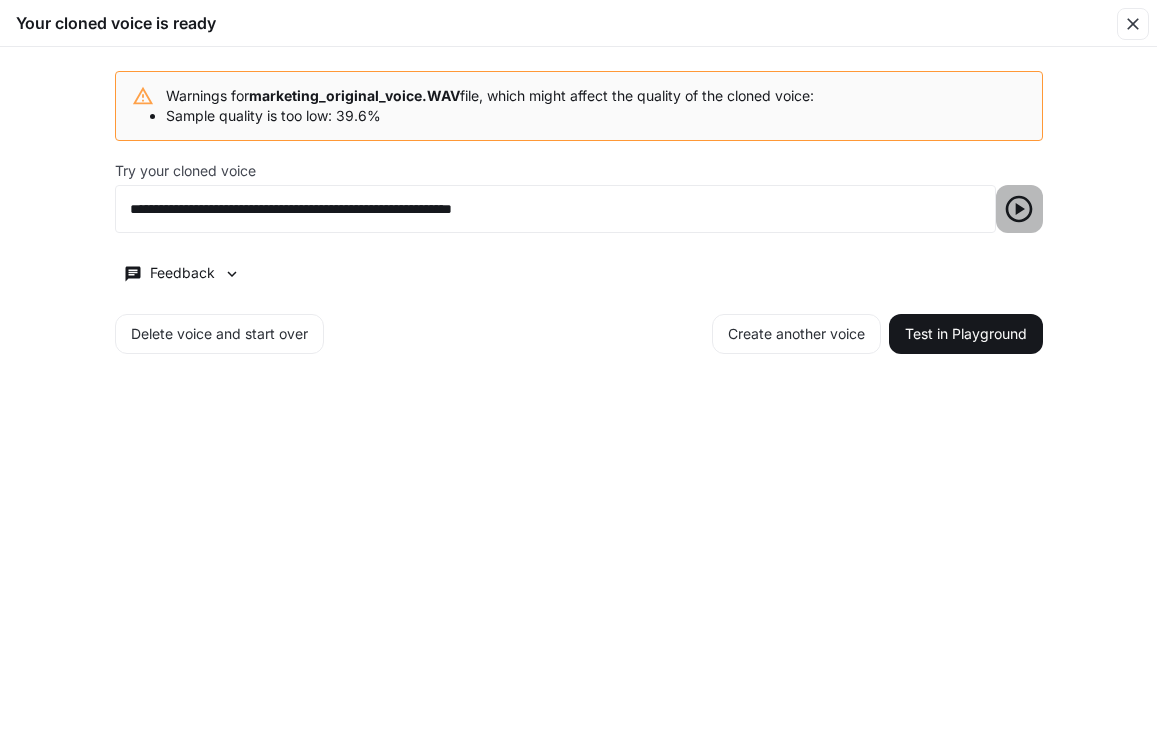 click 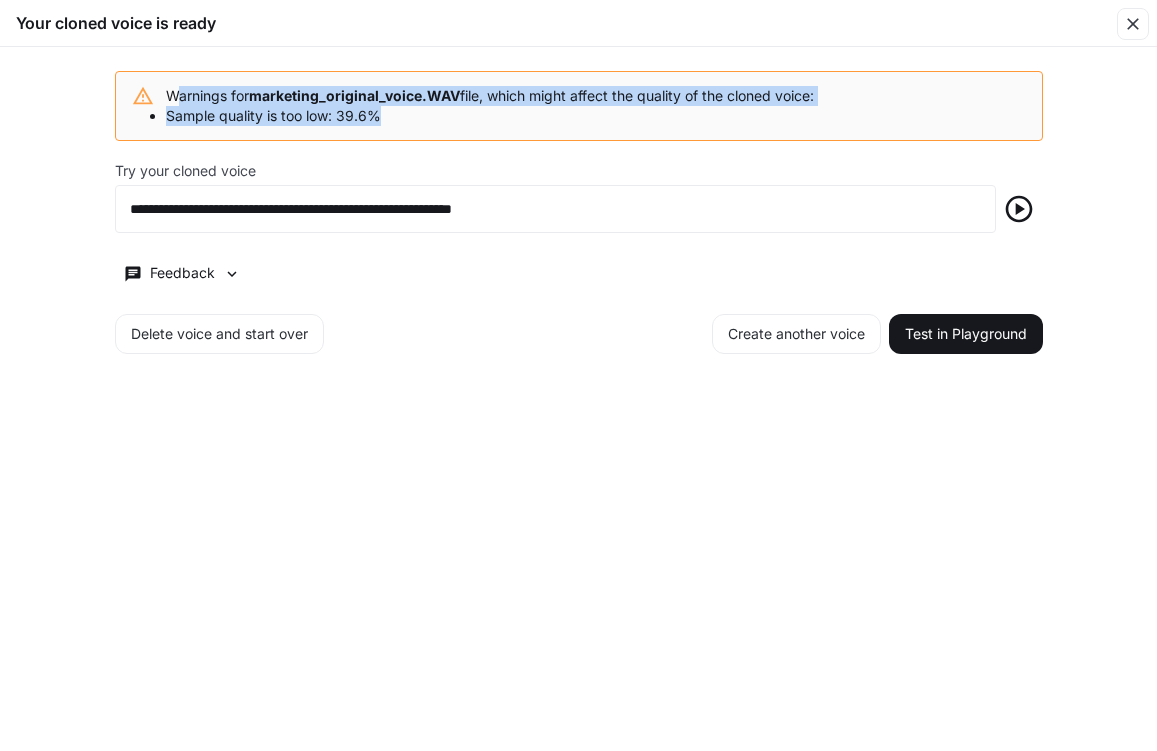 drag, startPoint x: 176, startPoint y: 96, endPoint x: 532, endPoint y: 106, distance: 356.1404 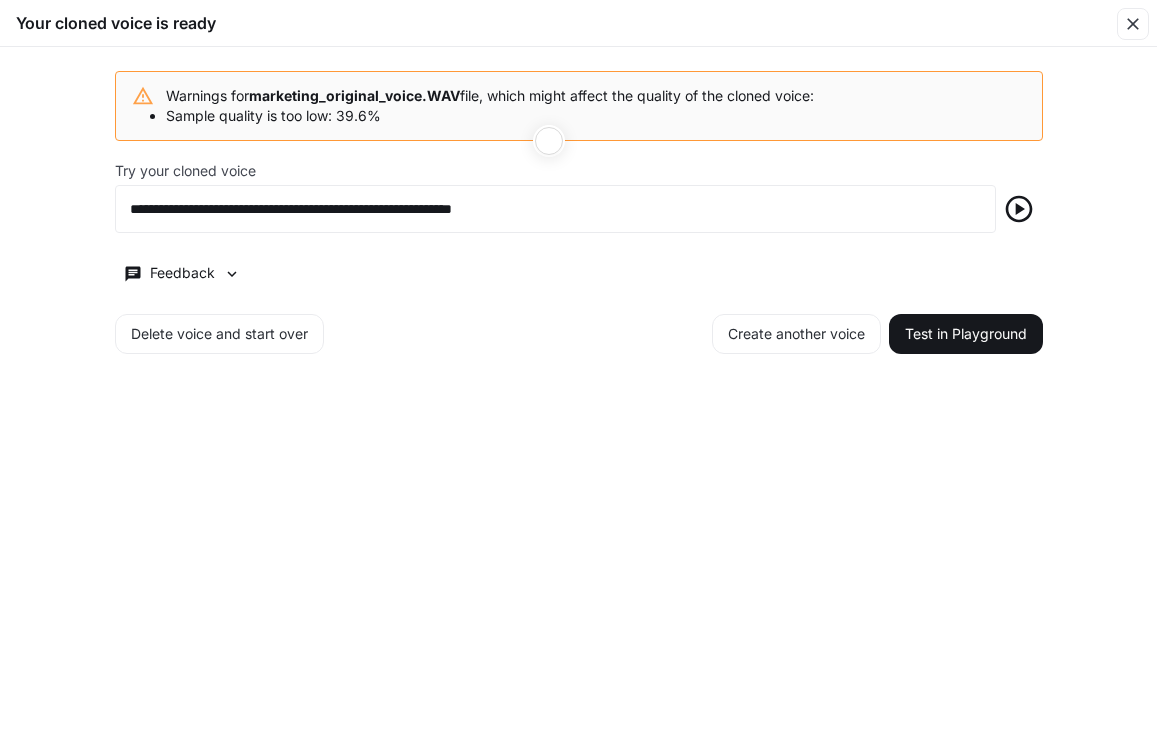 click on "Sample quality is too low: 39.6%" at bounding box center (490, 116) 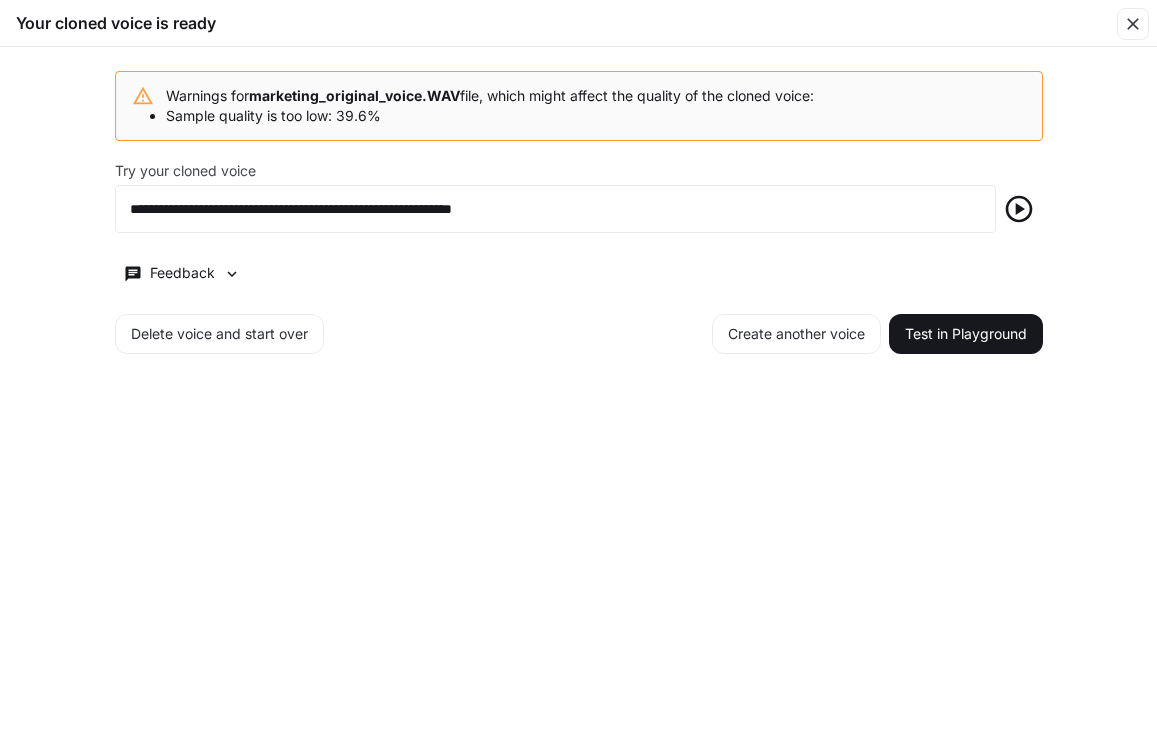 drag, startPoint x: 153, startPoint y: 93, endPoint x: 353, endPoint y: 98, distance: 200.06248 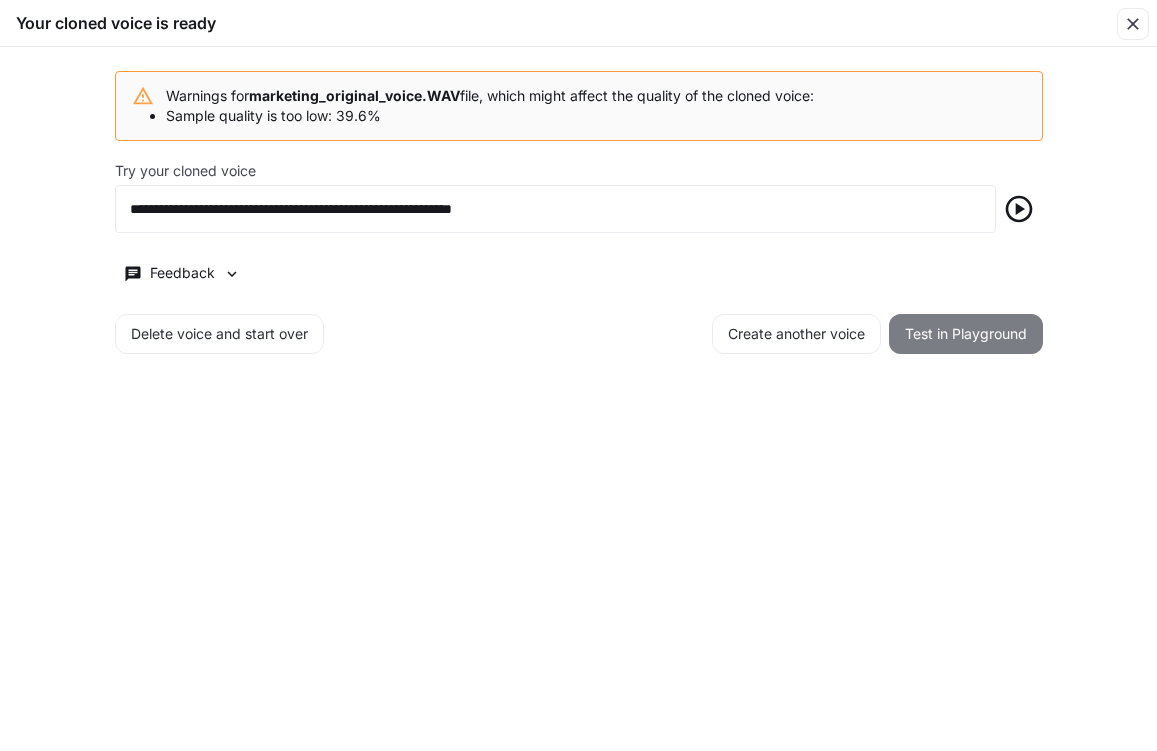 click on "Test in Playground" at bounding box center (966, 334) 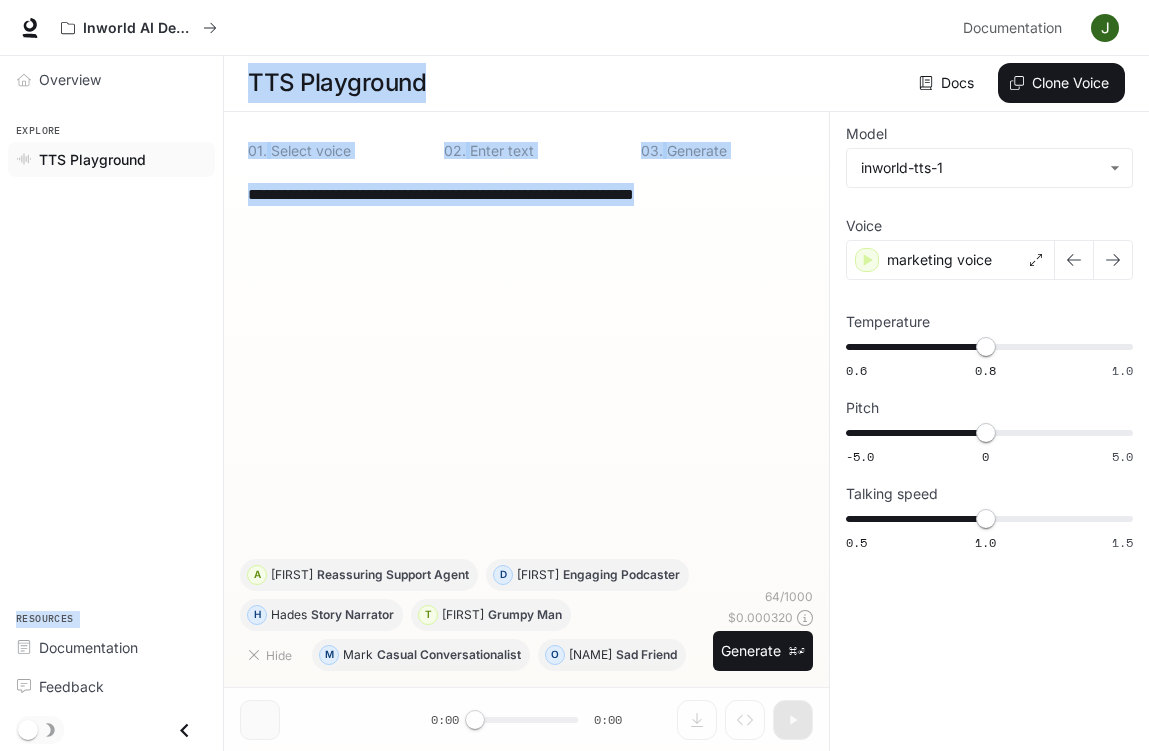 drag, startPoint x: 763, startPoint y: 207, endPoint x: 178, endPoint y: 174, distance: 585.93005 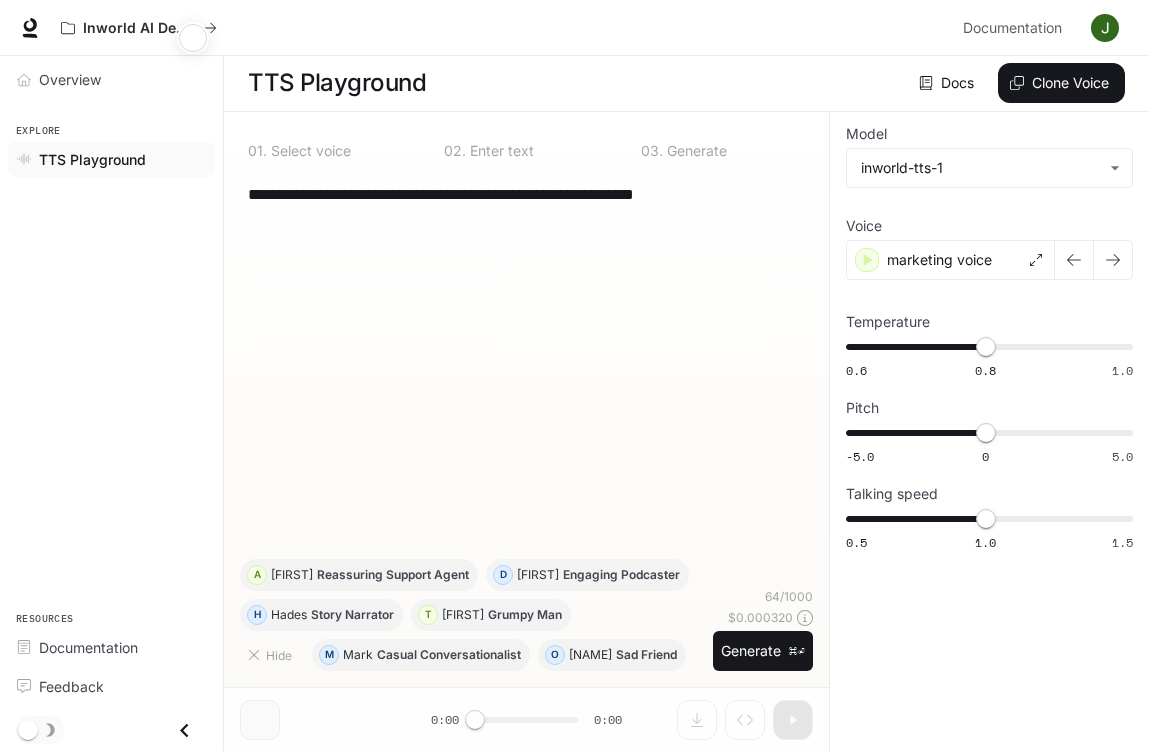 click on "**********" at bounding box center (526, 194) 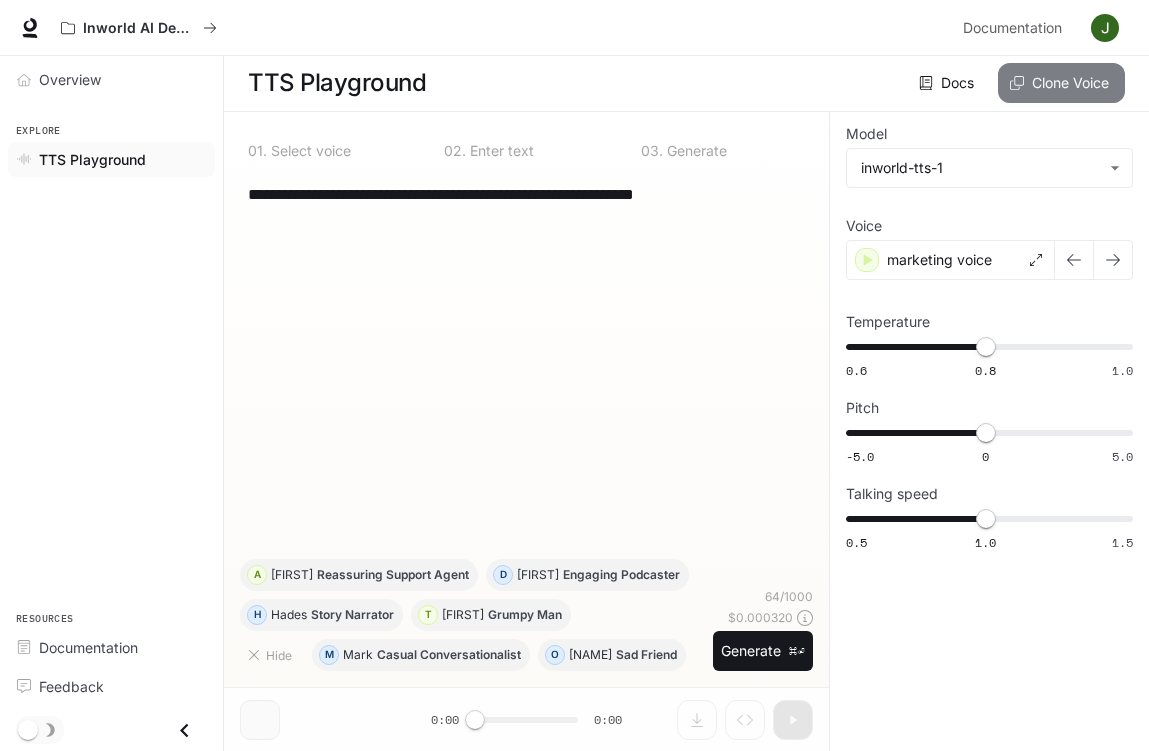 click on "Clone Voice" at bounding box center [1061, 83] 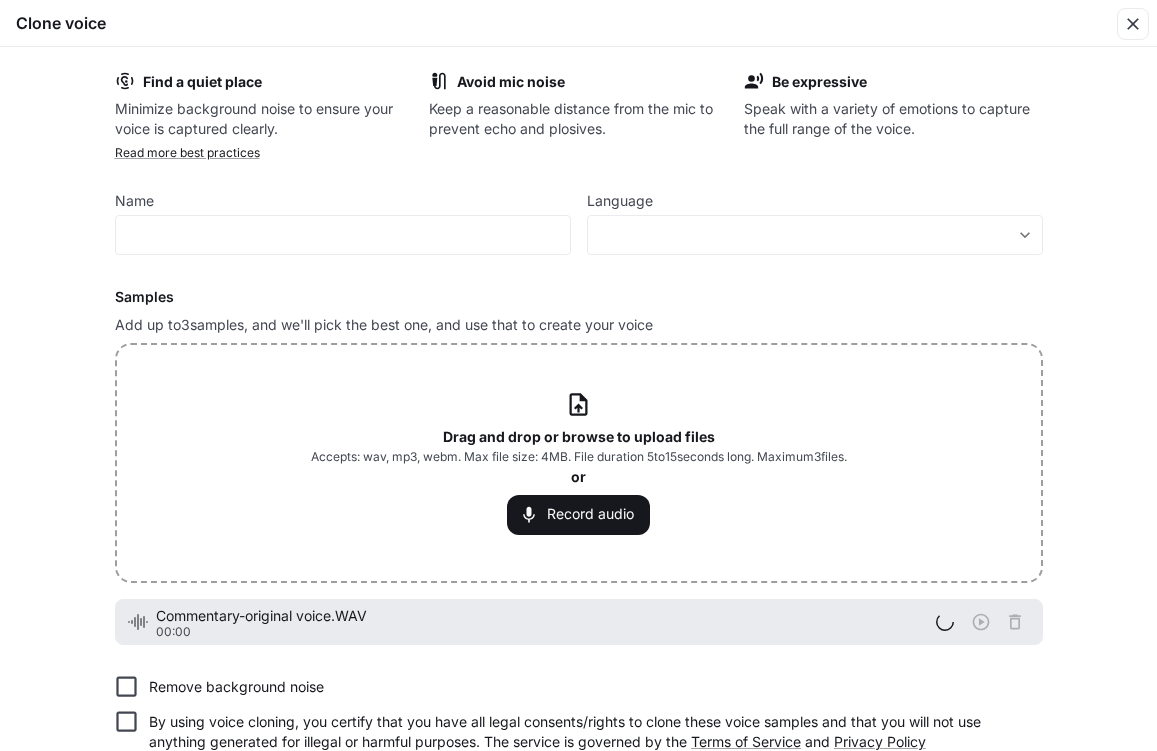 scroll, scrollTop: 73, scrollLeft: 0, axis: vertical 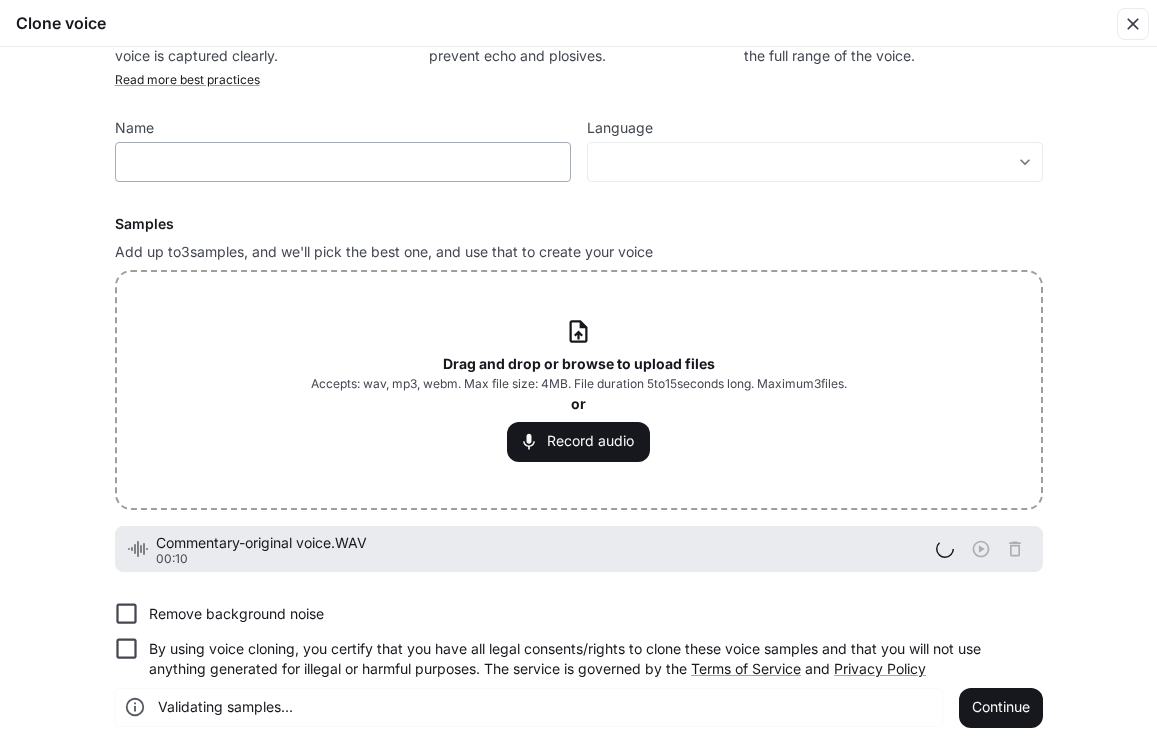 click on "​" at bounding box center [343, 162] 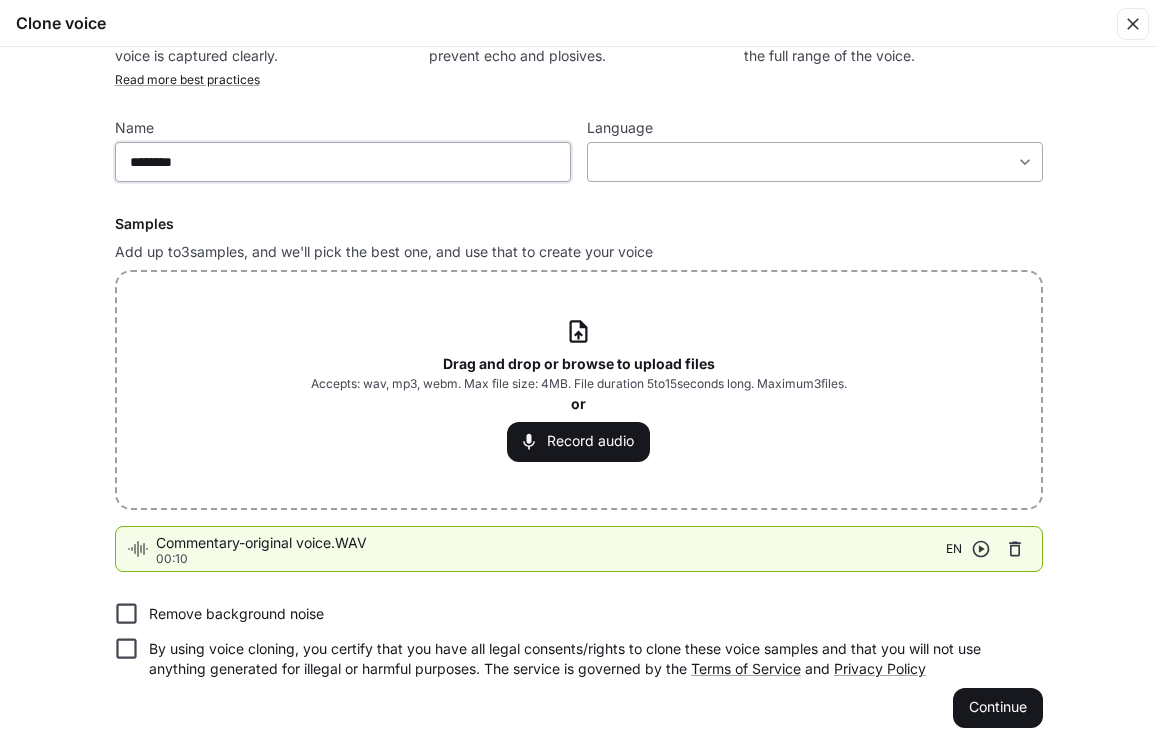 type on "********" 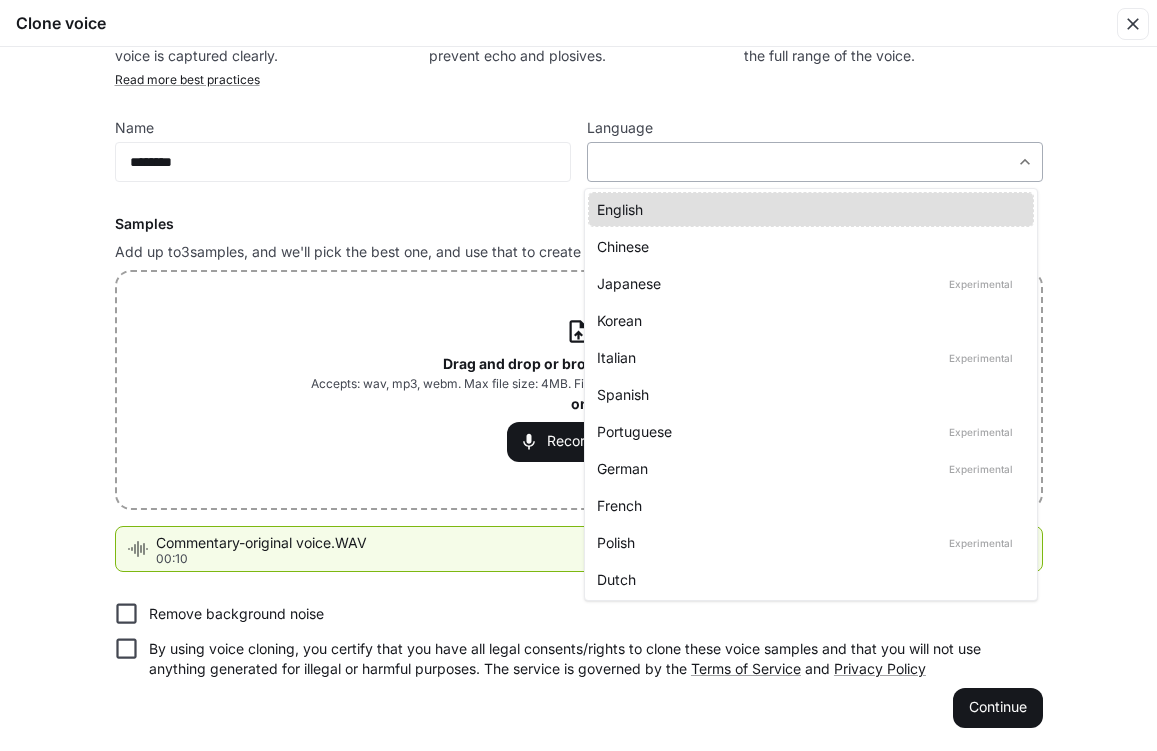 click on "**********" at bounding box center [578, 375] 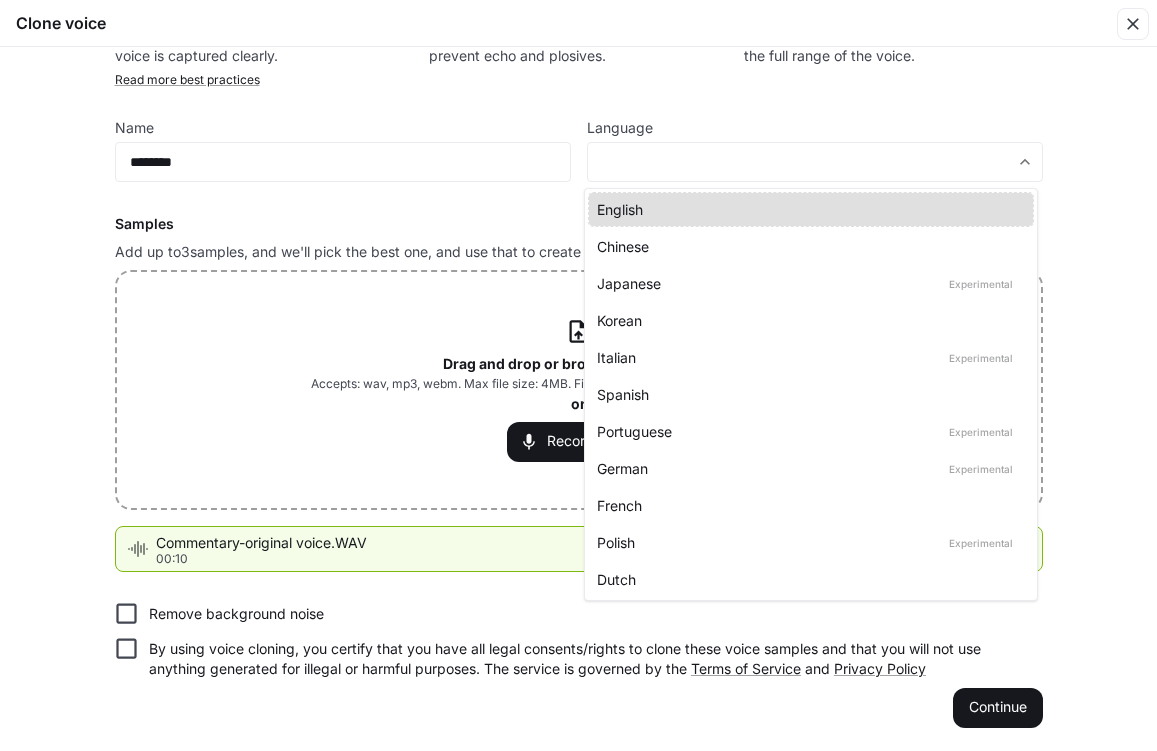 click on "English" at bounding box center (807, 209) 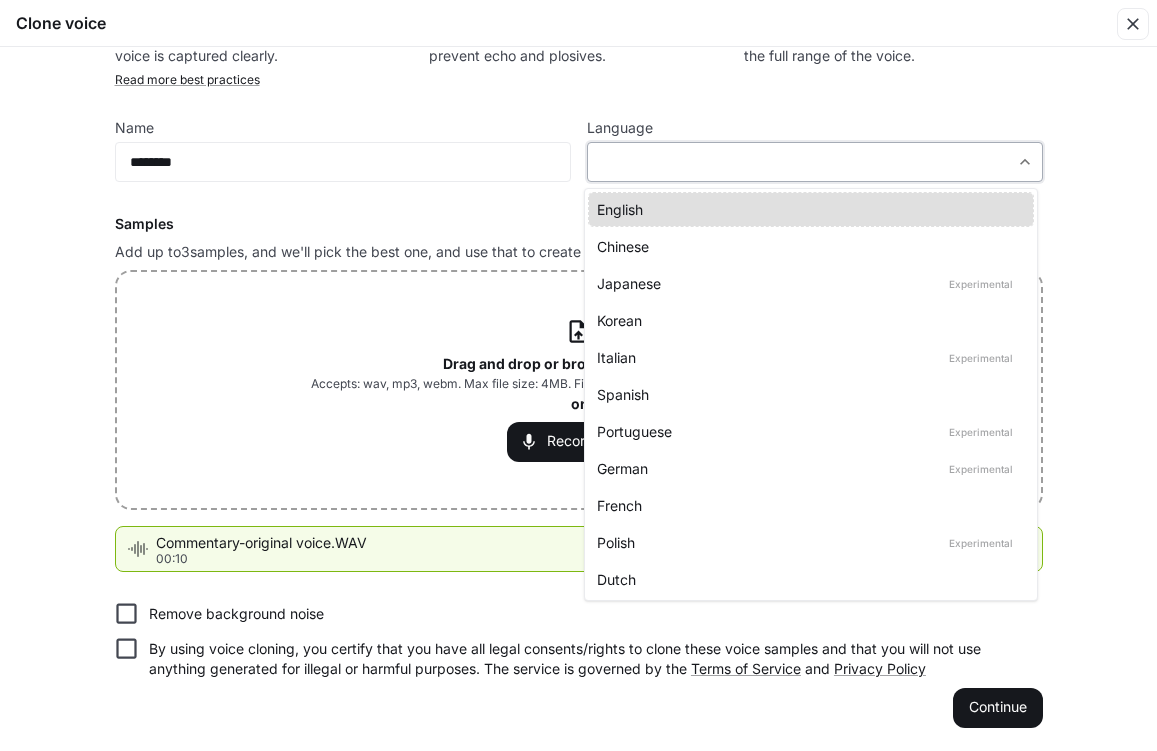 type on "*****" 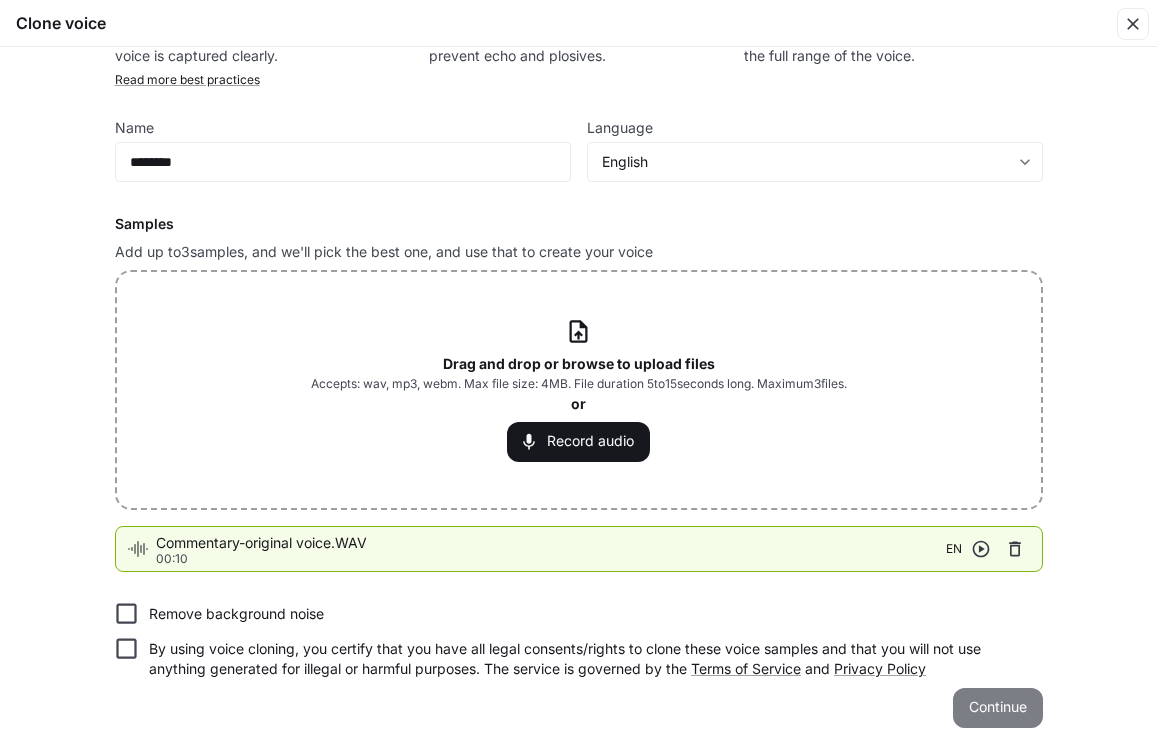 click on "Continue" at bounding box center [998, 708] 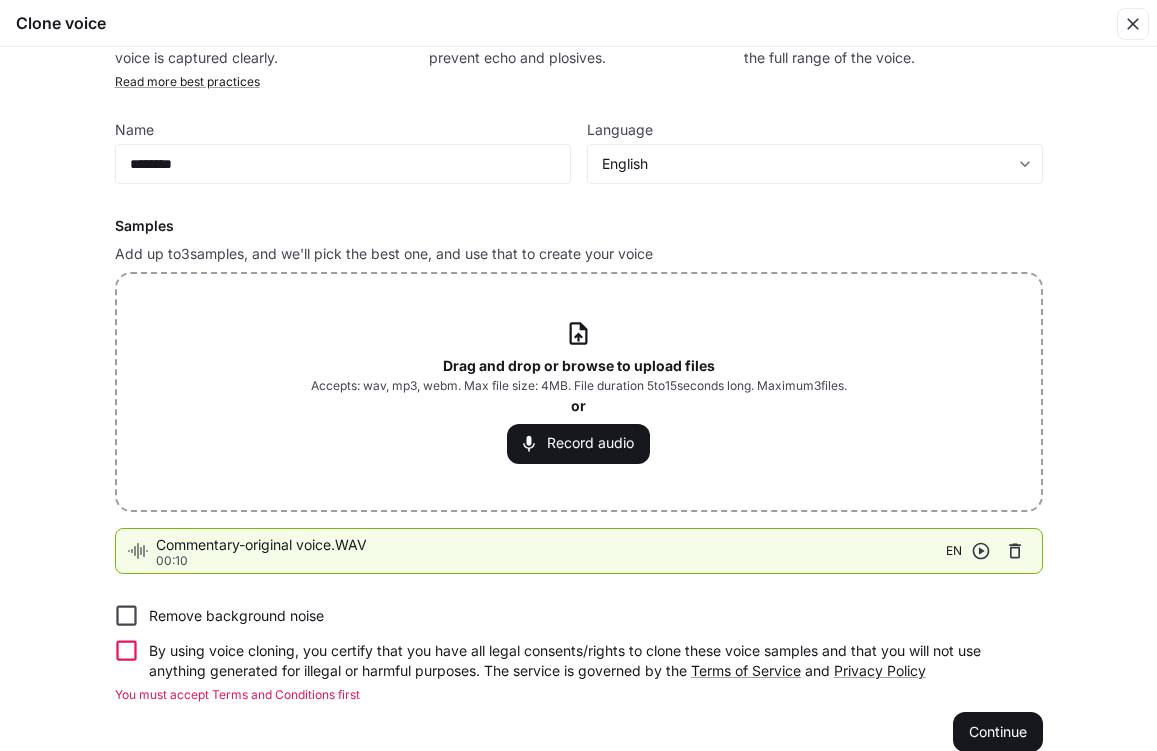 scroll, scrollTop: 72, scrollLeft: 0, axis: vertical 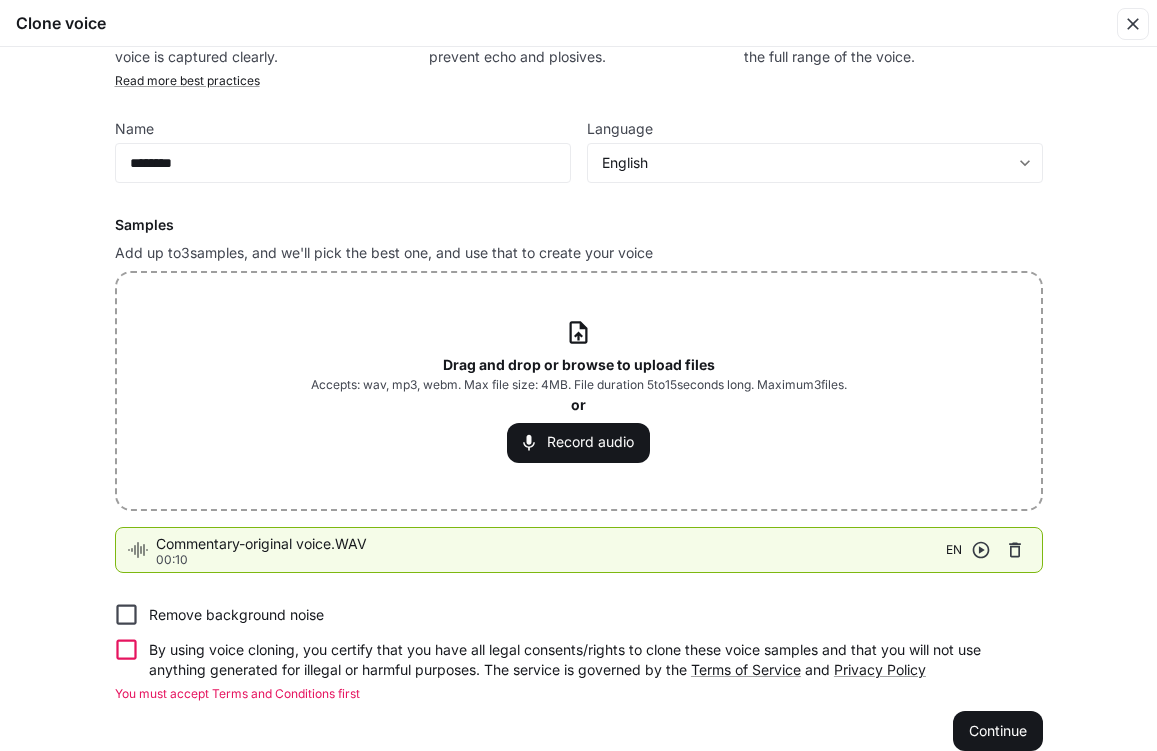 click on "By using voice cloning, you certify that you have all legal consents/rights to clone these voice samples and that you will not use anything generated for illegal or harmful purposes. The service is governed by the   Terms of Service   and   Privacy Policy" at bounding box center [588, 660] 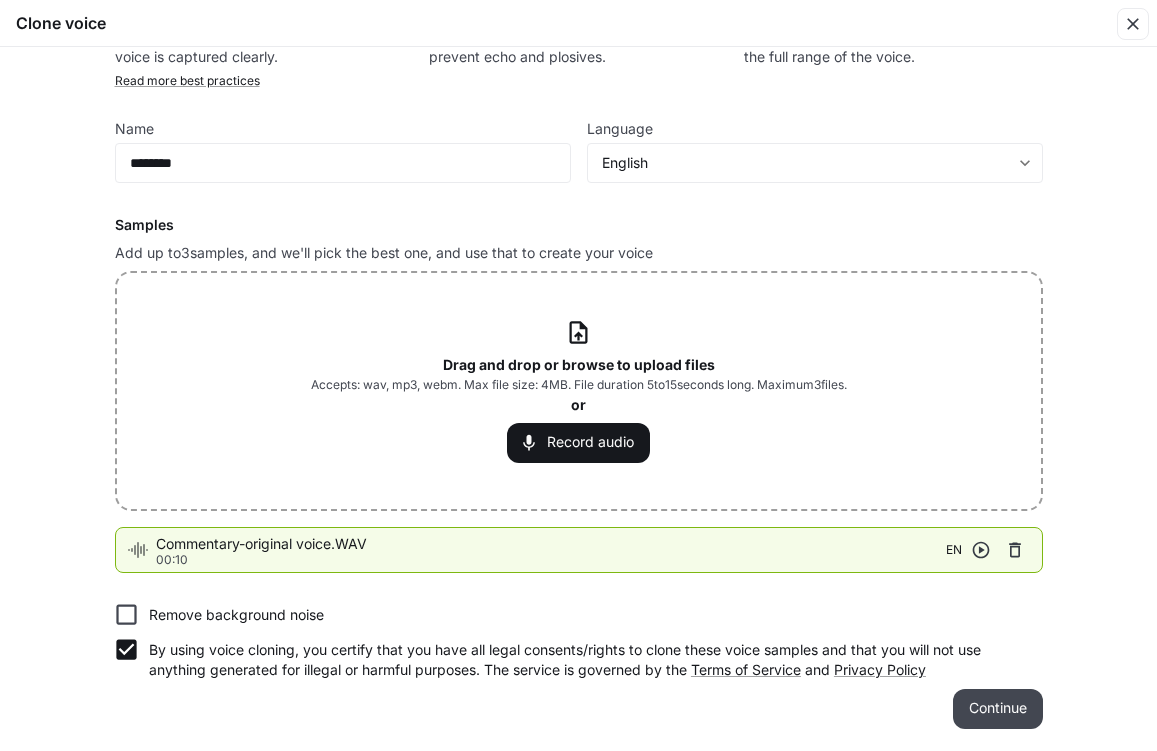 click on "Continue" at bounding box center (998, 709) 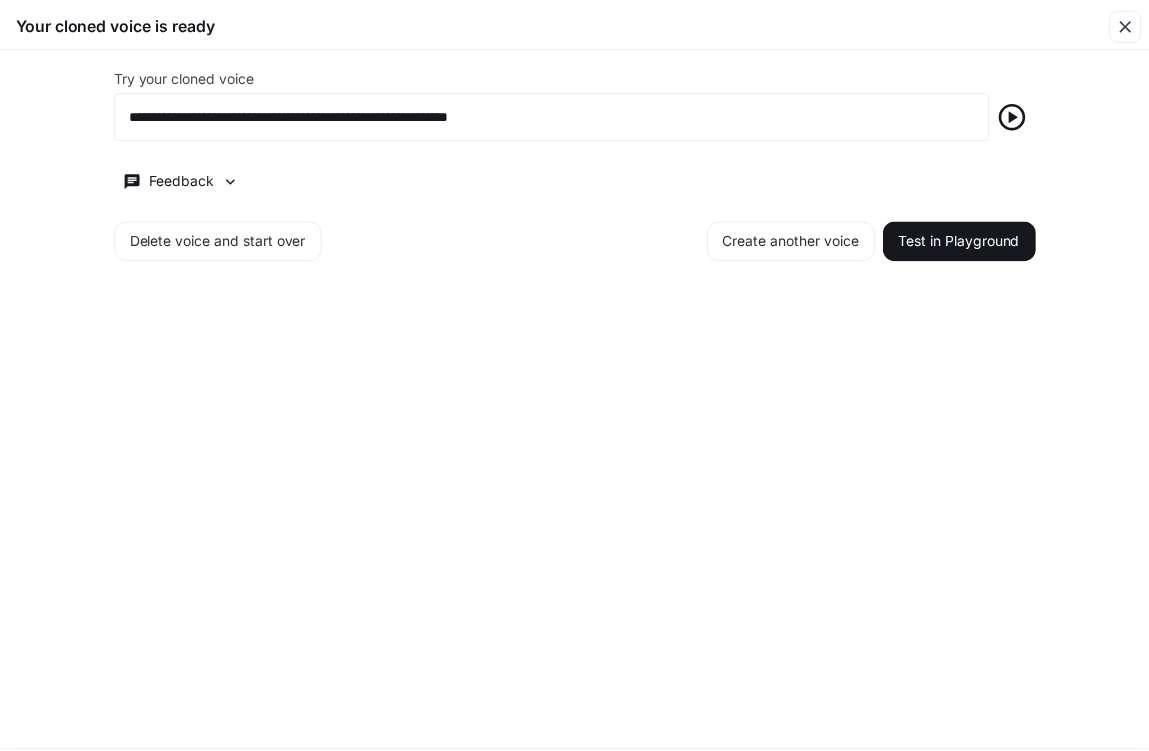 scroll, scrollTop: 0, scrollLeft: 0, axis: both 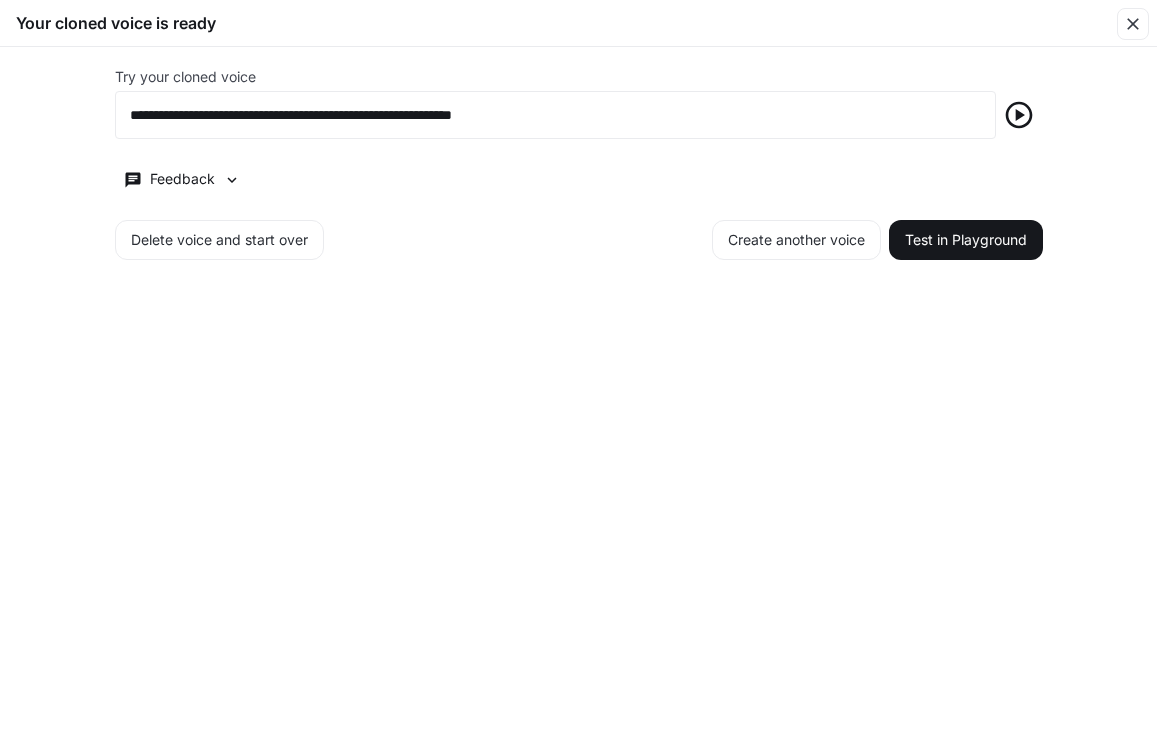 click 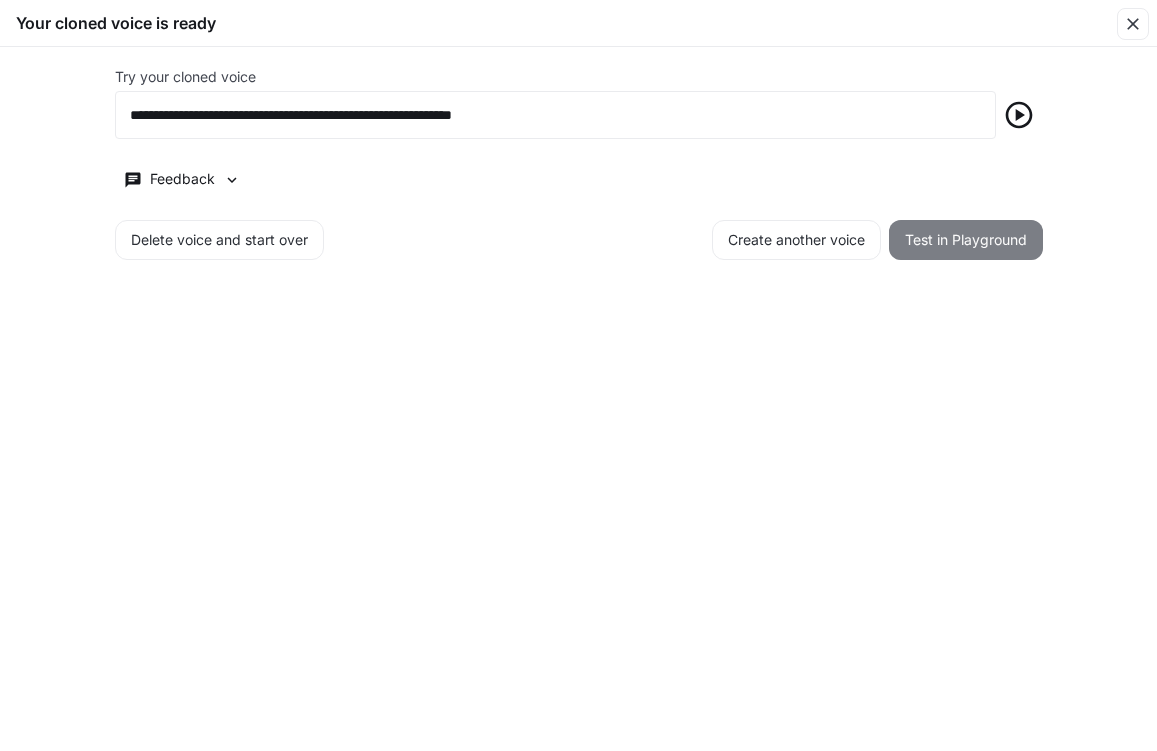 click on "Test in Playground" at bounding box center [966, 240] 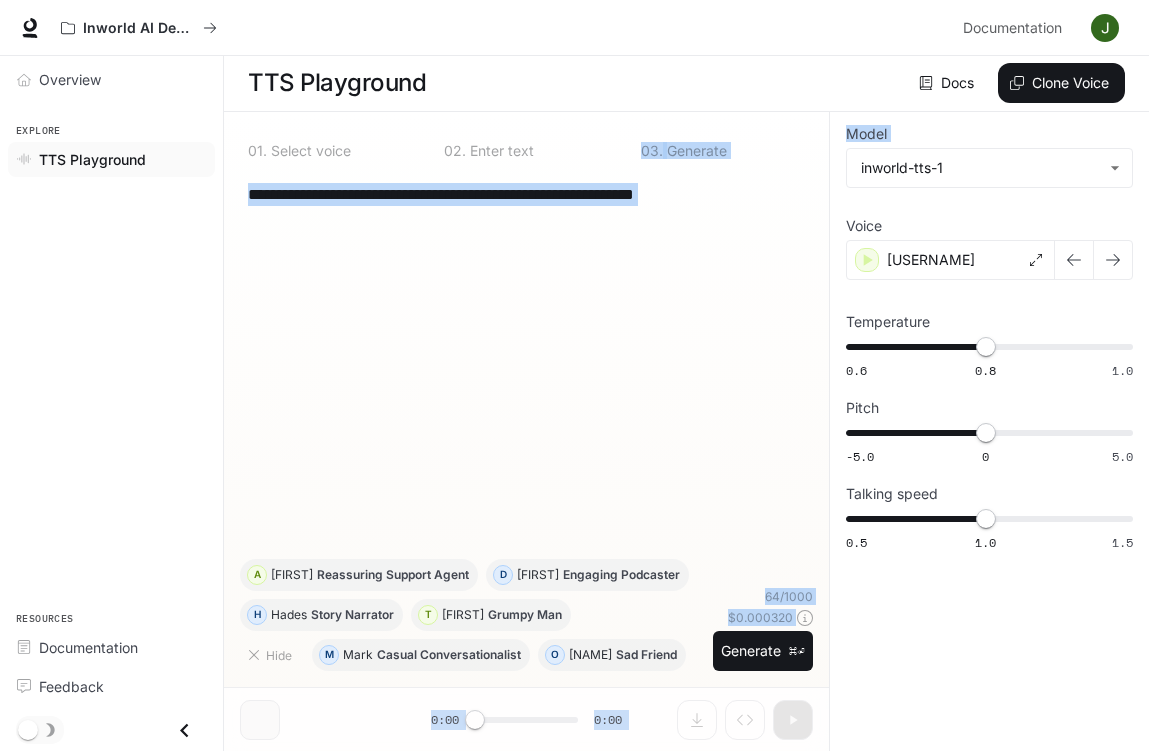 drag, startPoint x: 829, startPoint y: 209, endPoint x: 564, endPoint y: 164, distance: 268.7936 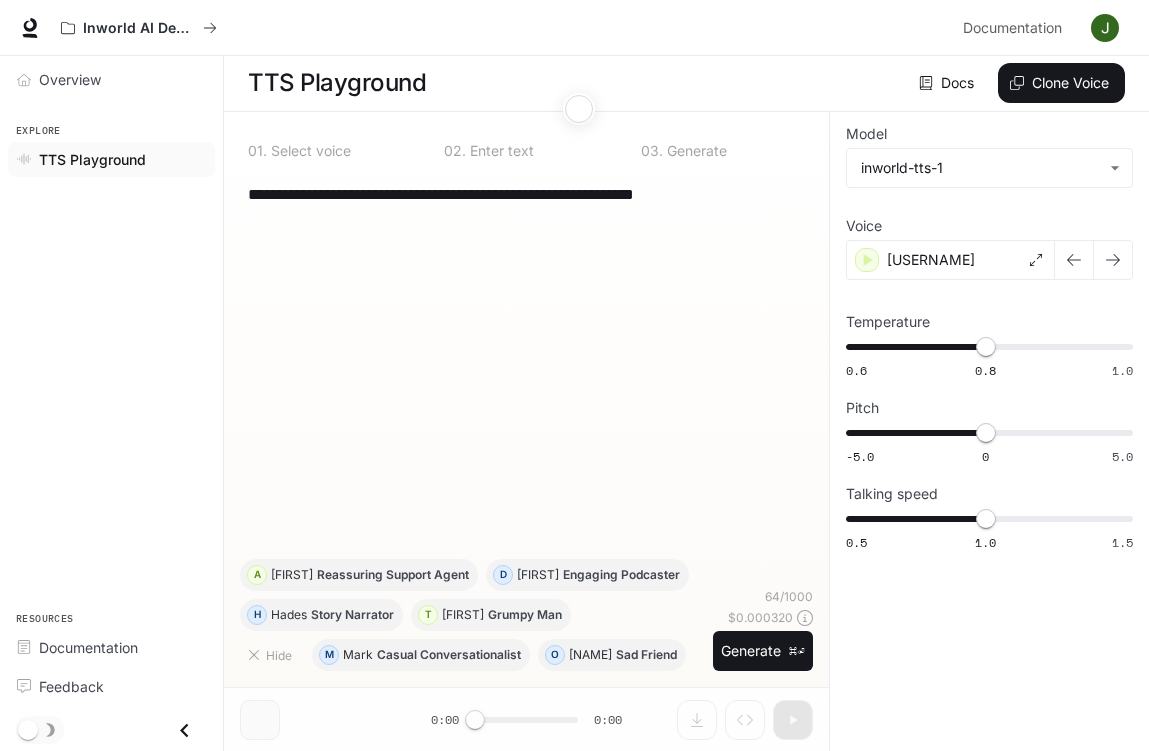 click on "**********" at bounding box center [526, 194] 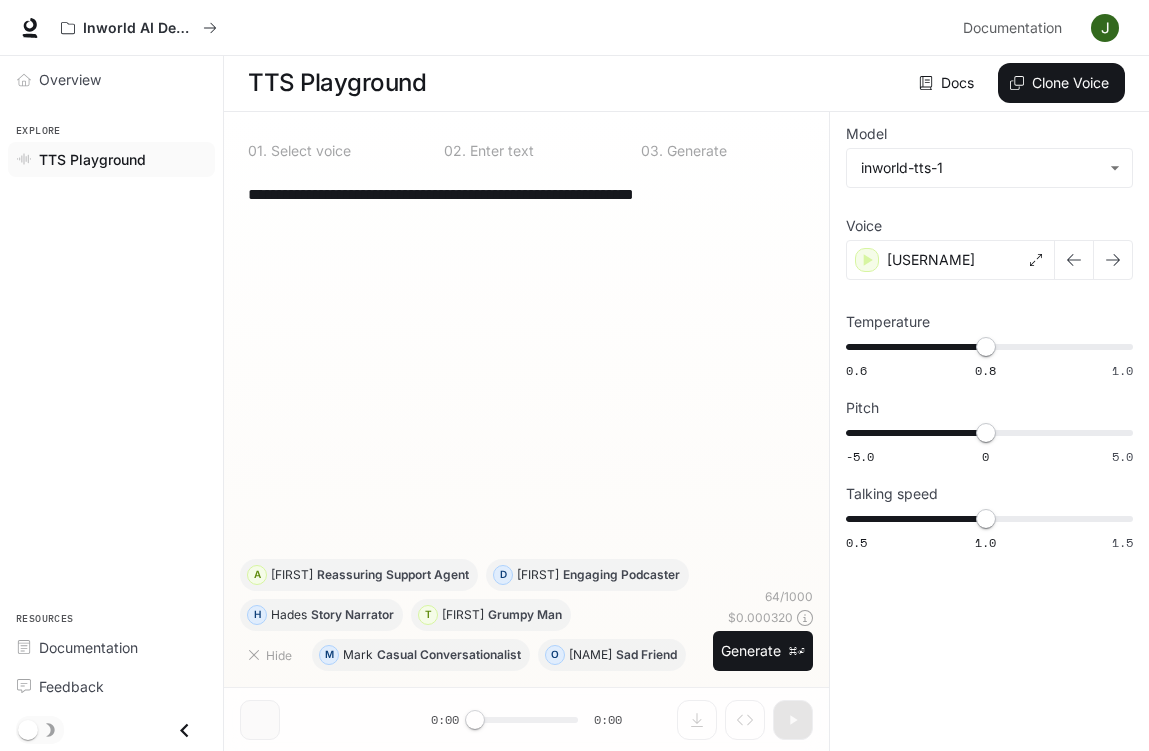 drag, startPoint x: 762, startPoint y: 194, endPoint x: 73, endPoint y: 185, distance: 689.0588 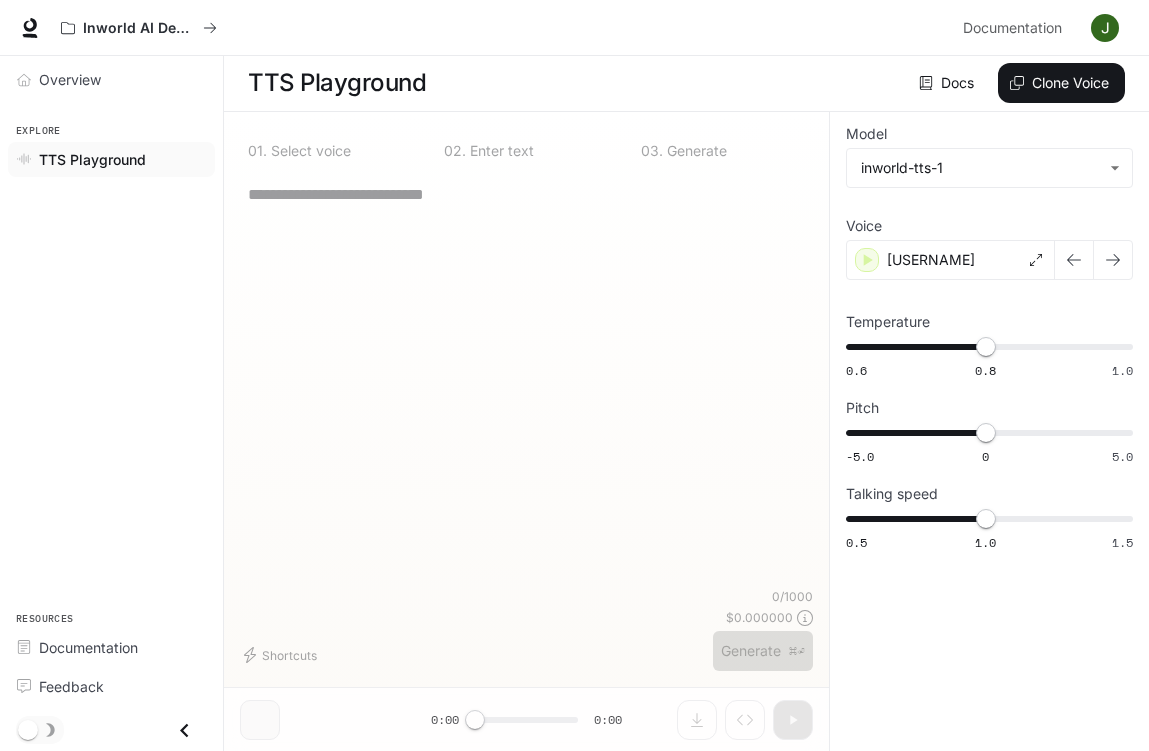 paste on "**********" 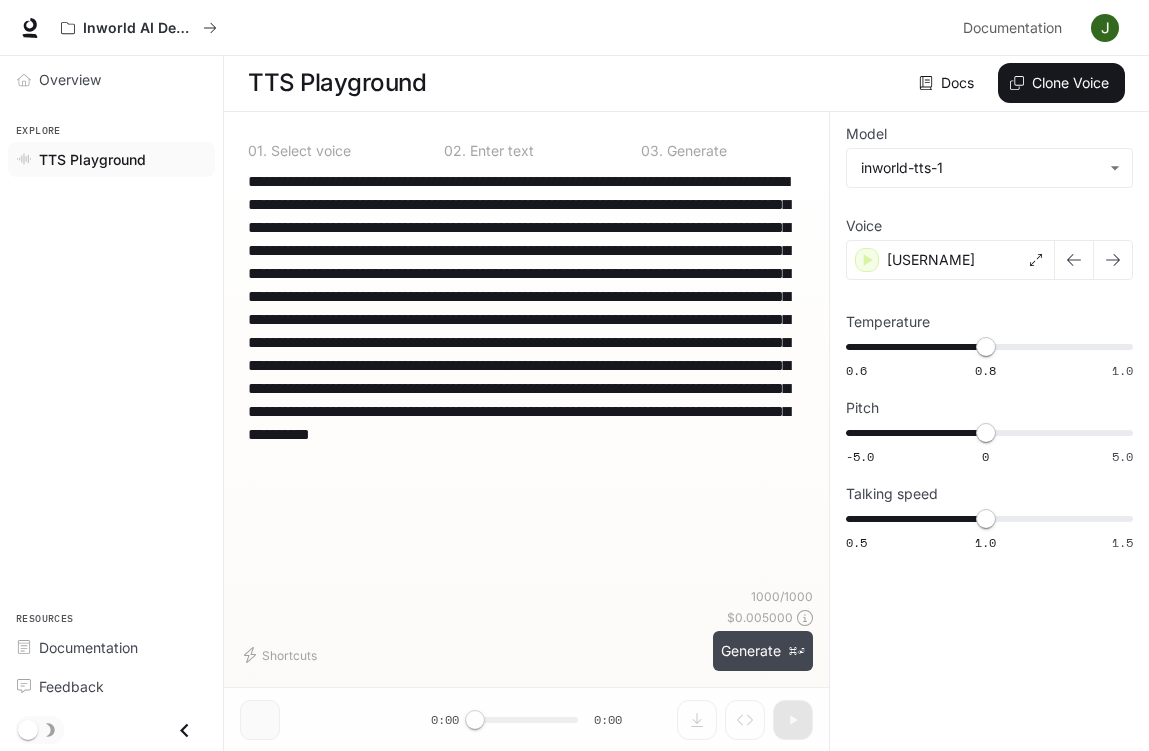 type on "**********" 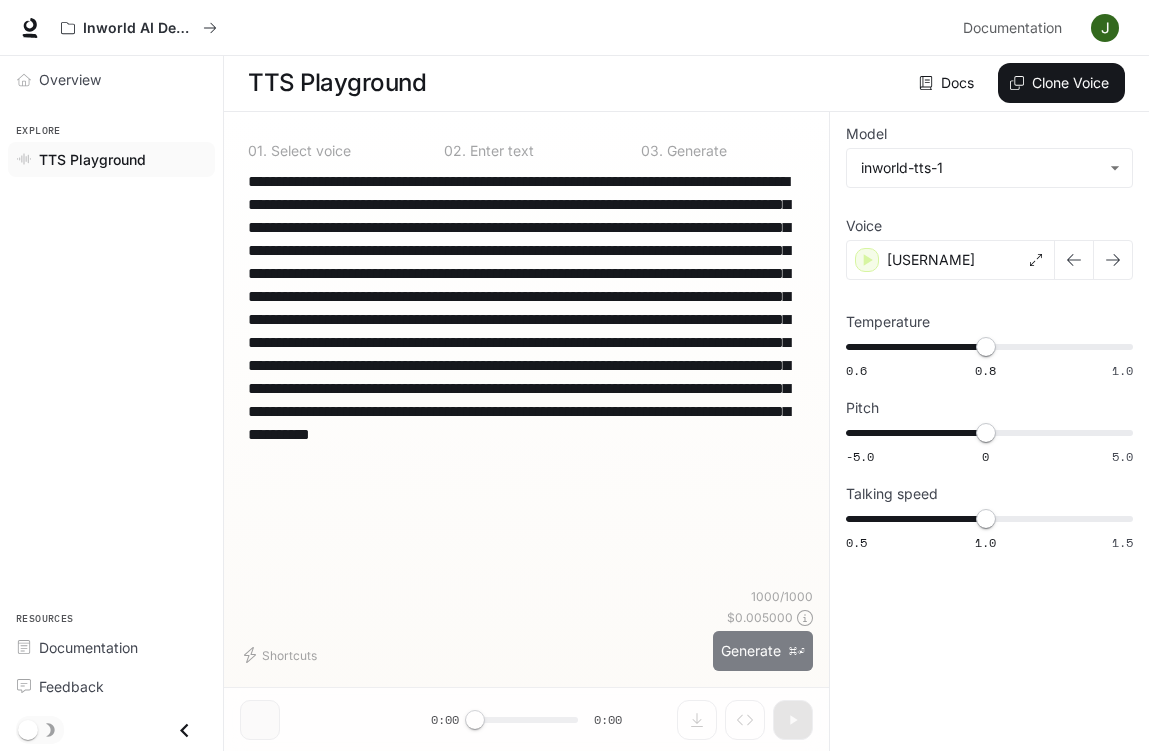 click on "Generate ⌘⏎" at bounding box center (763, 651) 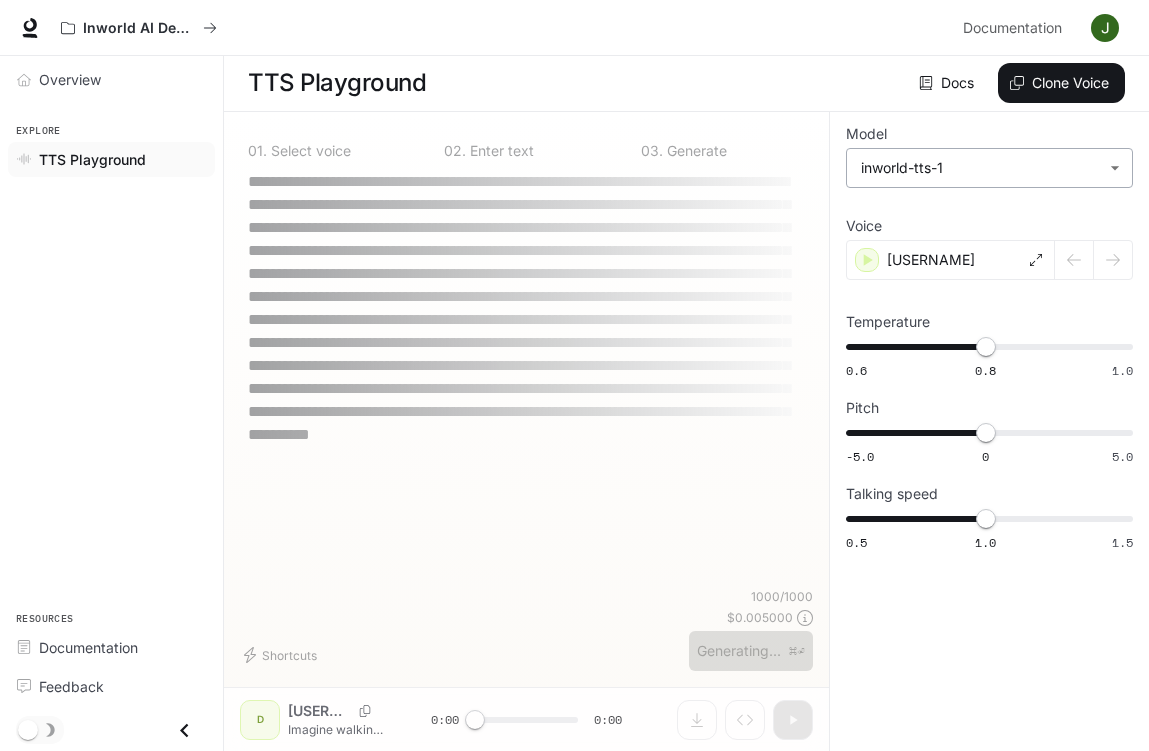 click on "**********" at bounding box center [574, 375] 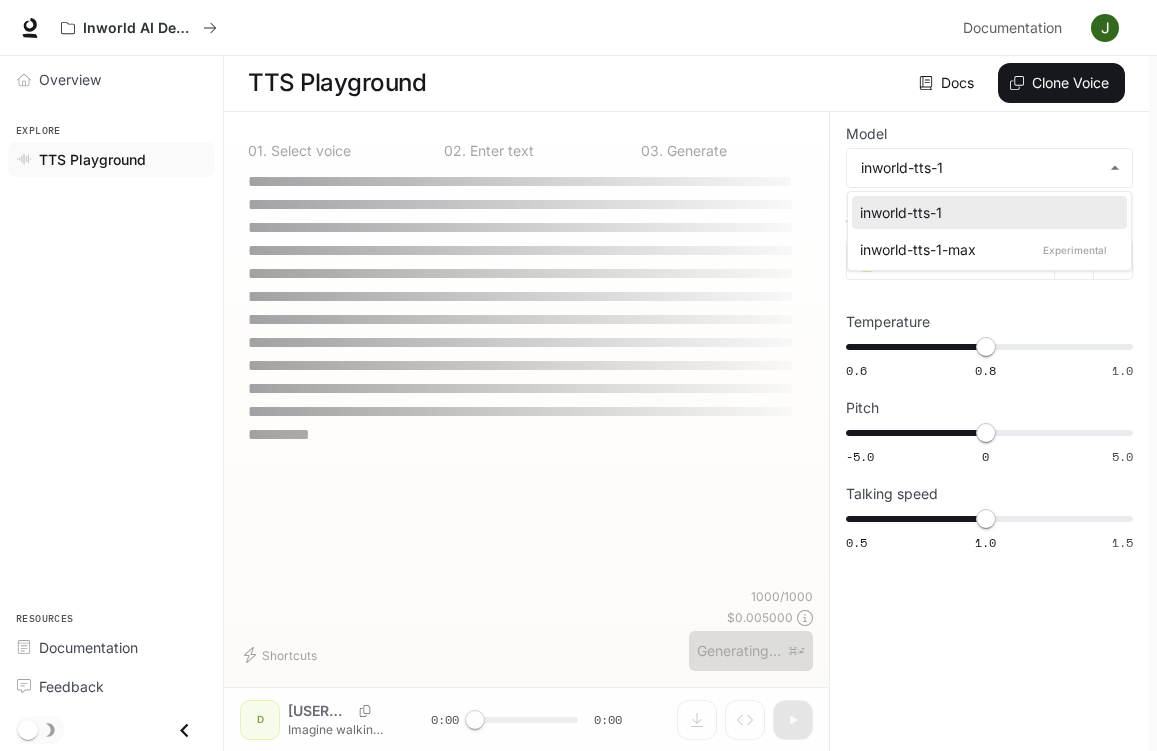 click at bounding box center (578, 375) 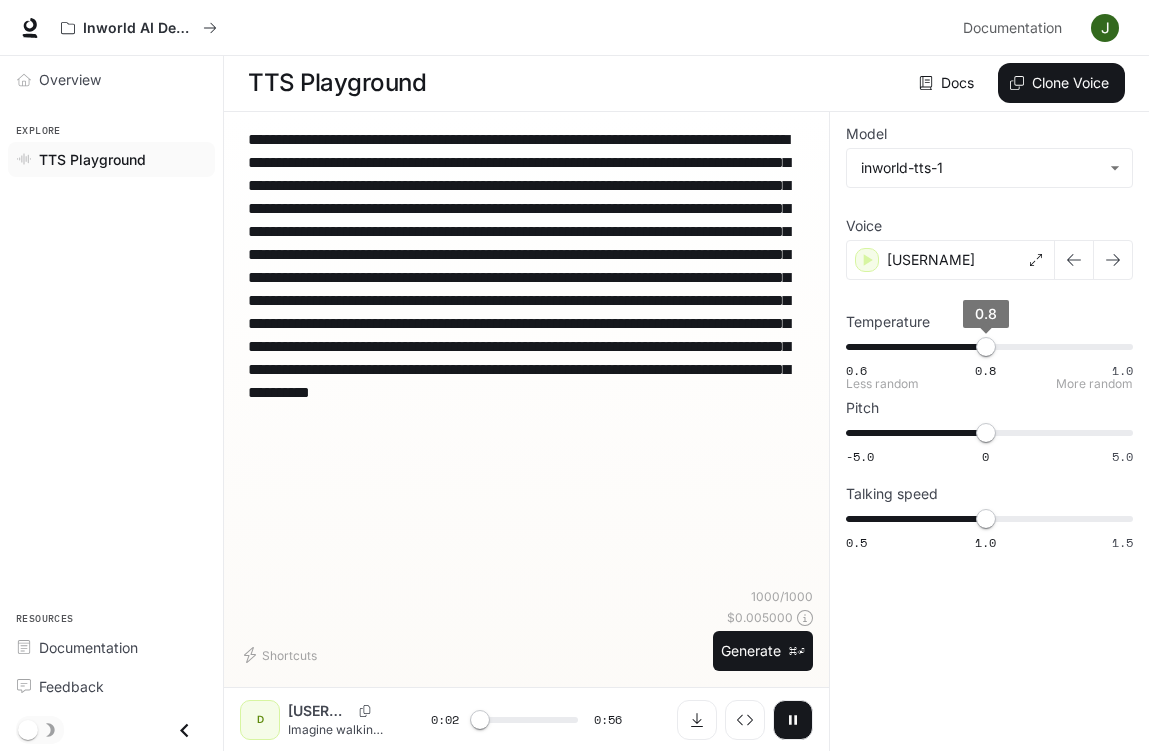 type on "***" 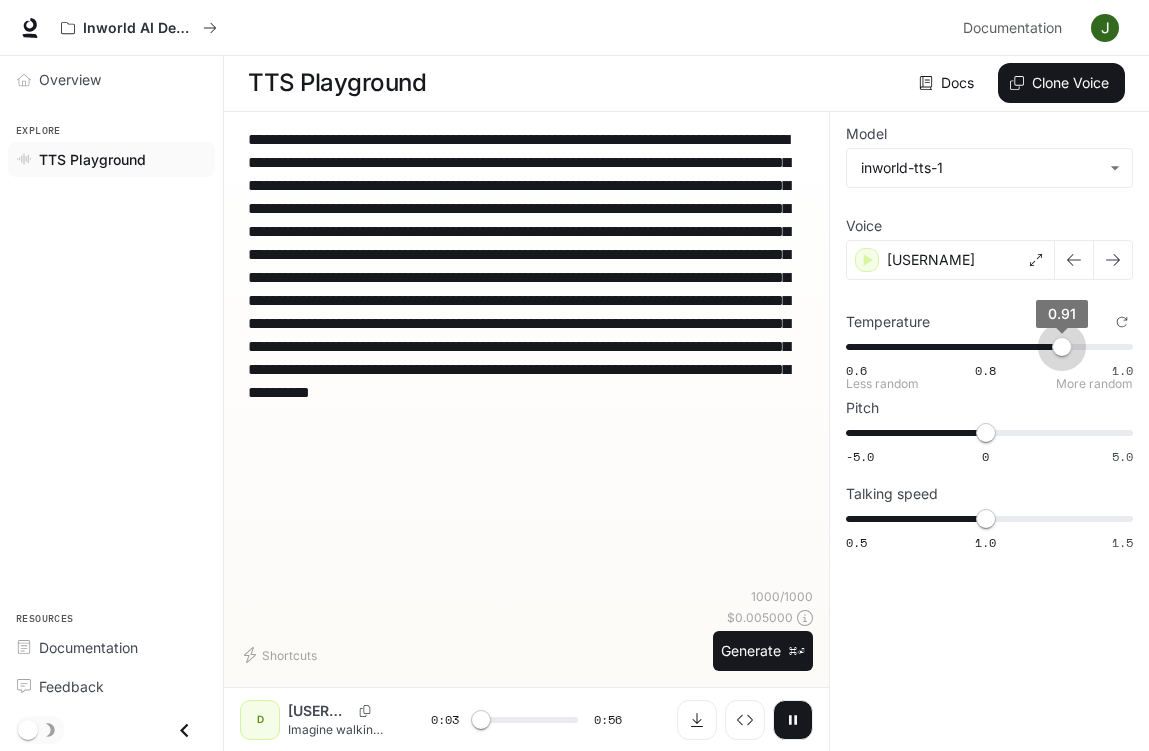 type on "***" 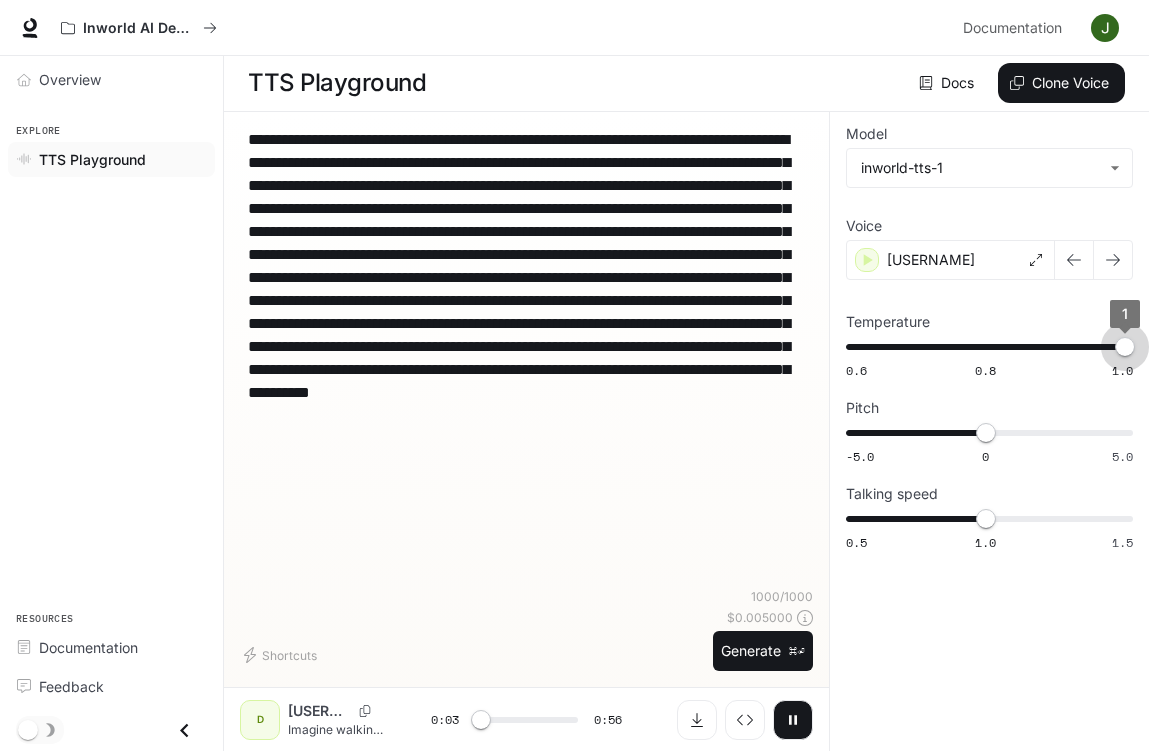 drag, startPoint x: 989, startPoint y: 350, endPoint x: 1149, endPoint y: 356, distance: 160.11246 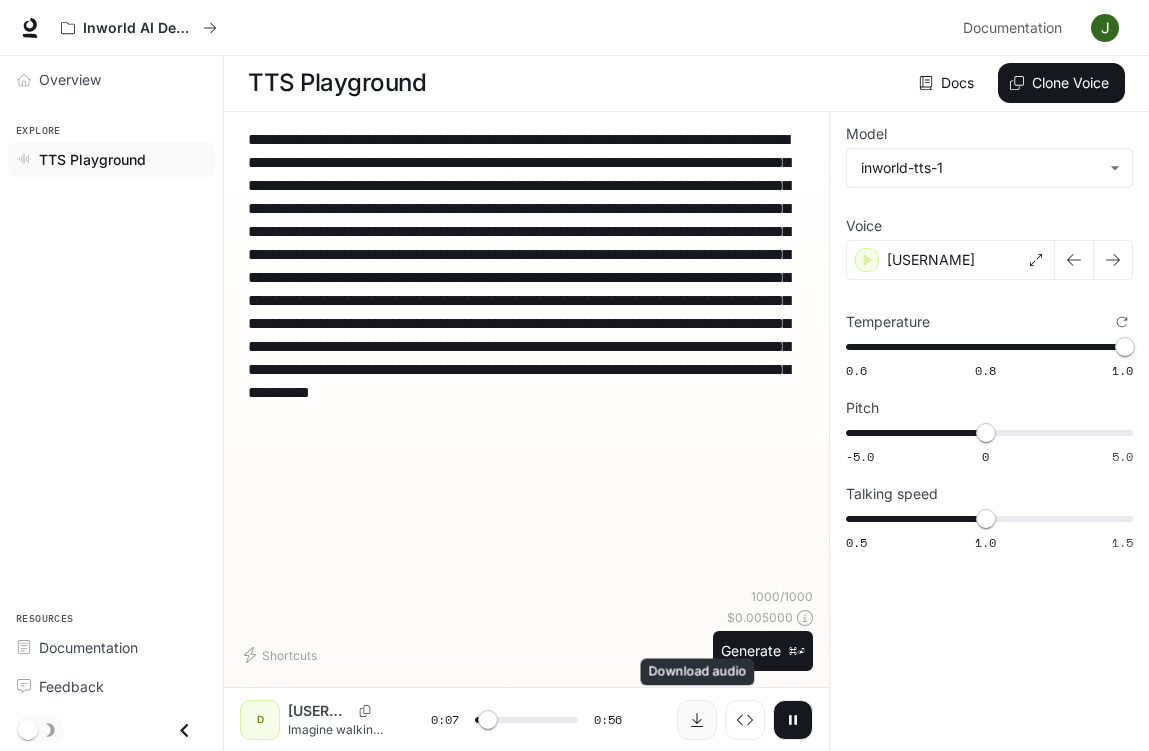 click 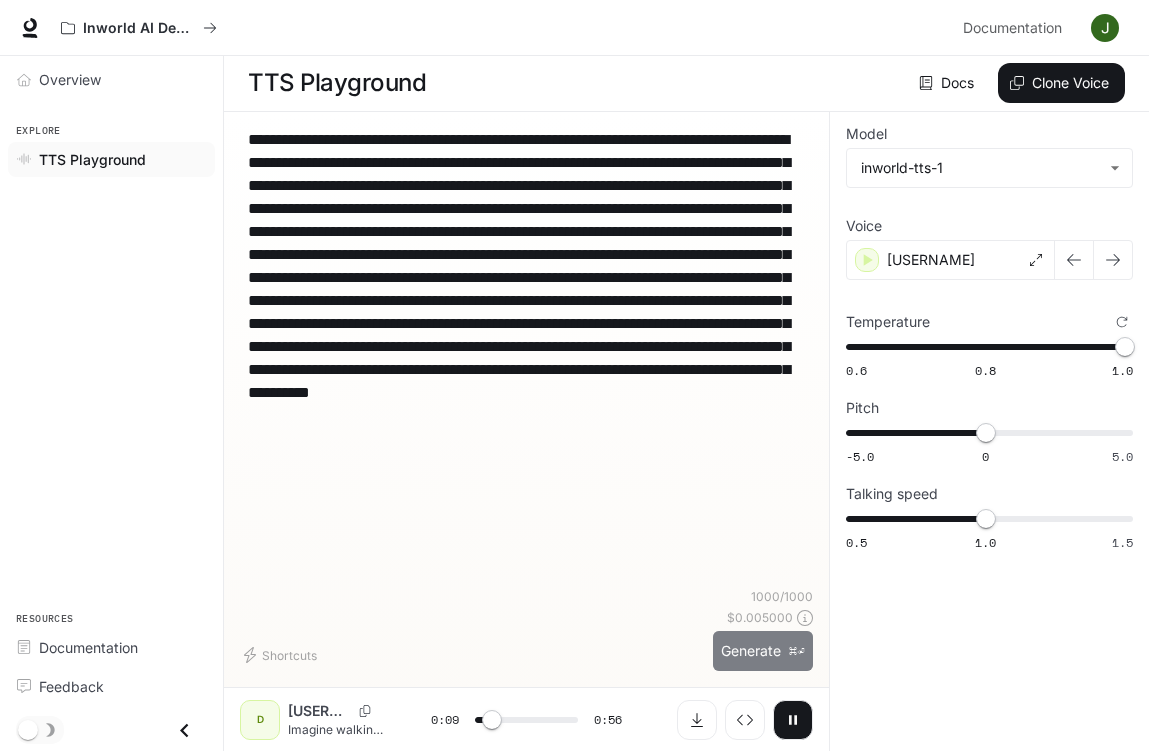 click on "Generate ⌘⏎" at bounding box center [763, 651] 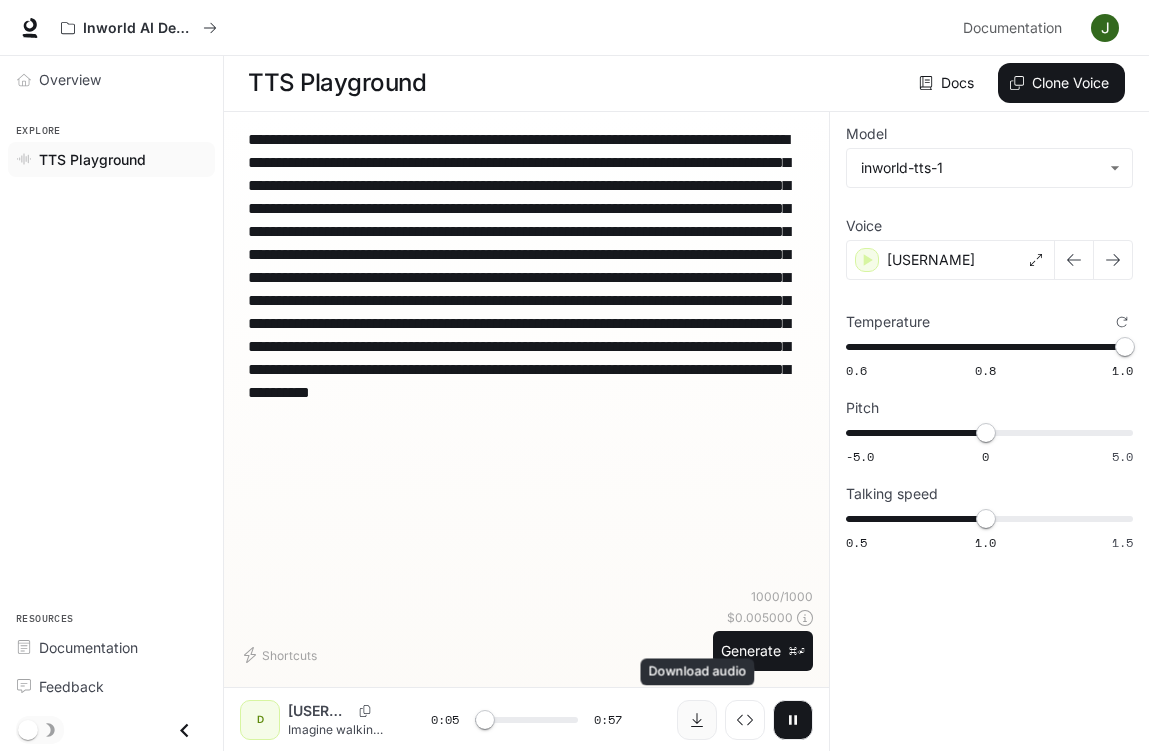 click at bounding box center (697, 720) 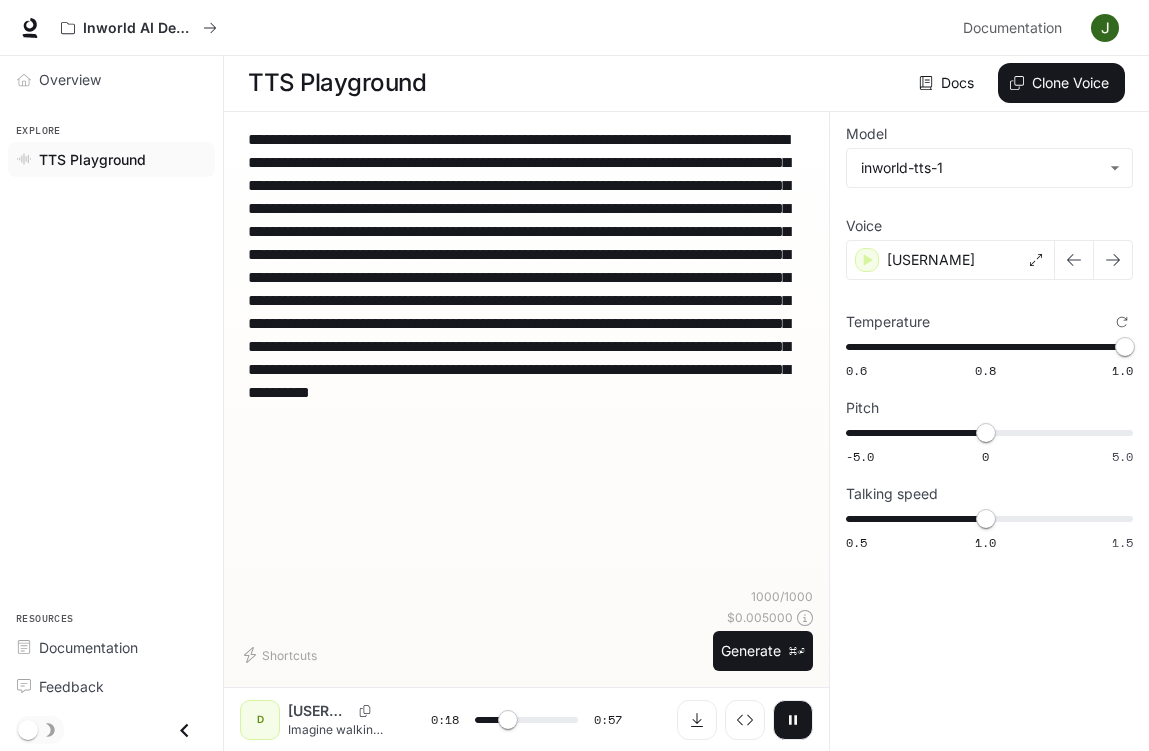click 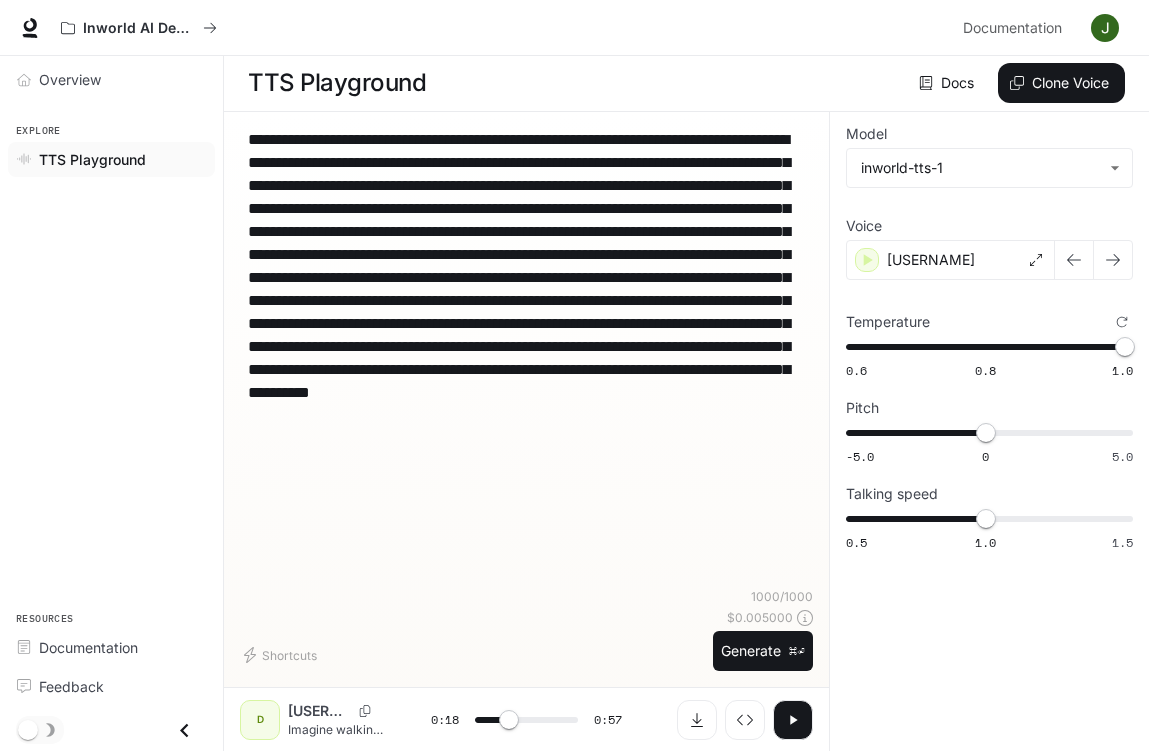 scroll, scrollTop: 0, scrollLeft: 0, axis: both 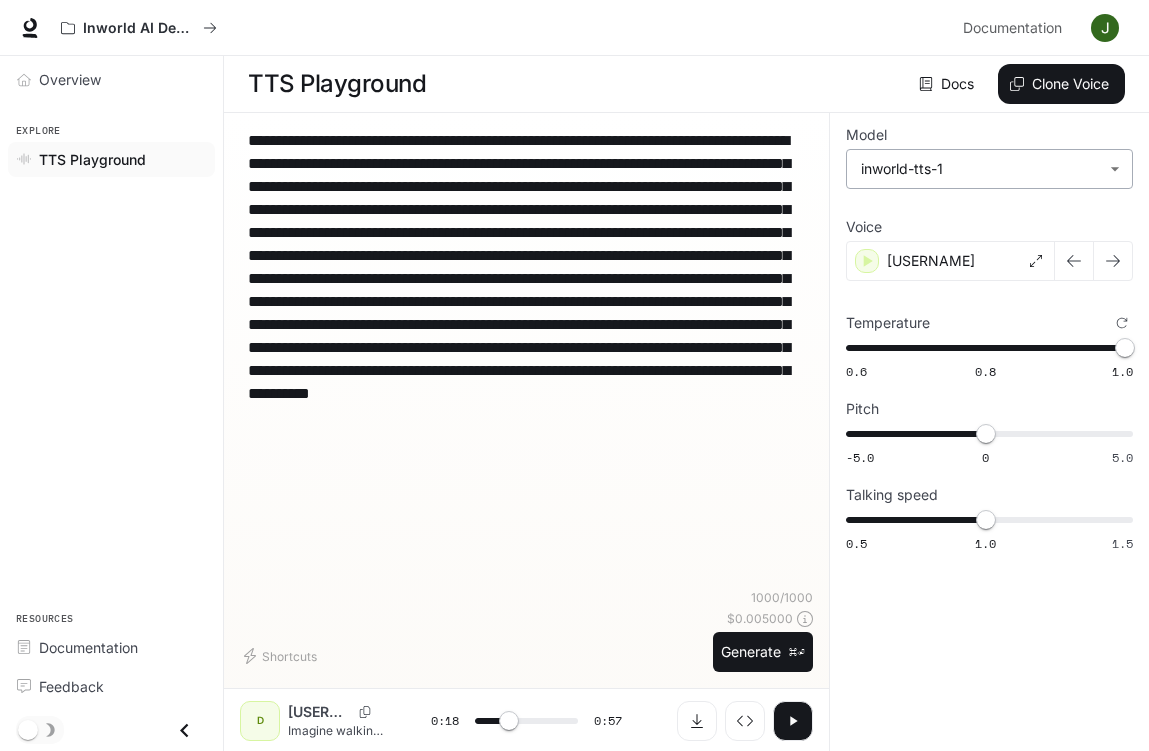 click on "**********" at bounding box center (574, 376) 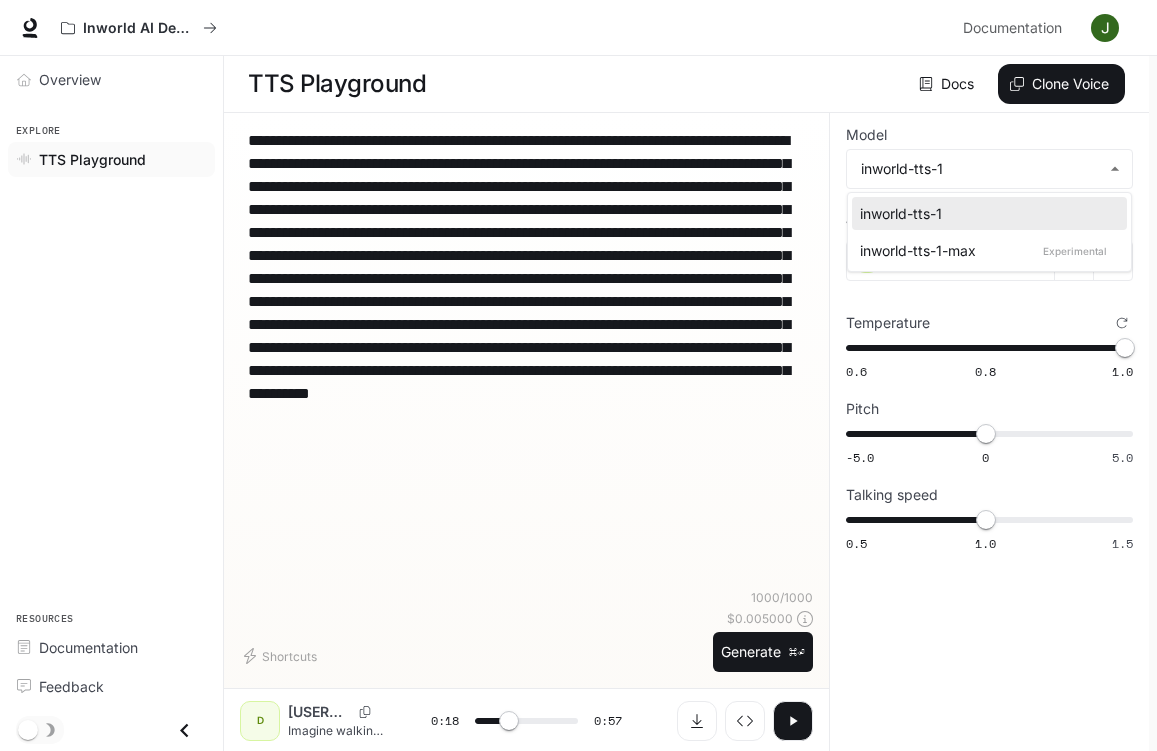 click at bounding box center [578, 375] 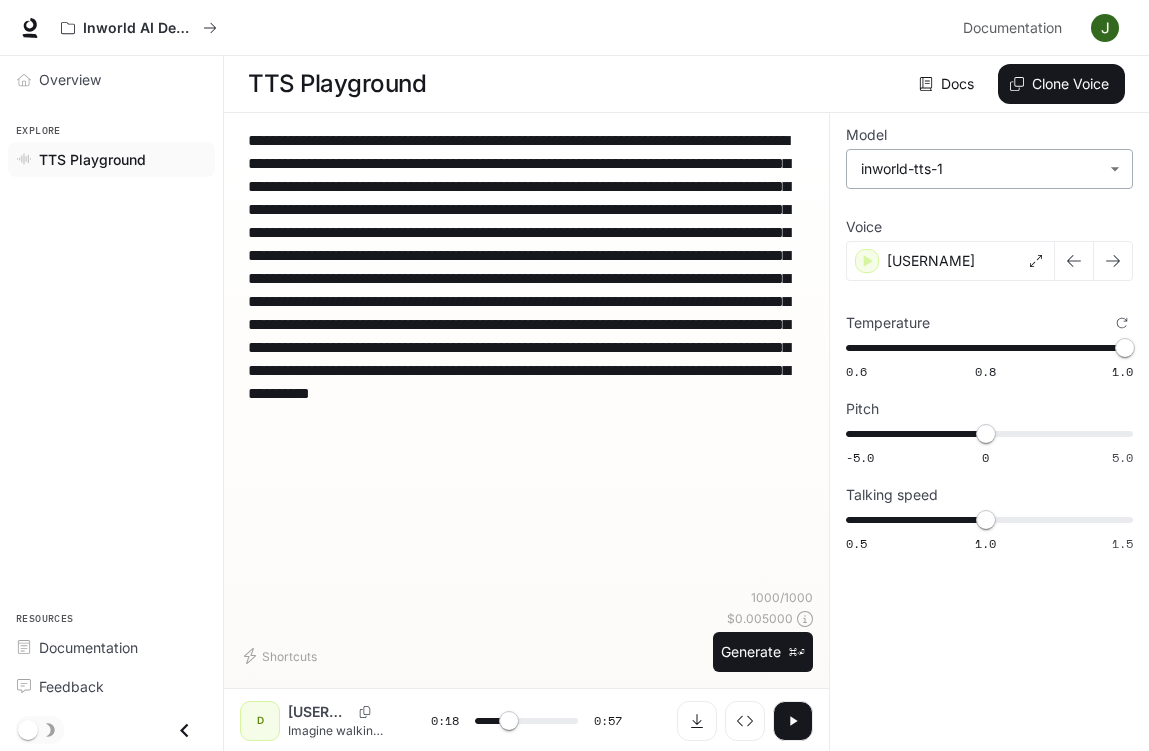 click on "**********" at bounding box center (574, 376) 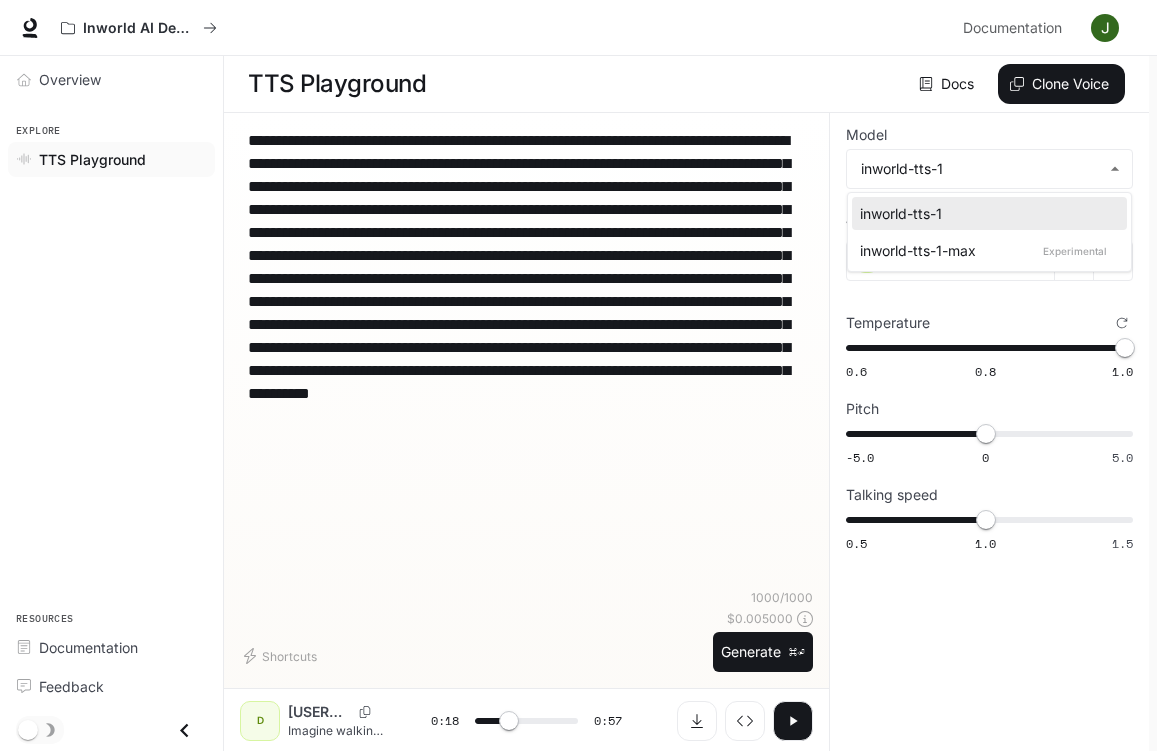 click at bounding box center [578, 375] 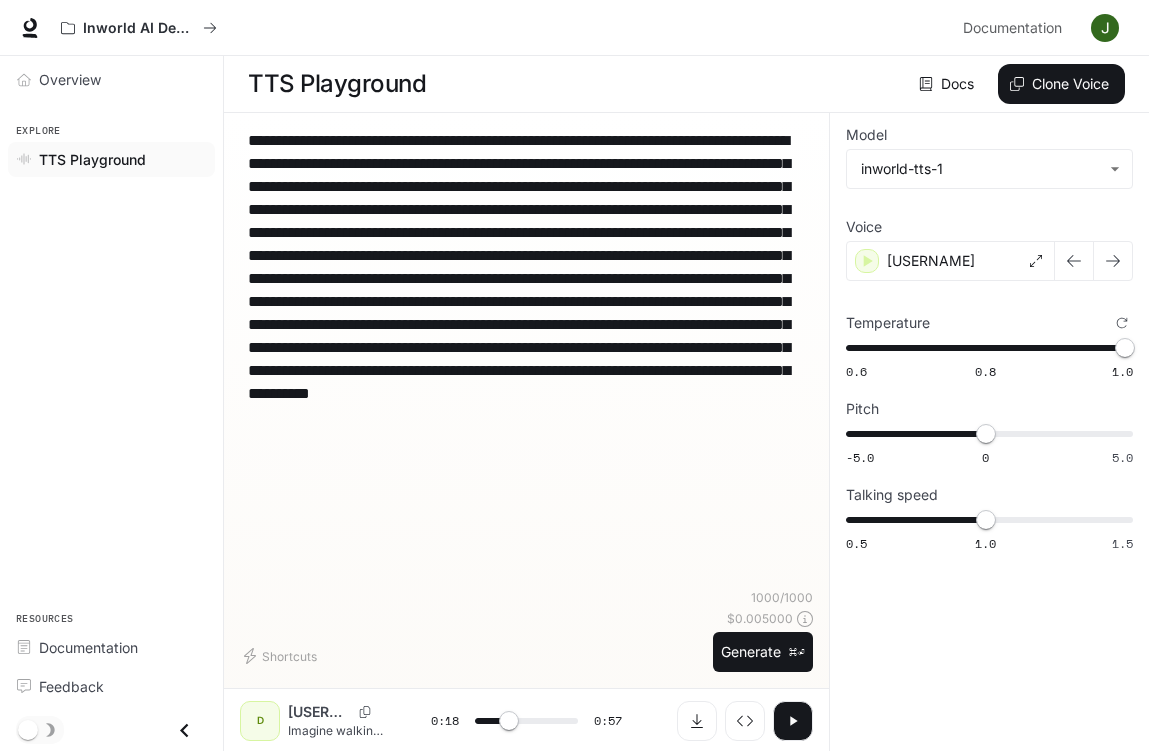 click on "**********" at bounding box center [526, 290] 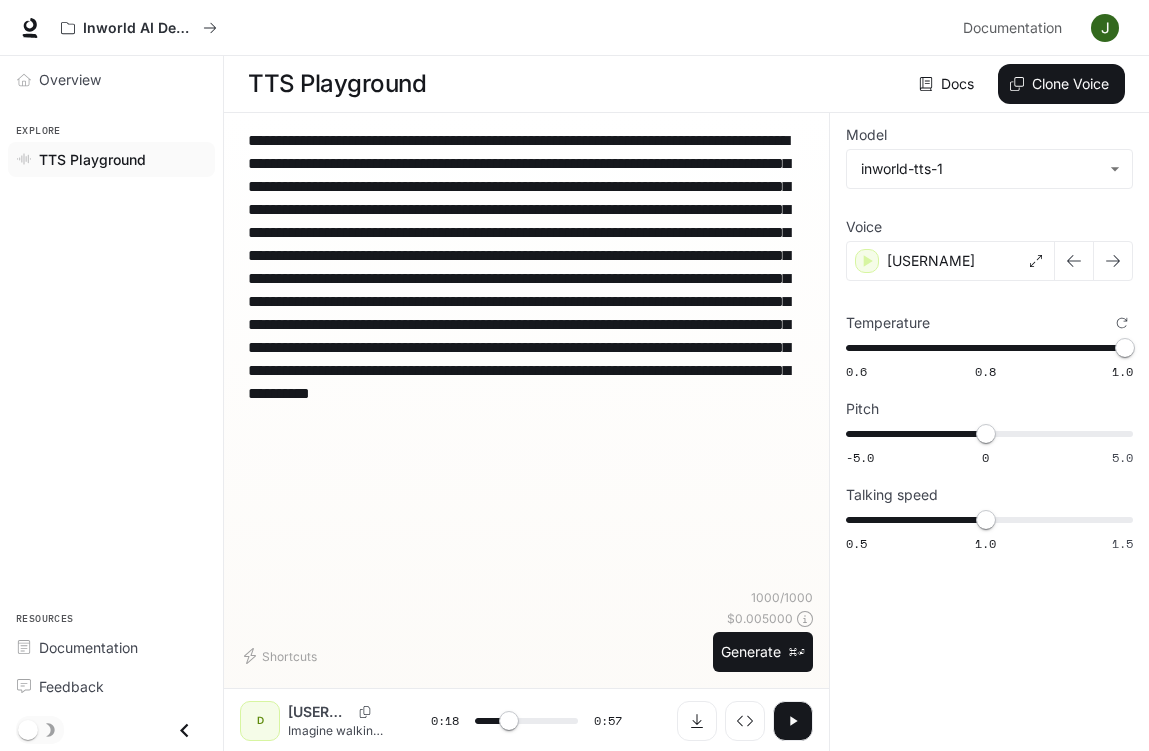 drag, startPoint x: 707, startPoint y: 439, endPoint x: 250, endPoint y: 130, distance: 551.66113 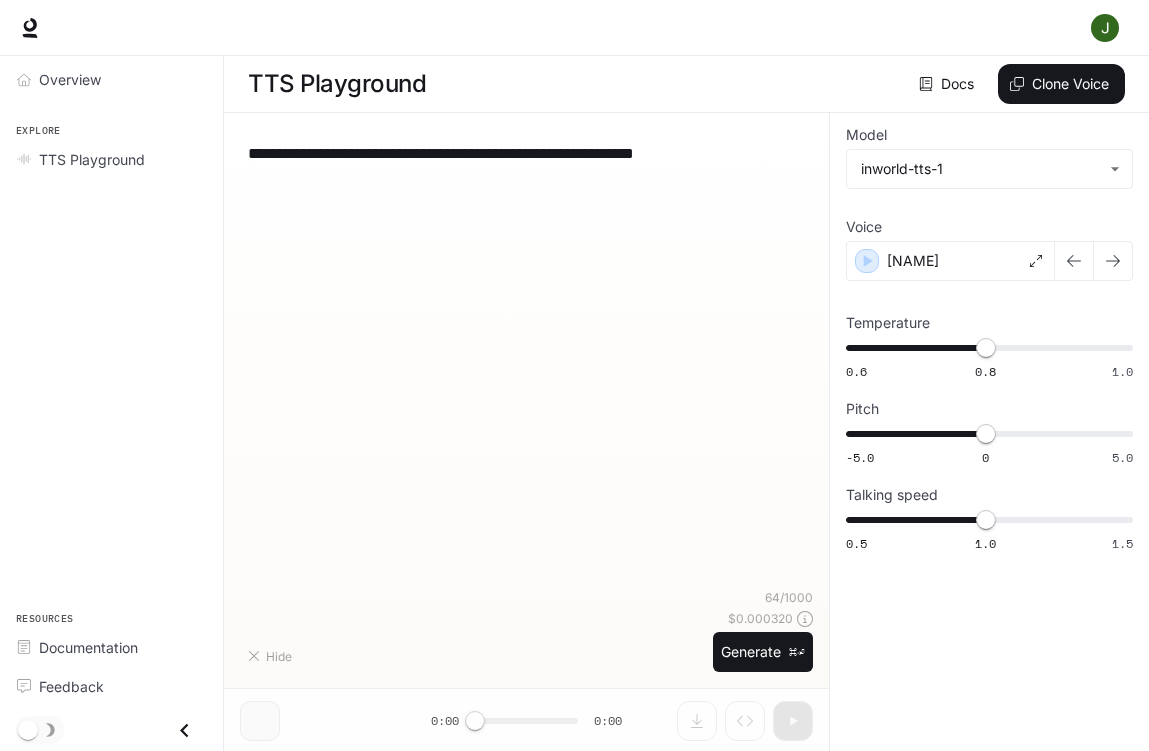 type on "**********" 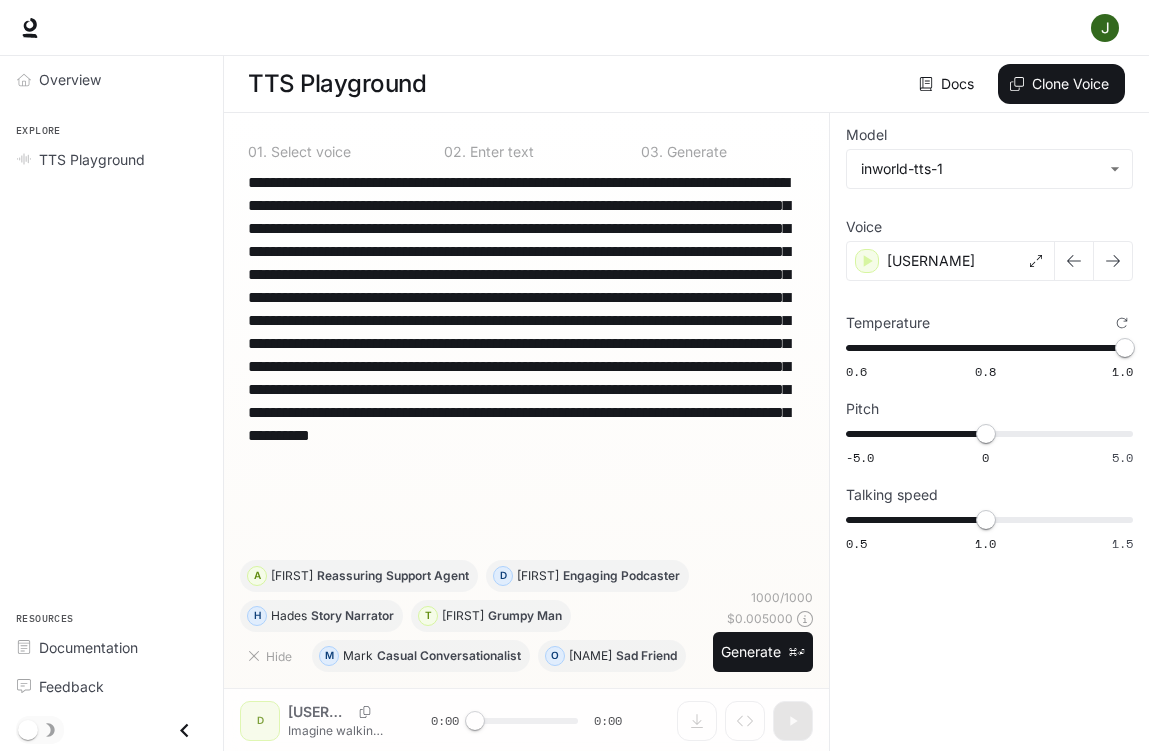 click on "**********" at bounding box center [526, 332] 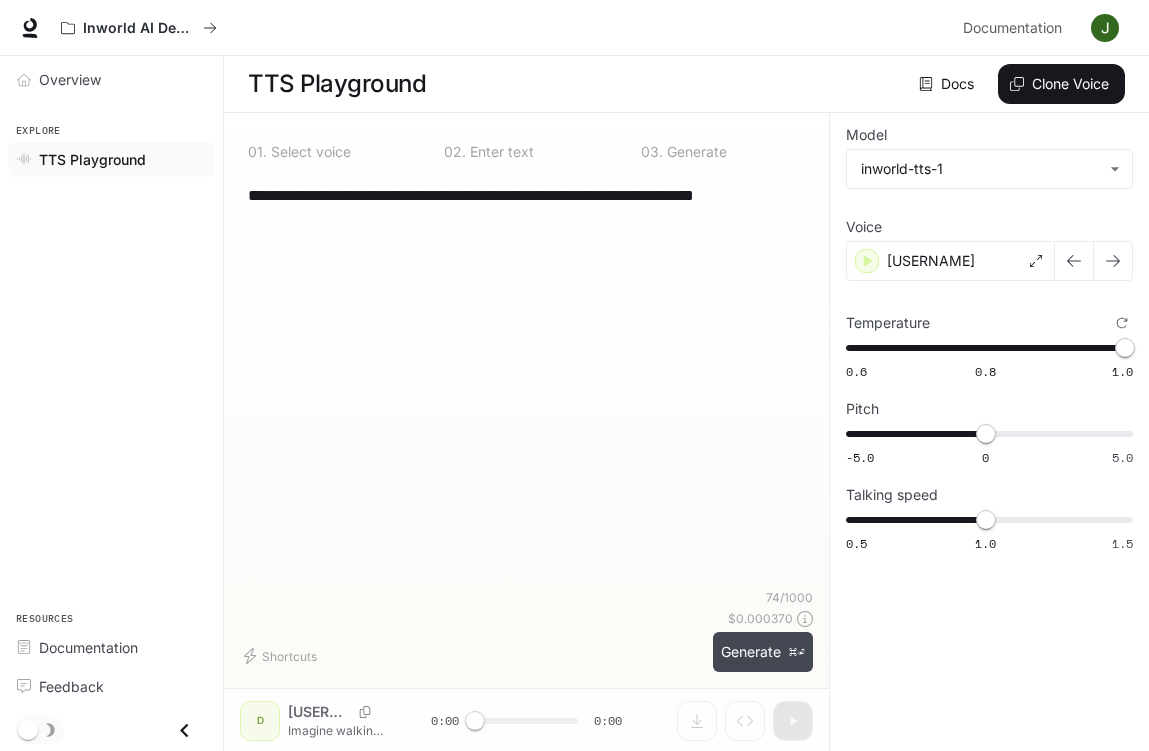 type on "**********" 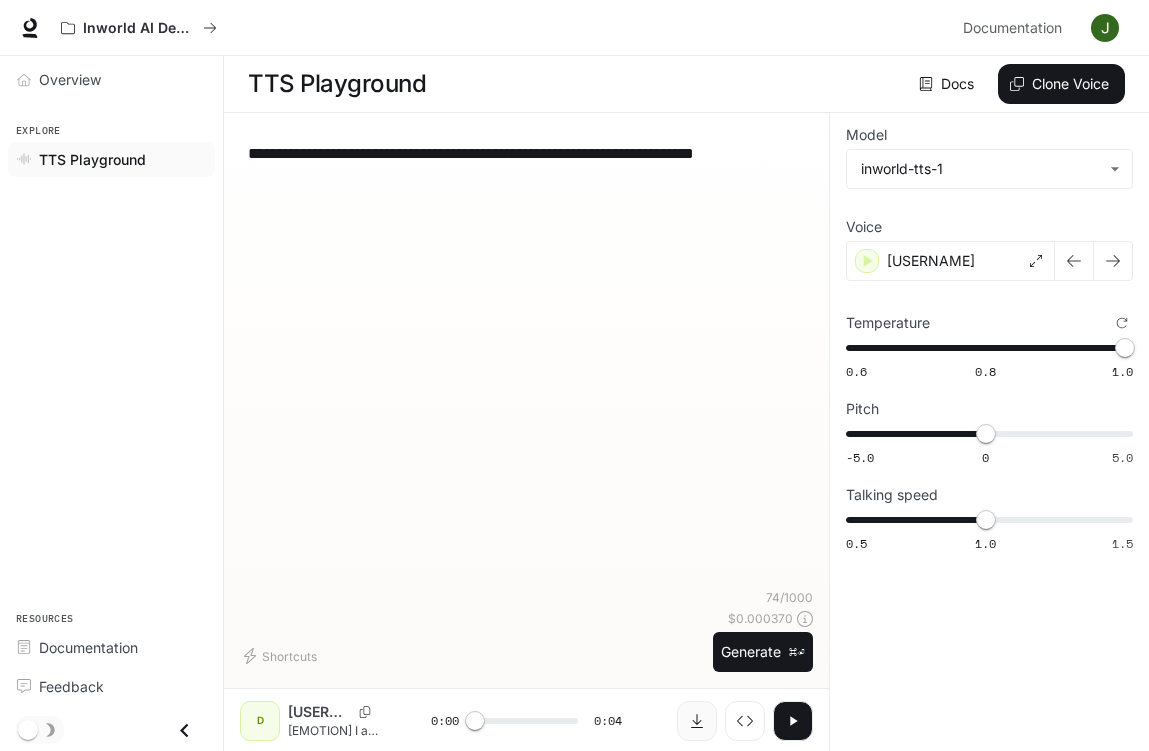 click 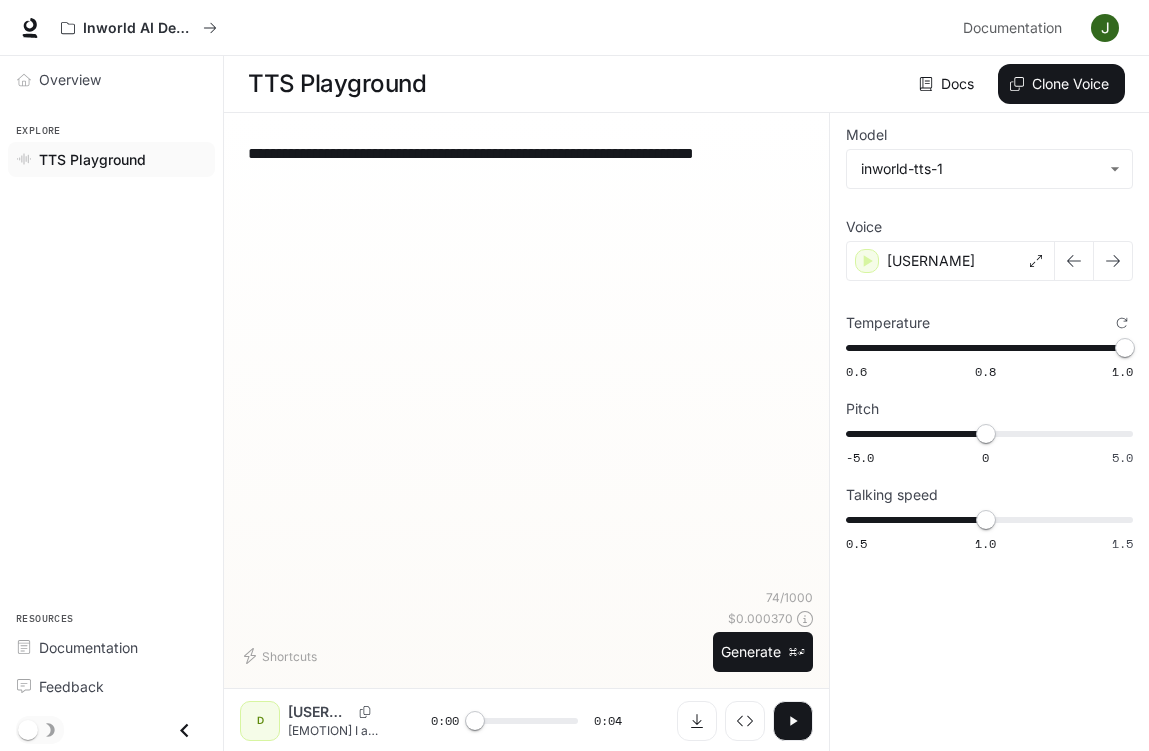 scroll, scrollTop: 1, scrollLeft: 0, axis: vertical 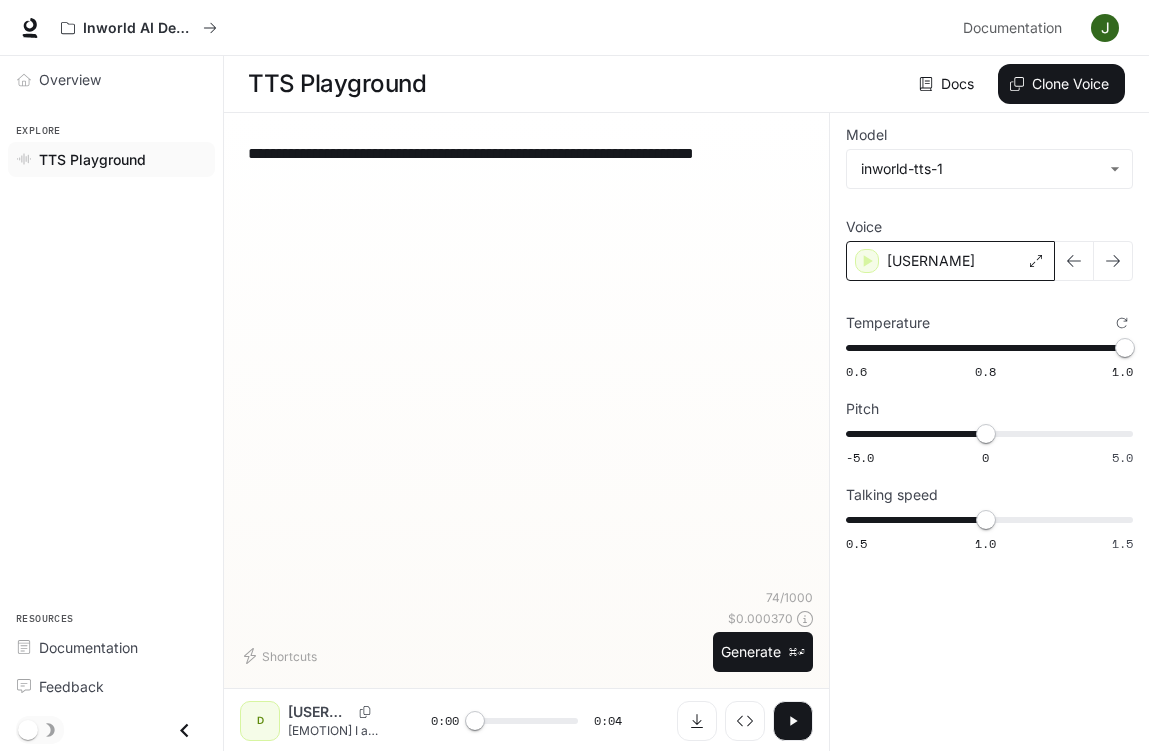 click 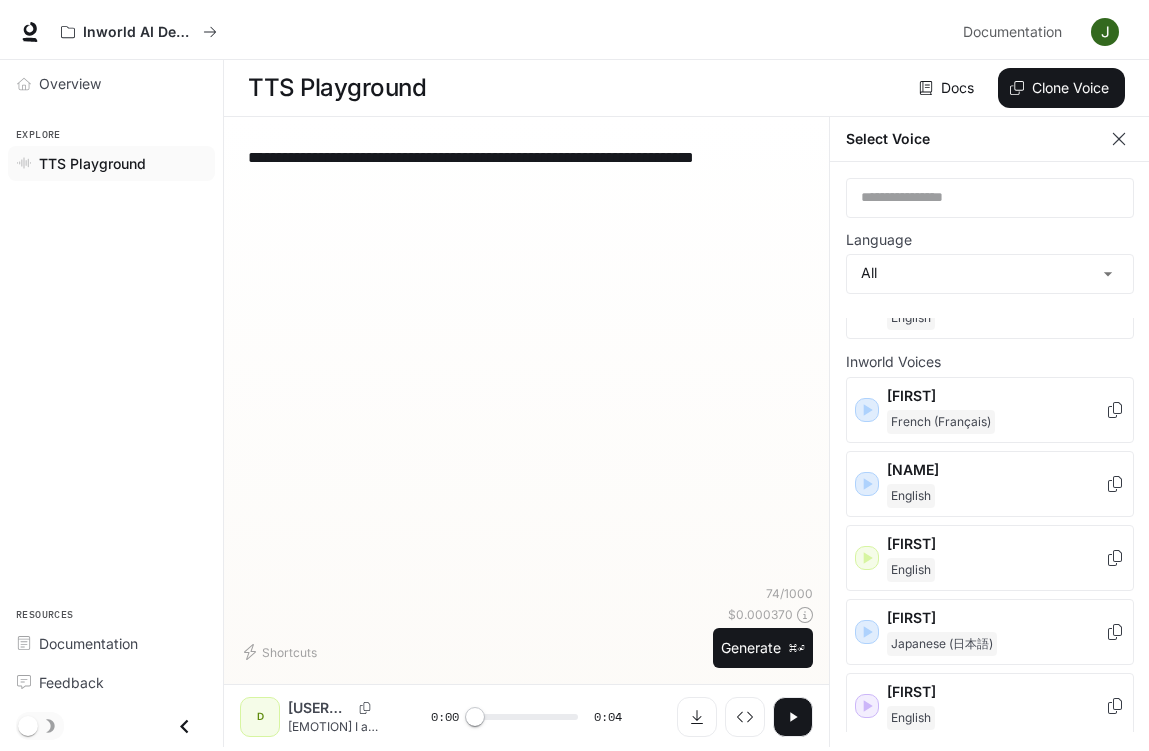 scroll, scrollTop: 142, scrollLeft: 0, axis: vertical 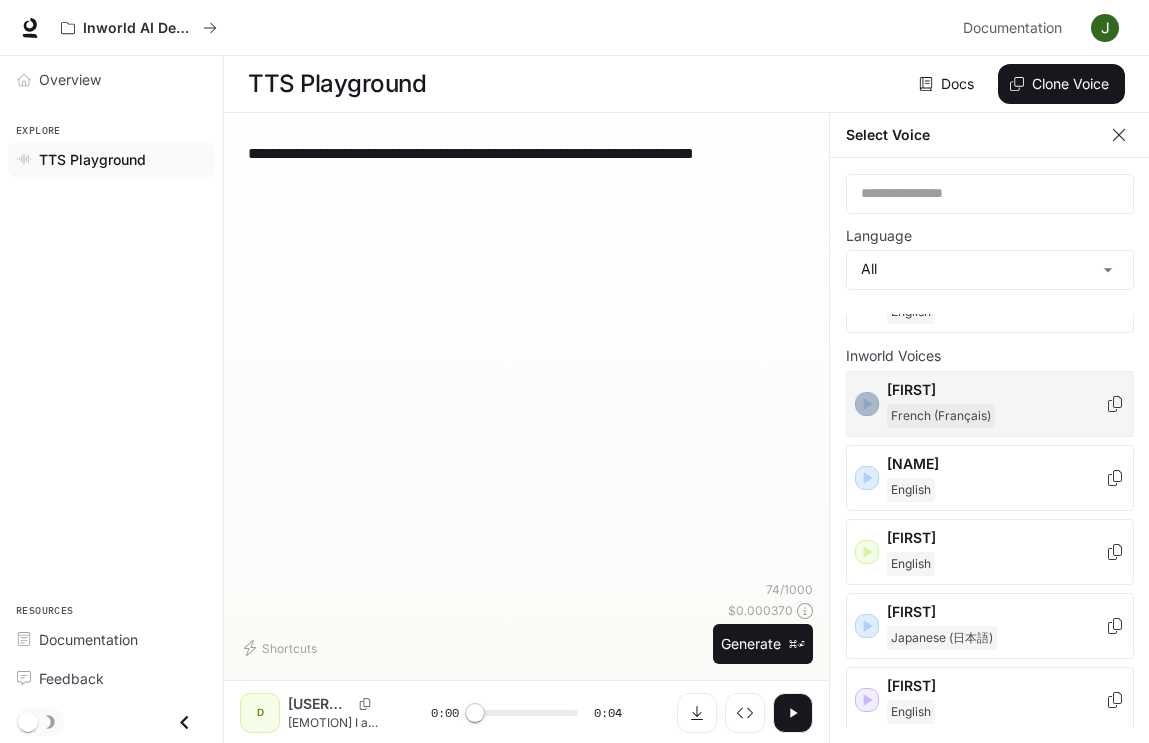 click 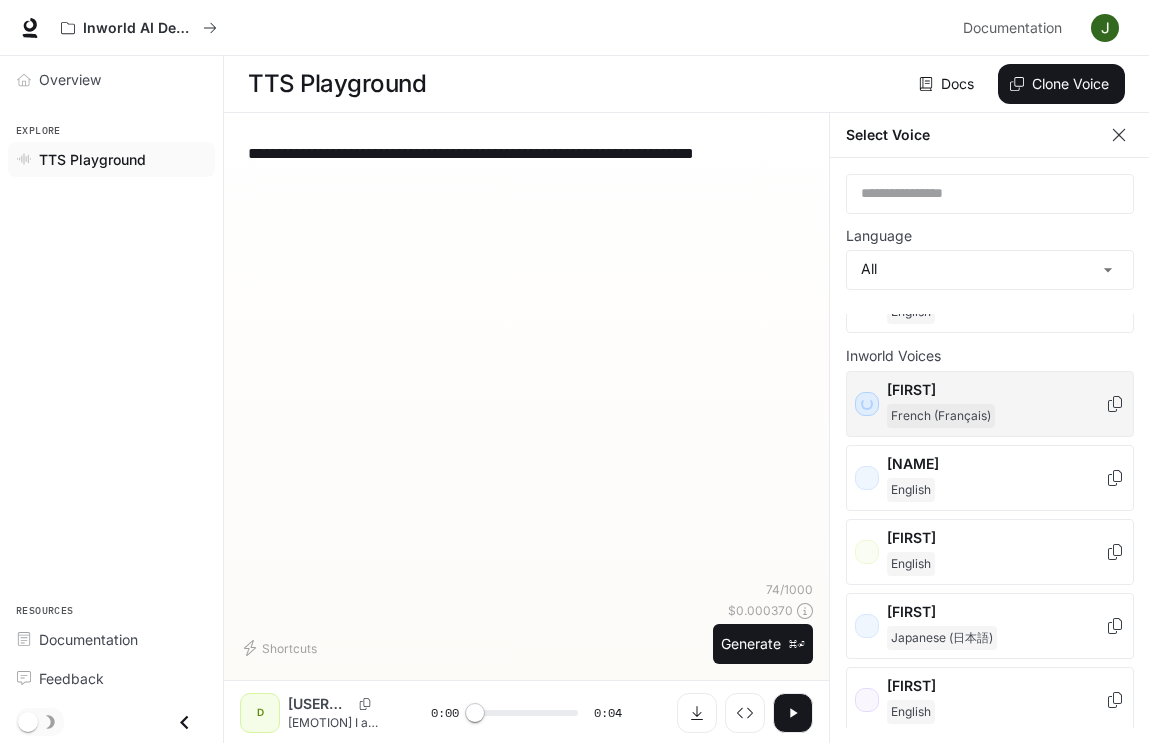 click on "French (Français)" at bounding box center [996, 416] 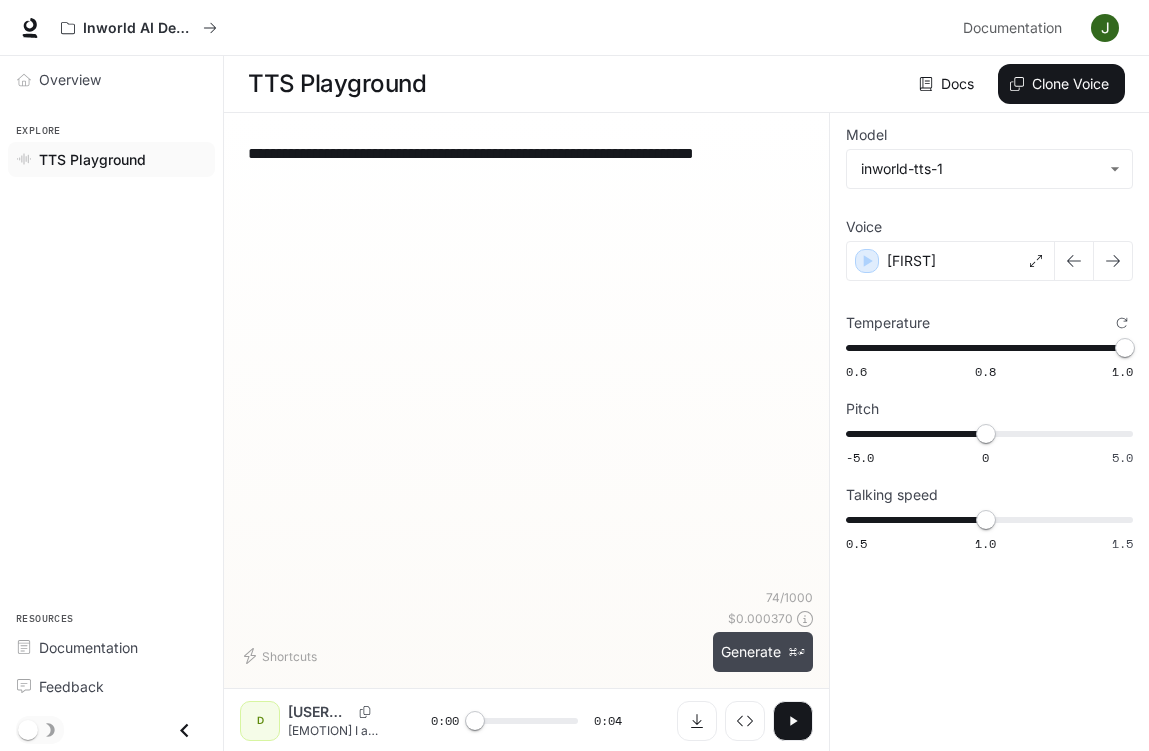 click on "Generate ⌘⏎" at bounding box center (763, 652) 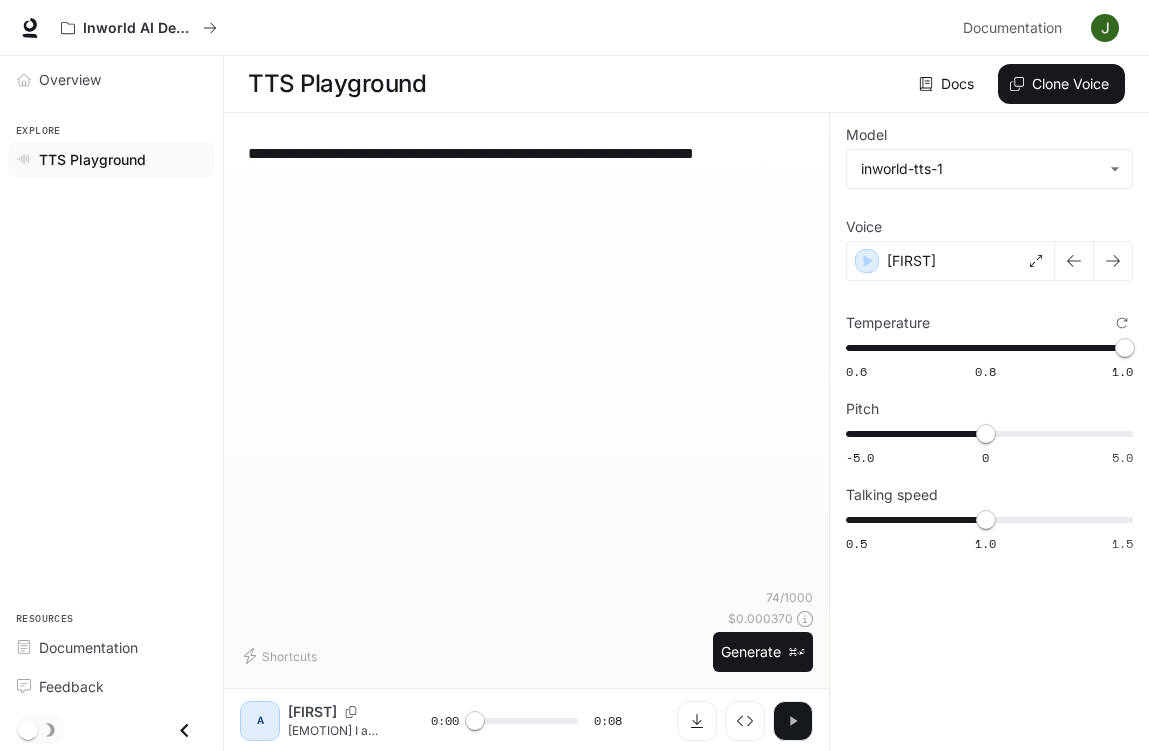 click 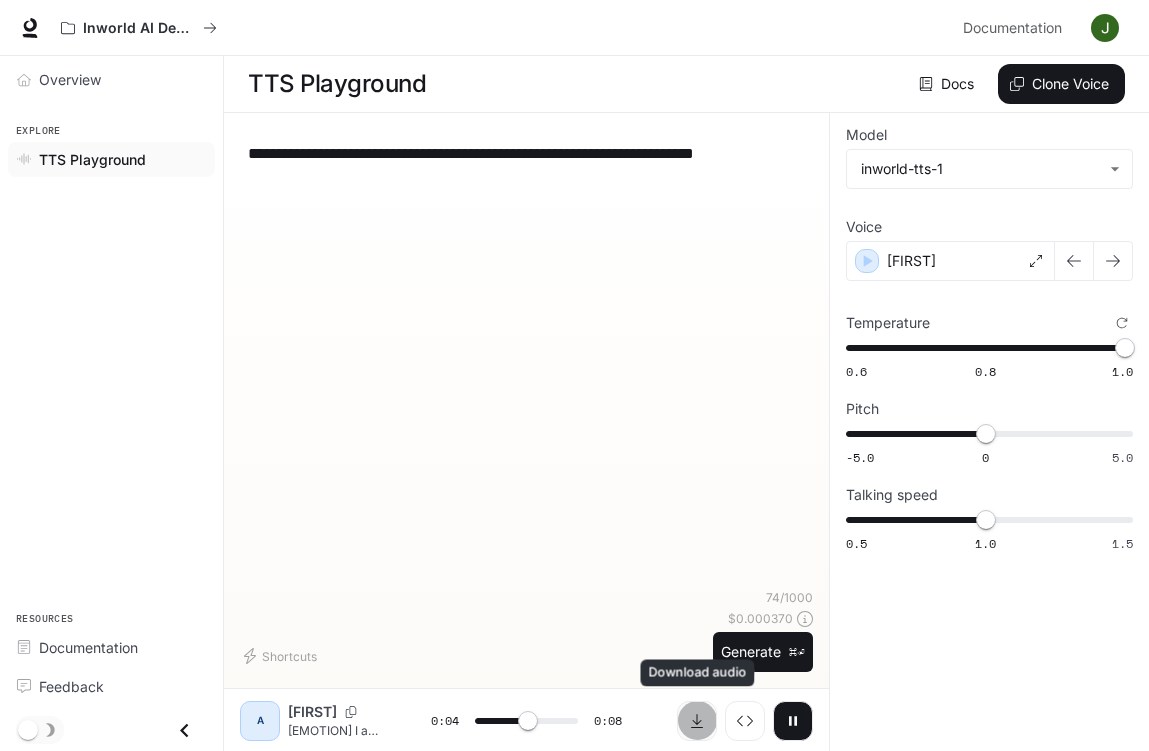 click 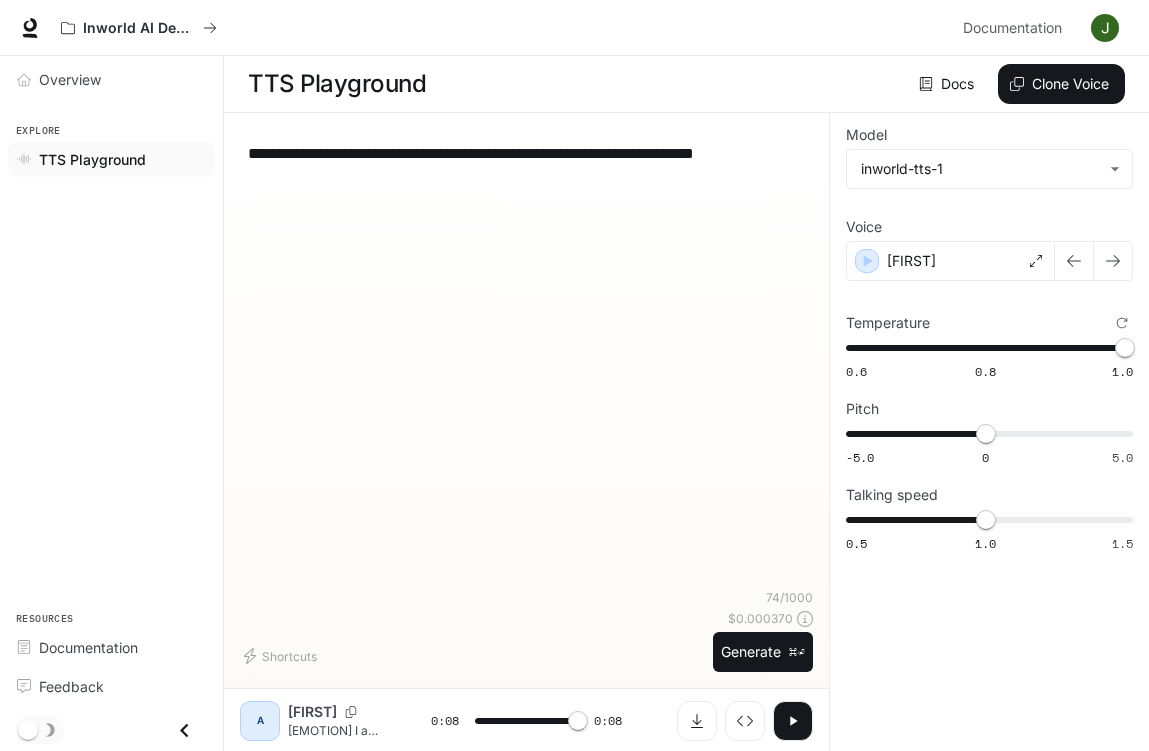 type on "*" 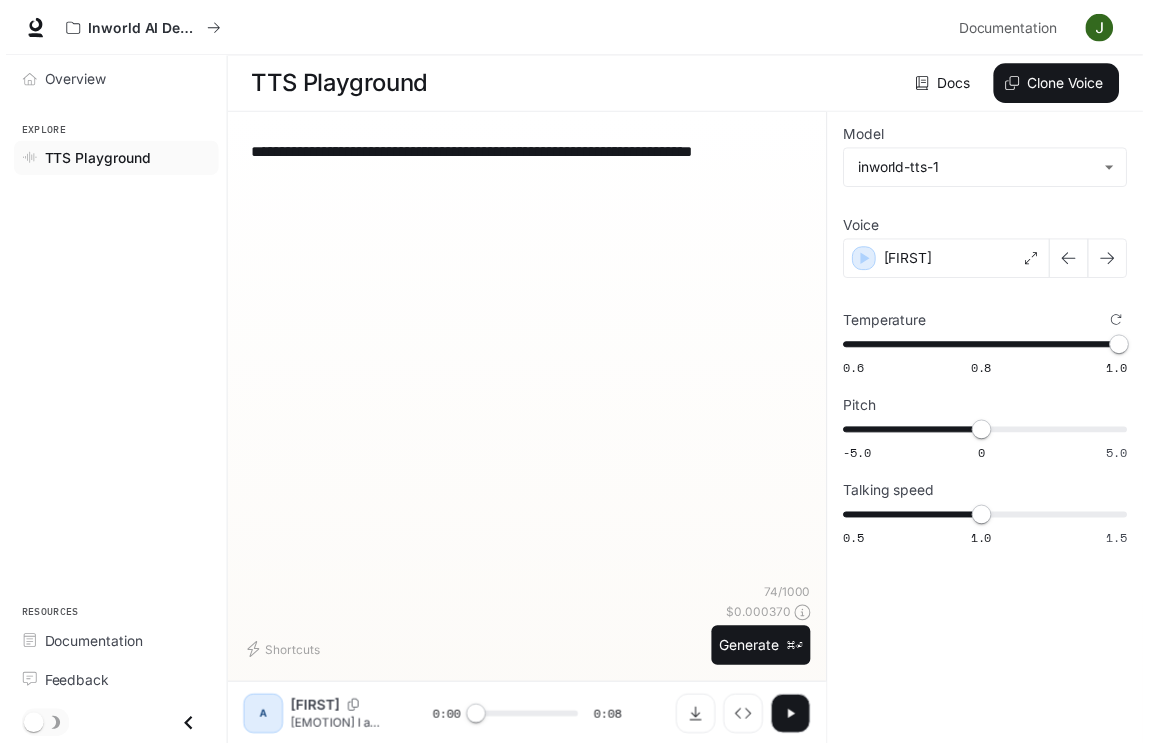 scroll, scrollTop: 1, scrollLeft: 0, axis: vertical 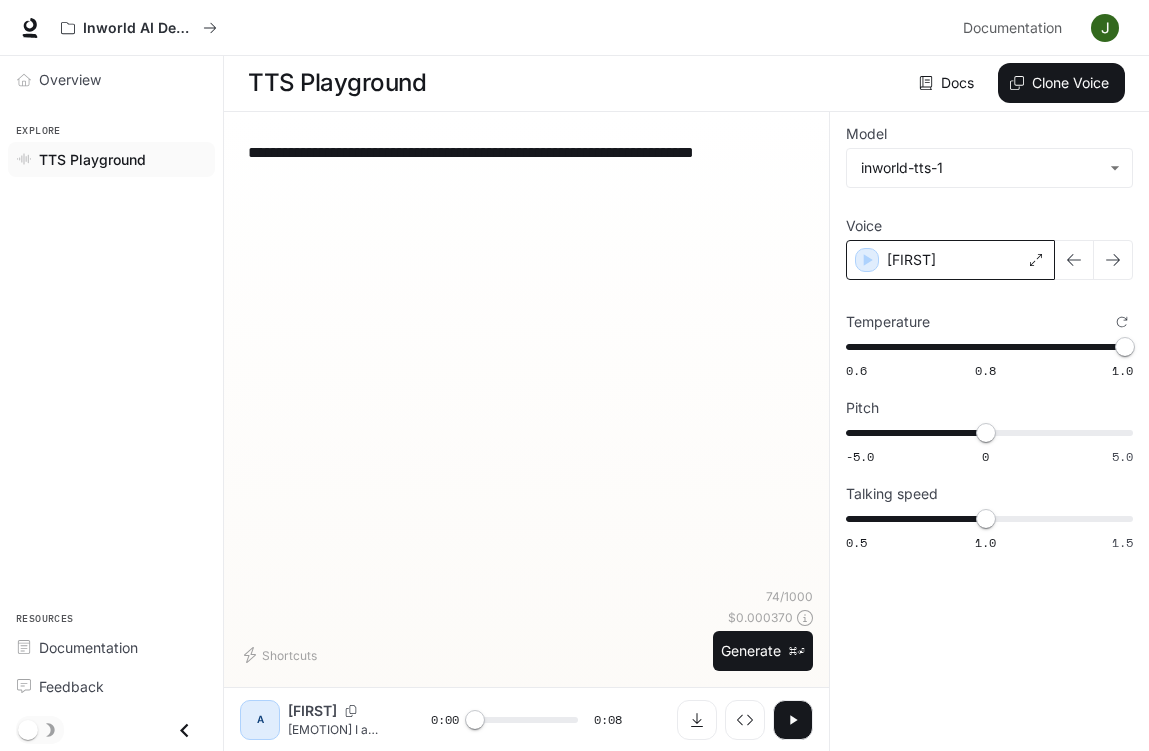 click 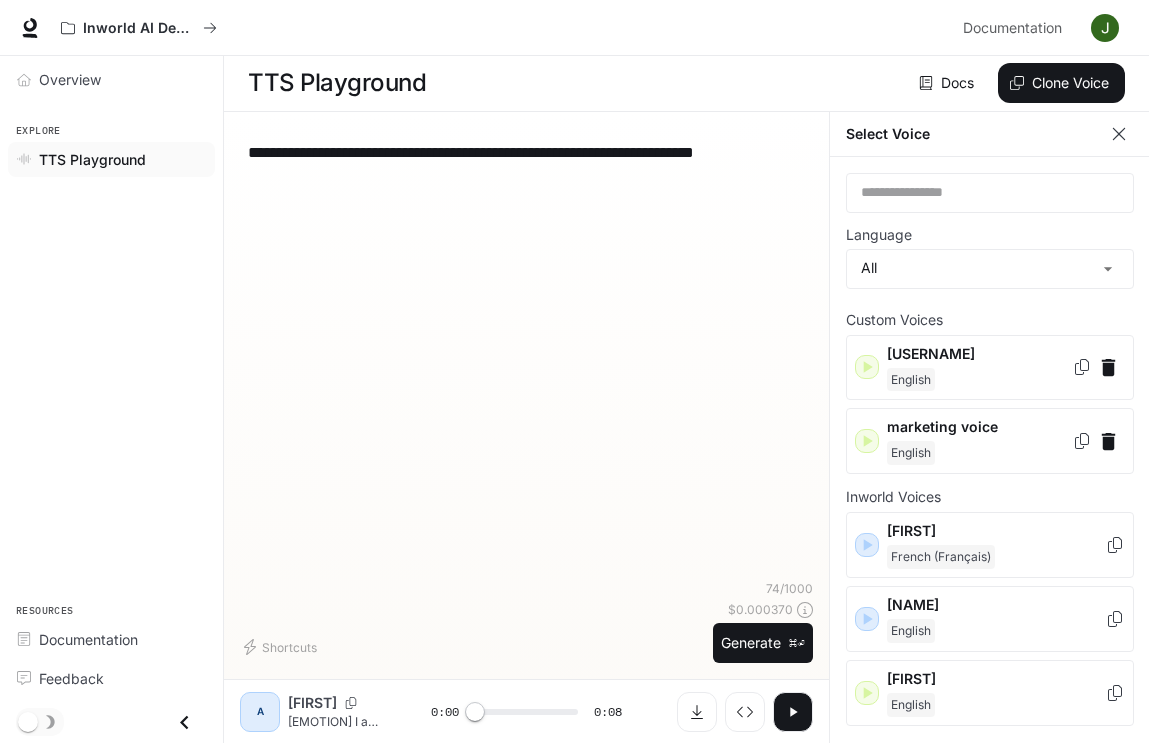 scroll, scrollTop: 9, scrollLeft: 0, axis: vertical 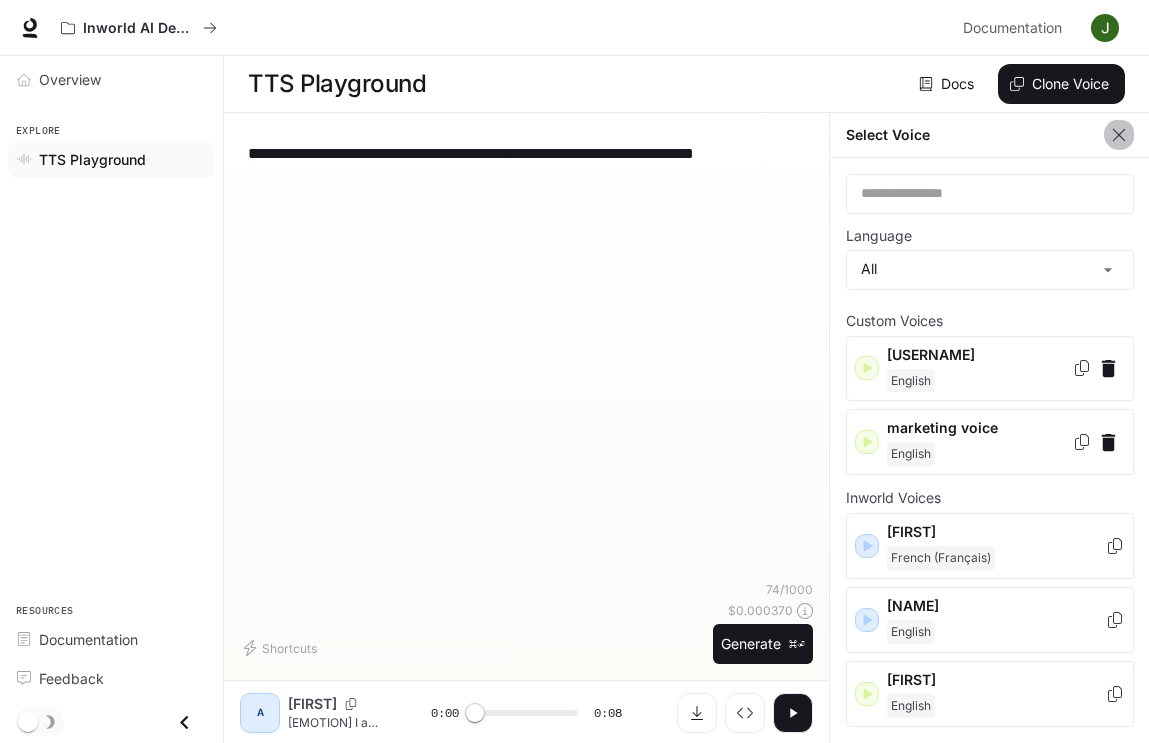 click 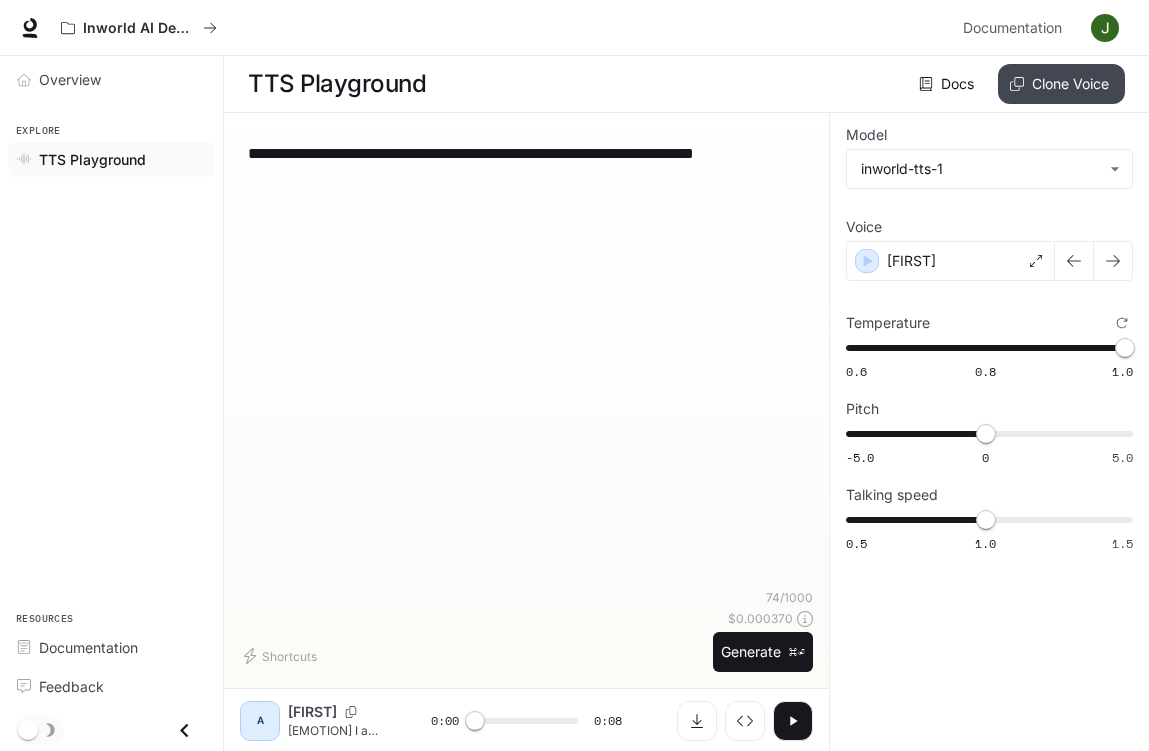 click on "Clone Voice" at bounding box center (1061, 84) 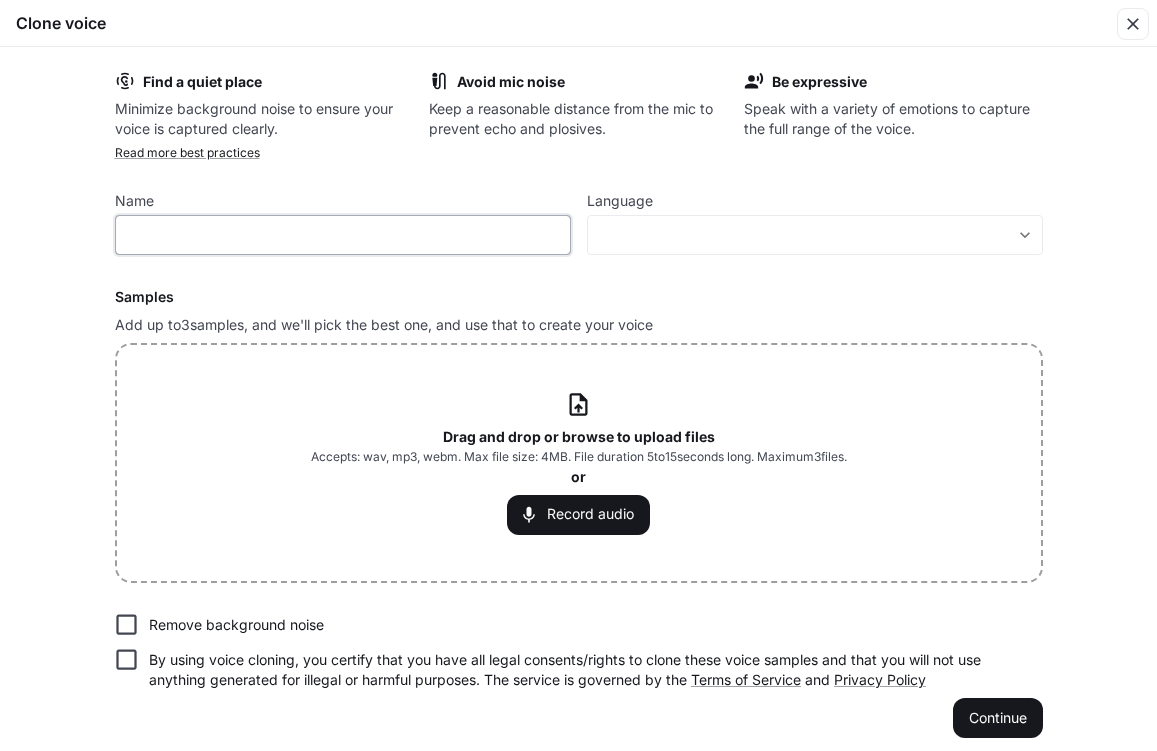 click at bounding box center [343, 235] 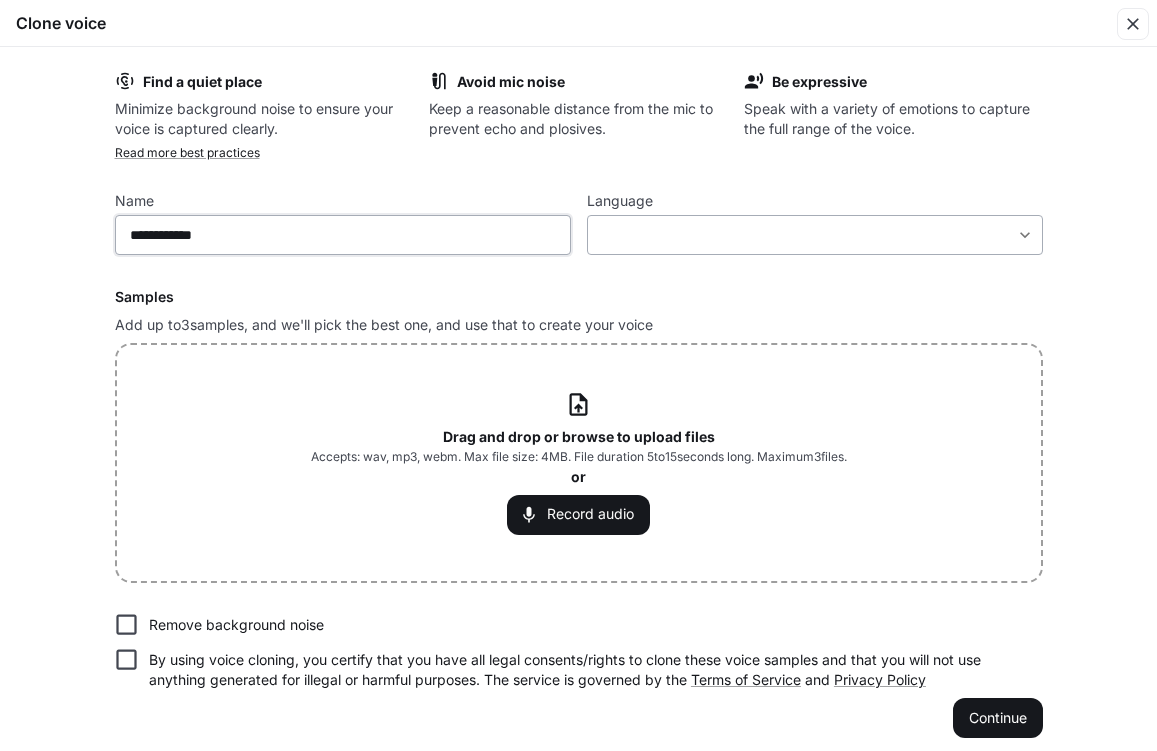 type on "**********" 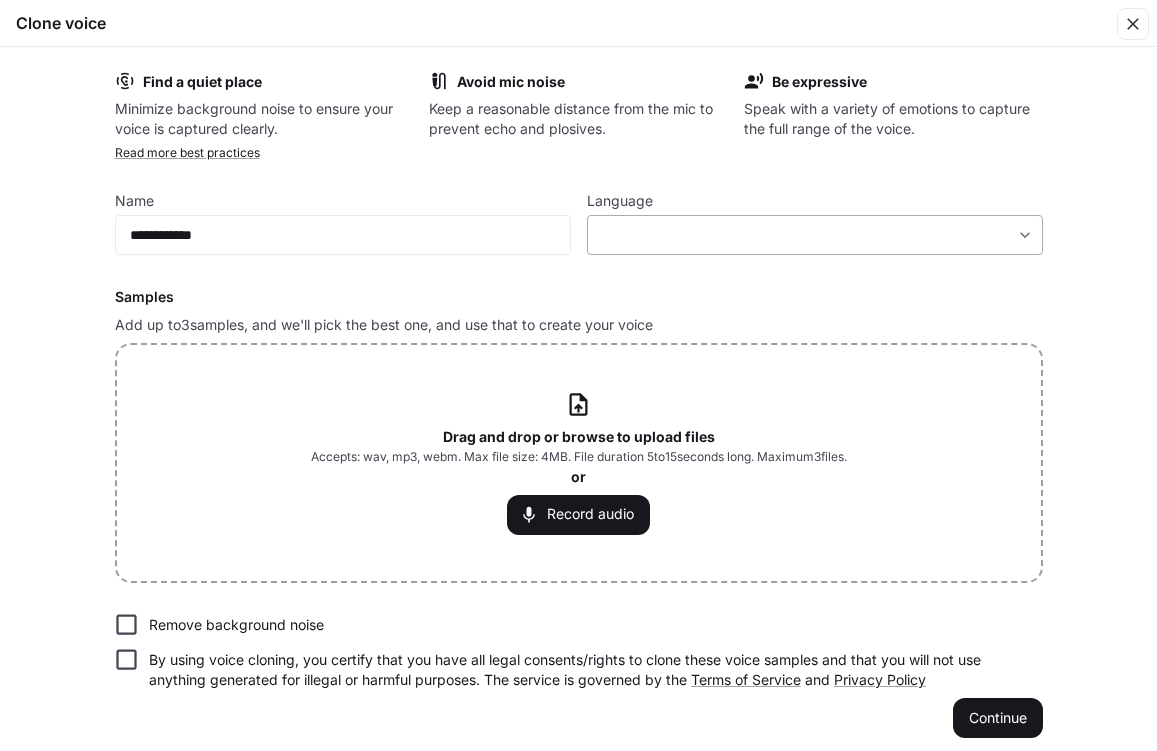 click on "**********" at bounding box center [578, 376] 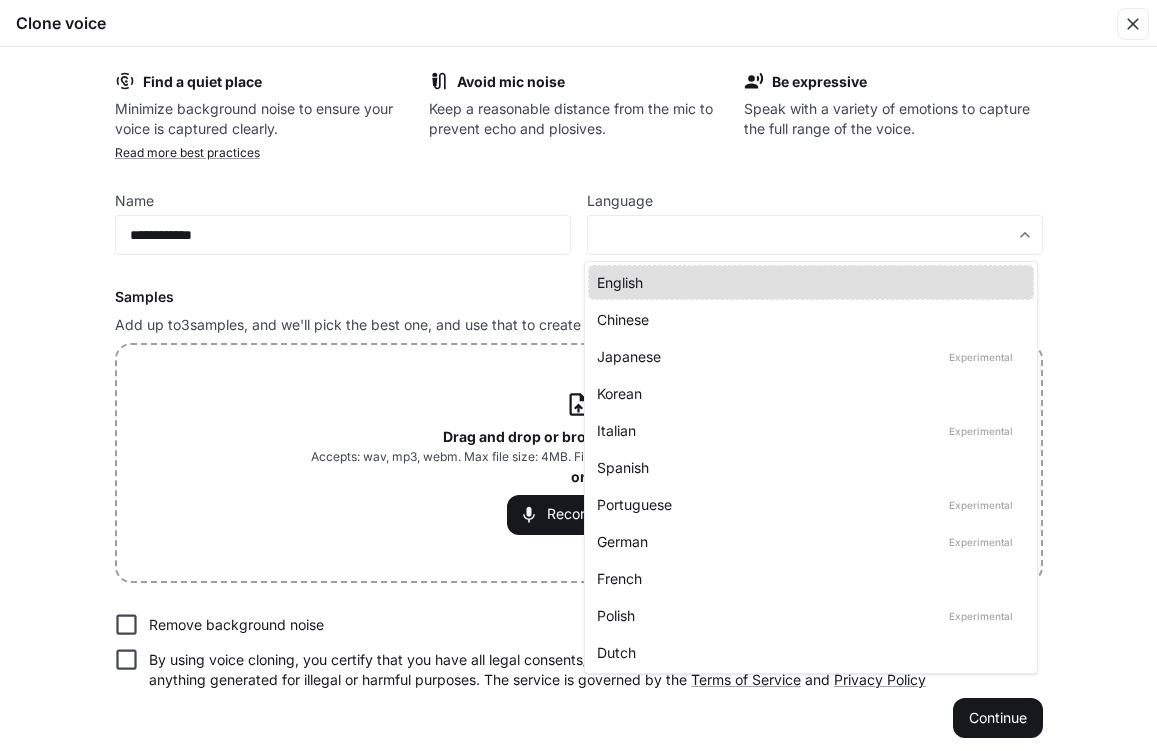 click on "Chinese" at bounding box center [807, 319] 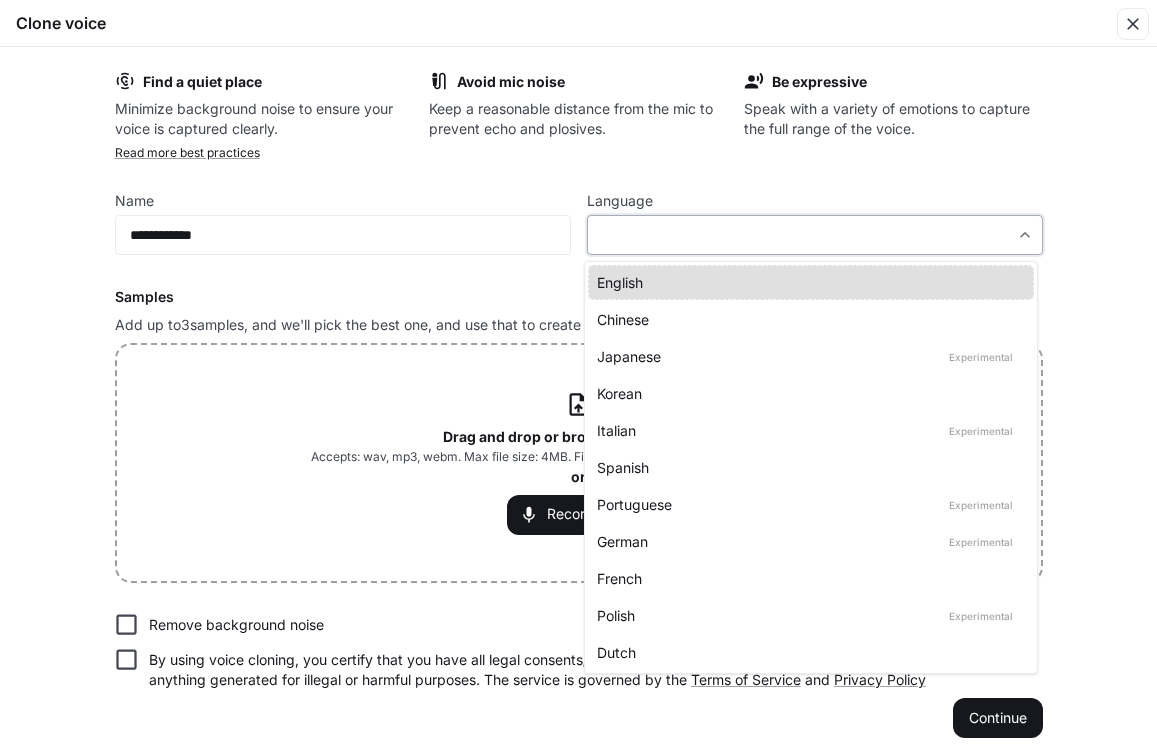 type on "*****" 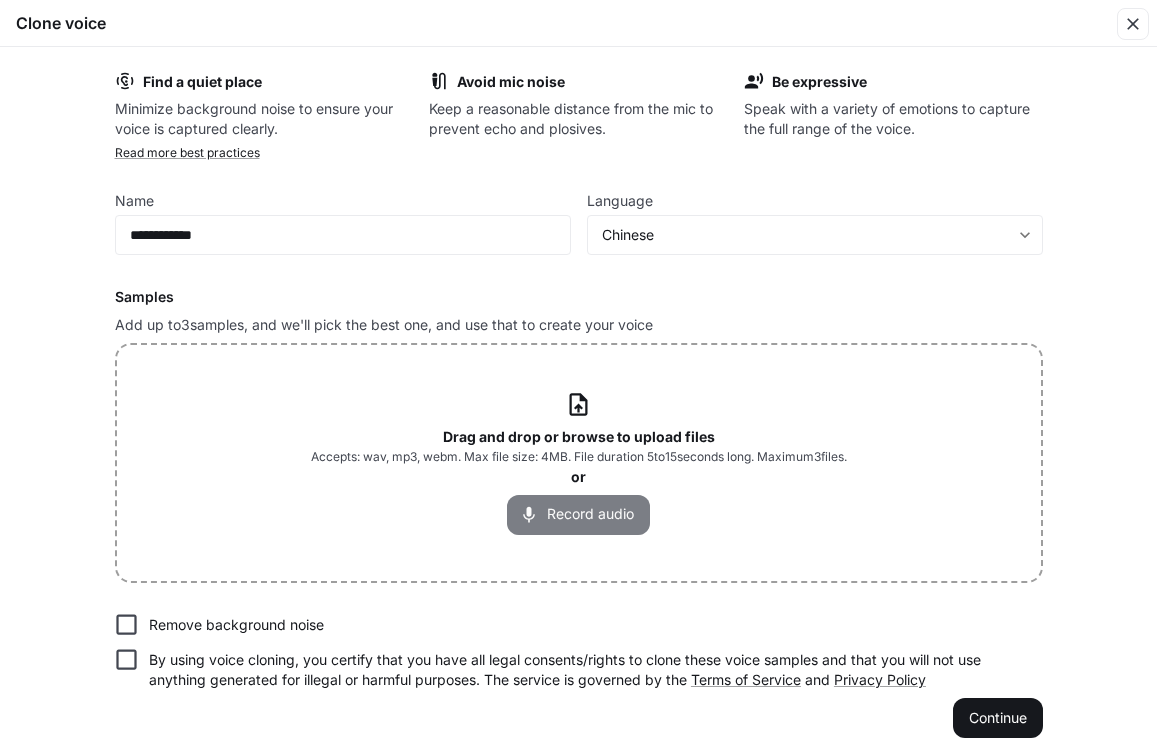 click on "Record audio" at bounding box center [578, 515] 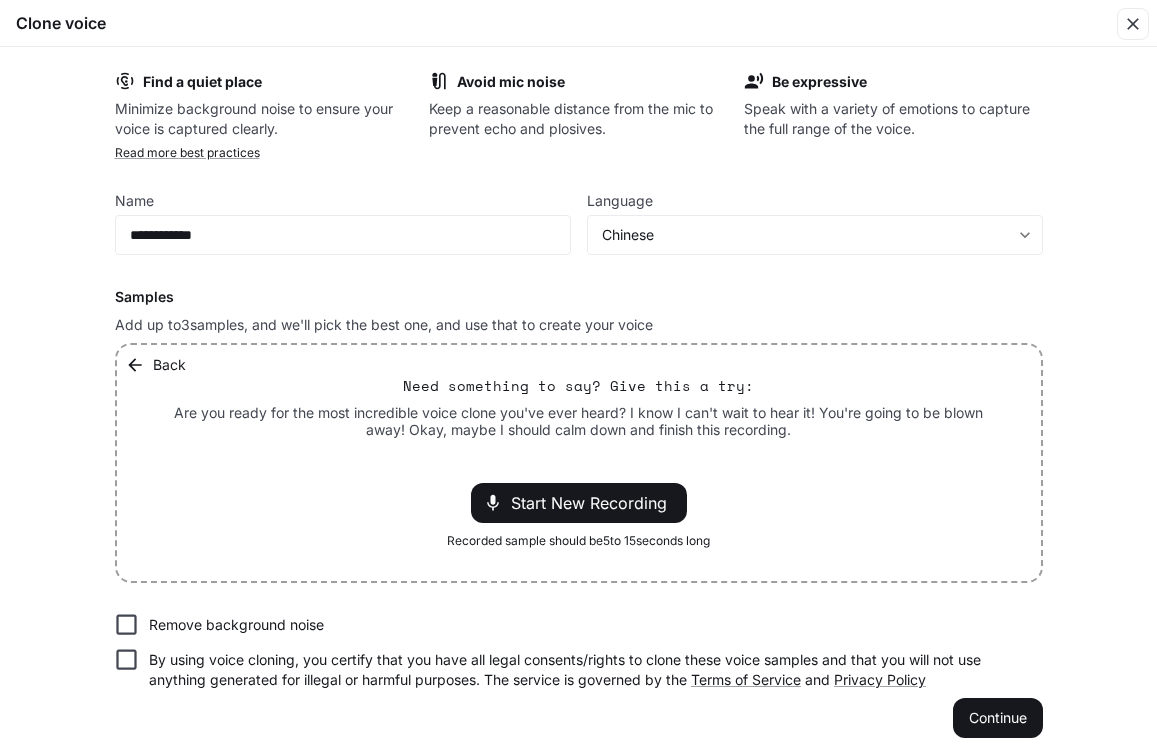 click on "Back Need something to say? Give this a try: Are you ready for the most incredible voice clone you've ever heard? I know I can't wait to hear it! You're going to be blown away! Okay, maybe I should calm down and finish this recording. Start New Recording Recorded sample should be  5  to   15  seconds long" at bounding box center (579, 463) 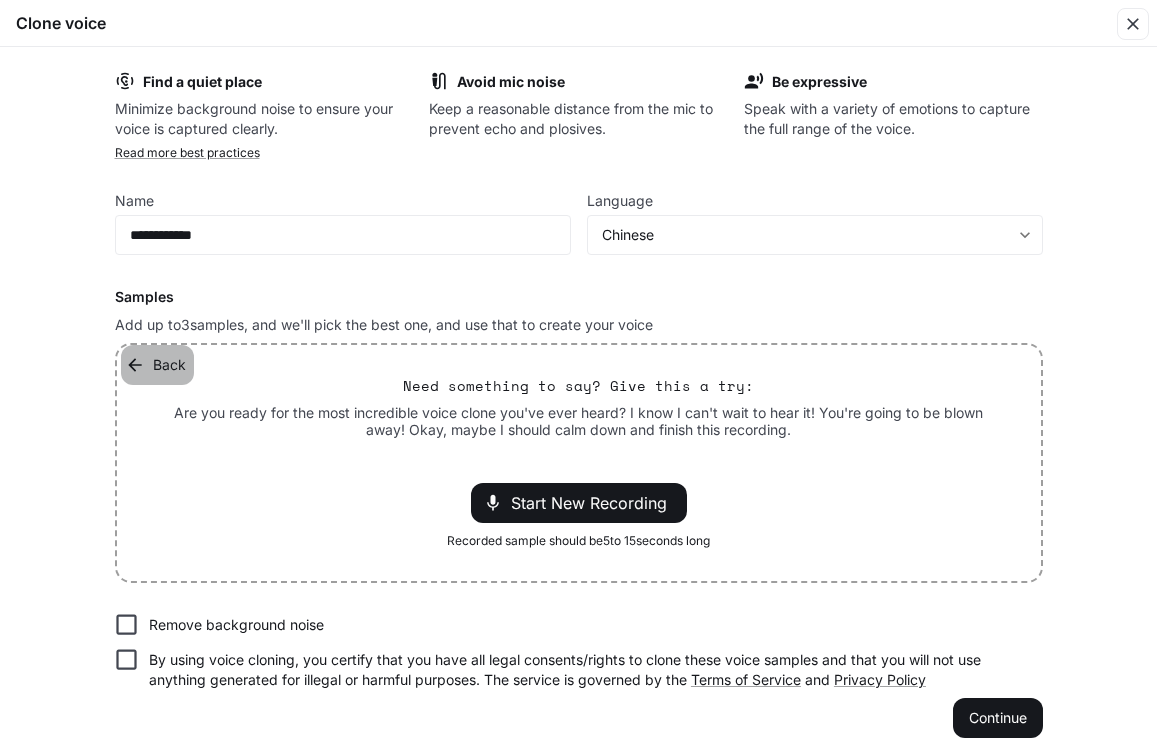 click on "Back" at bounding box center (157, 365) 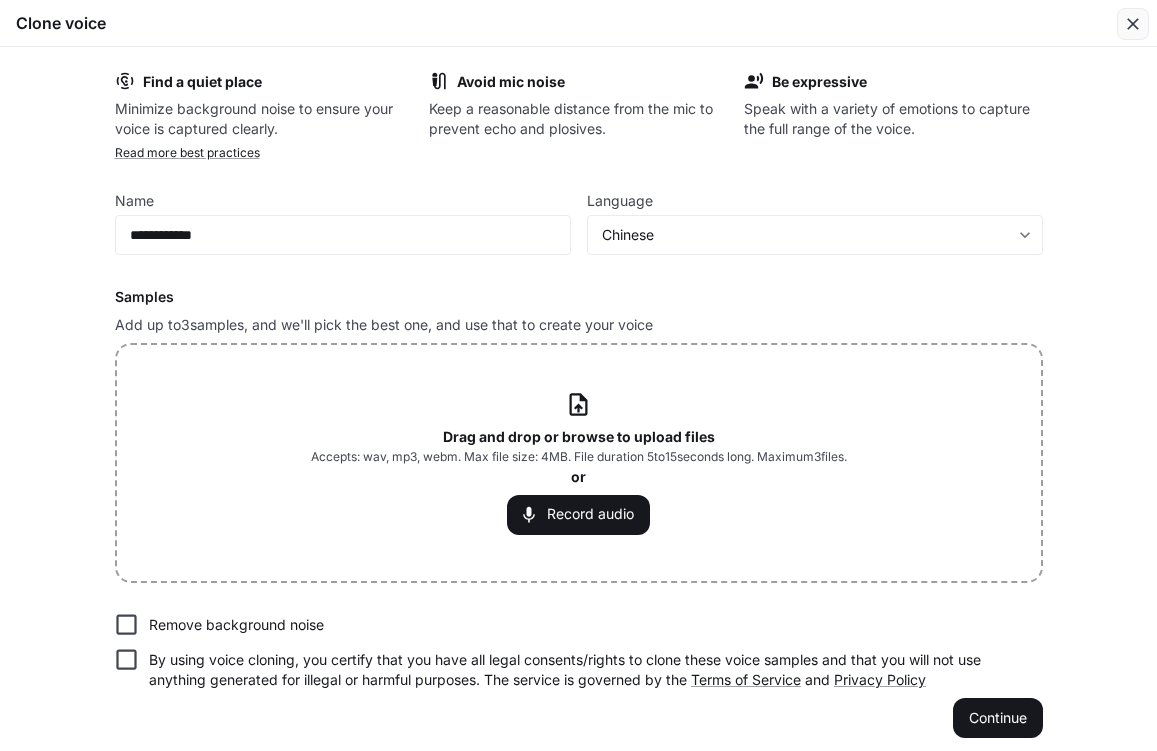 click 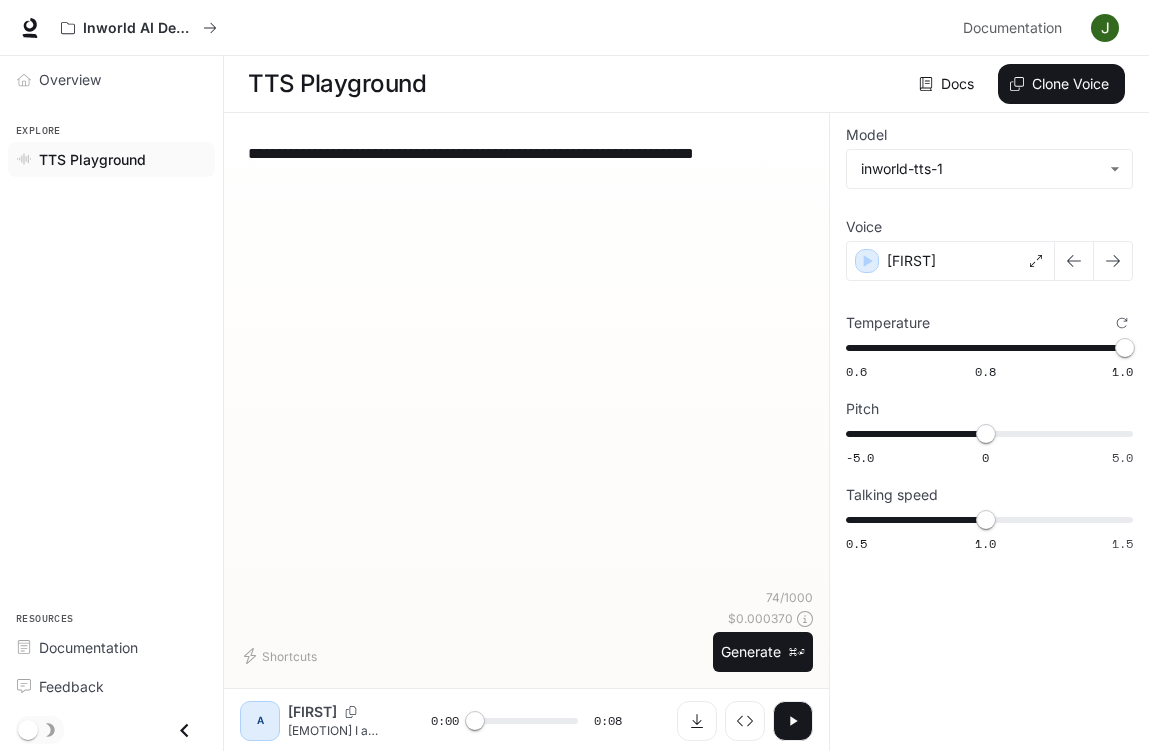 click on "**********" at bounding box center (526, 359) 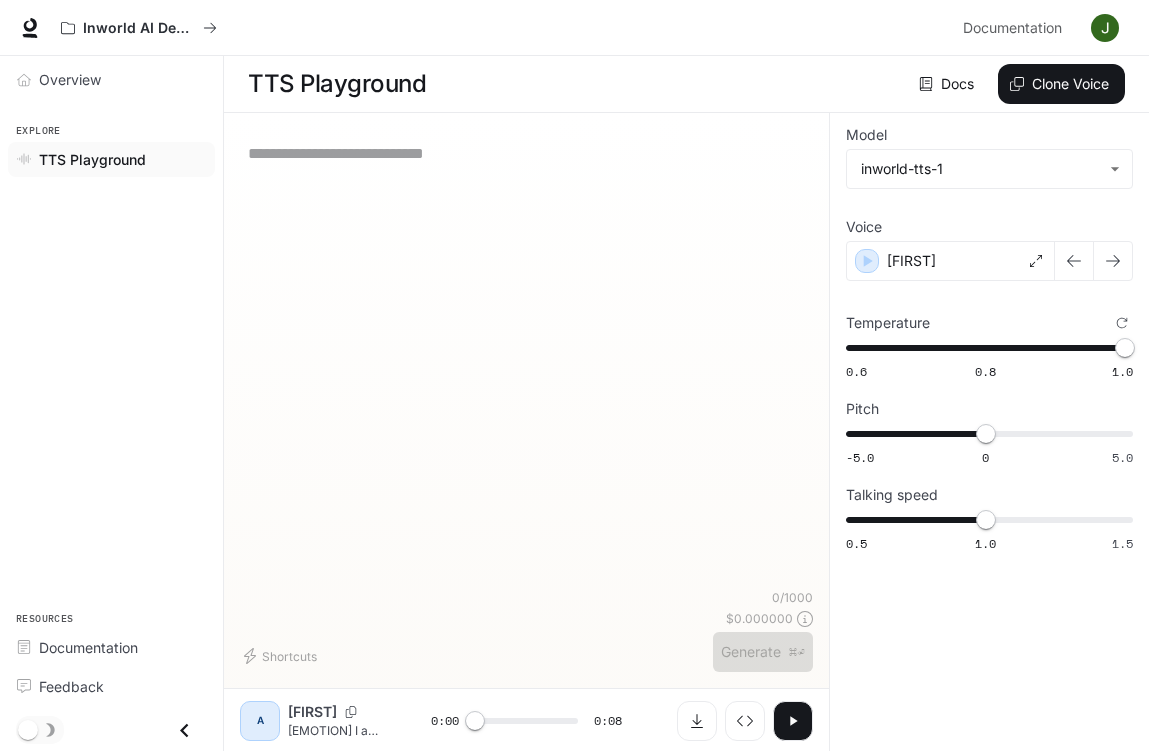 type on "*" 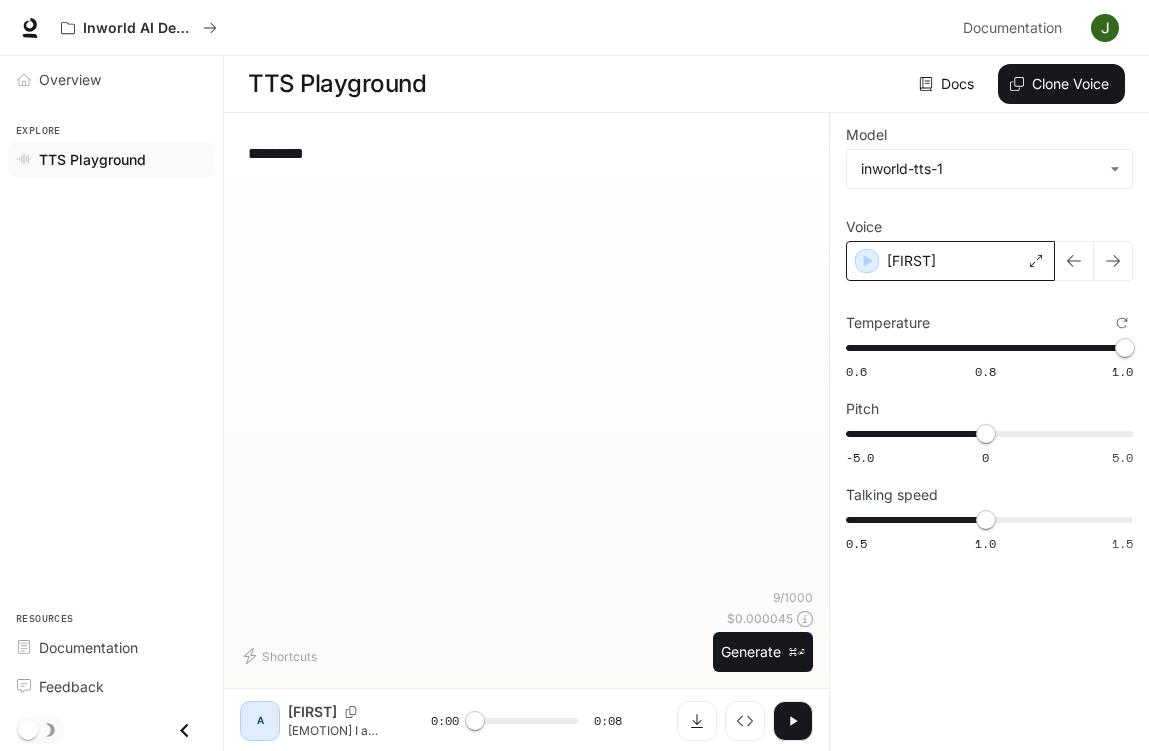 type on "*********" 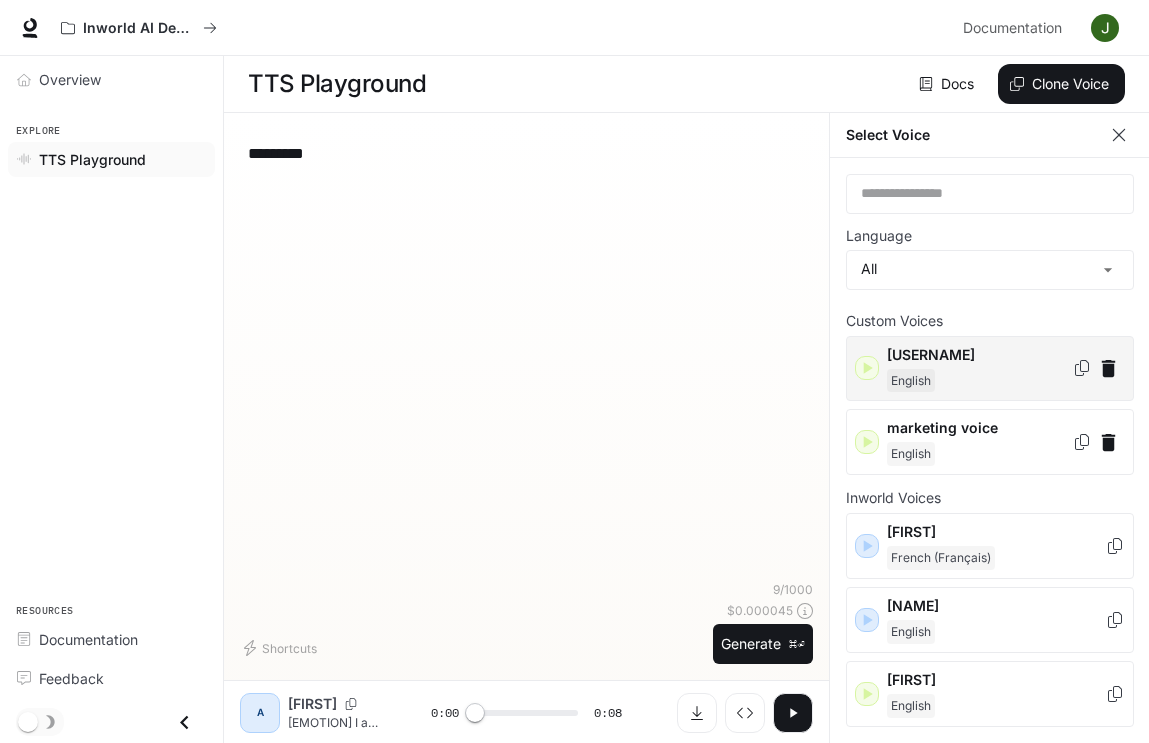 click on "English" at bounding box center [979, 381] 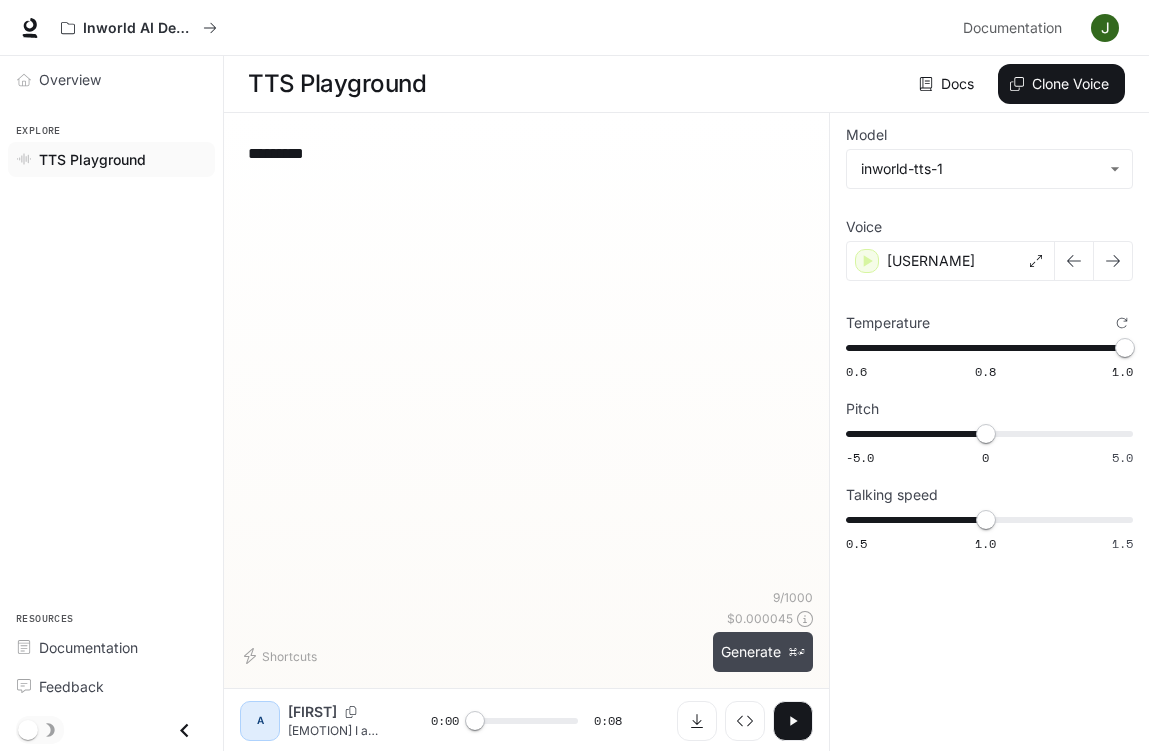 click on "Generate ⌘⏎" at bounding box center [763, 652] 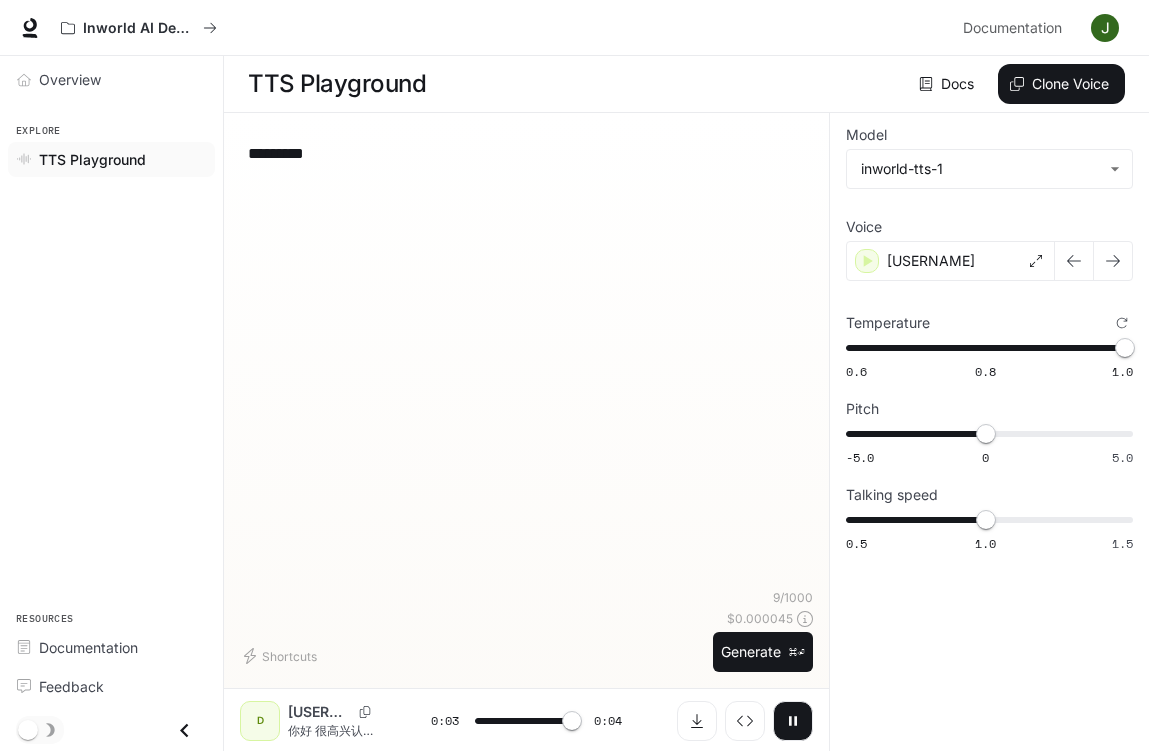 type on "*" 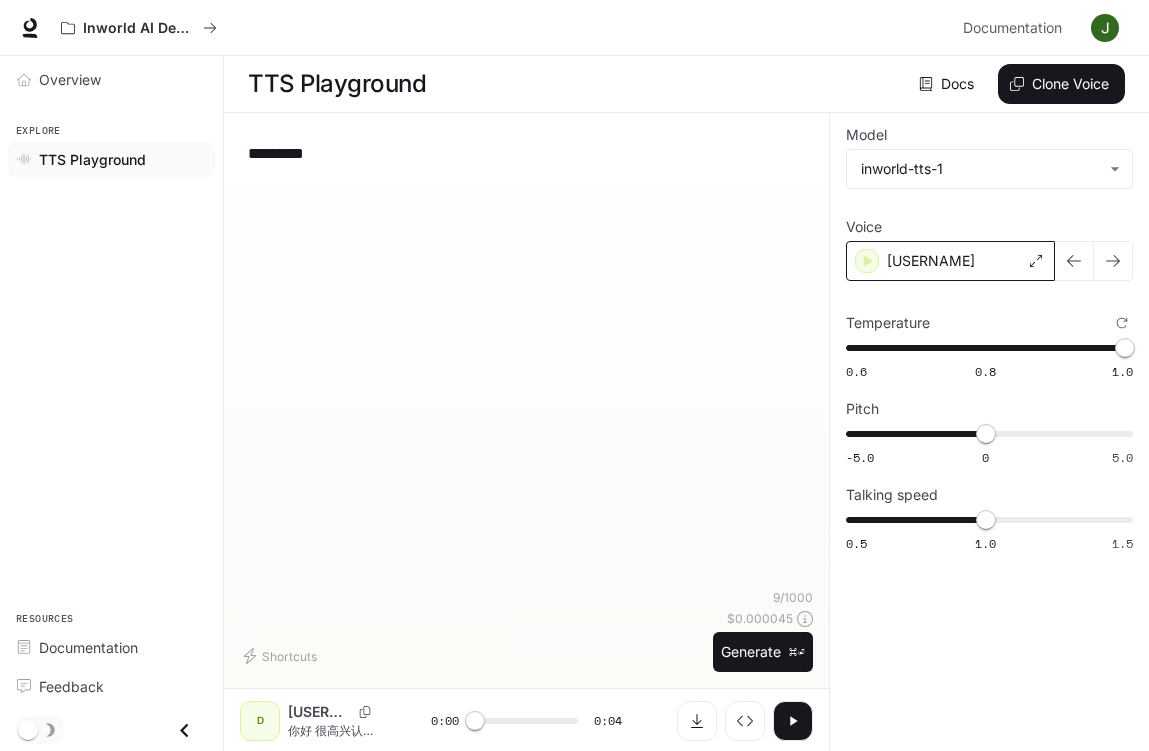 click 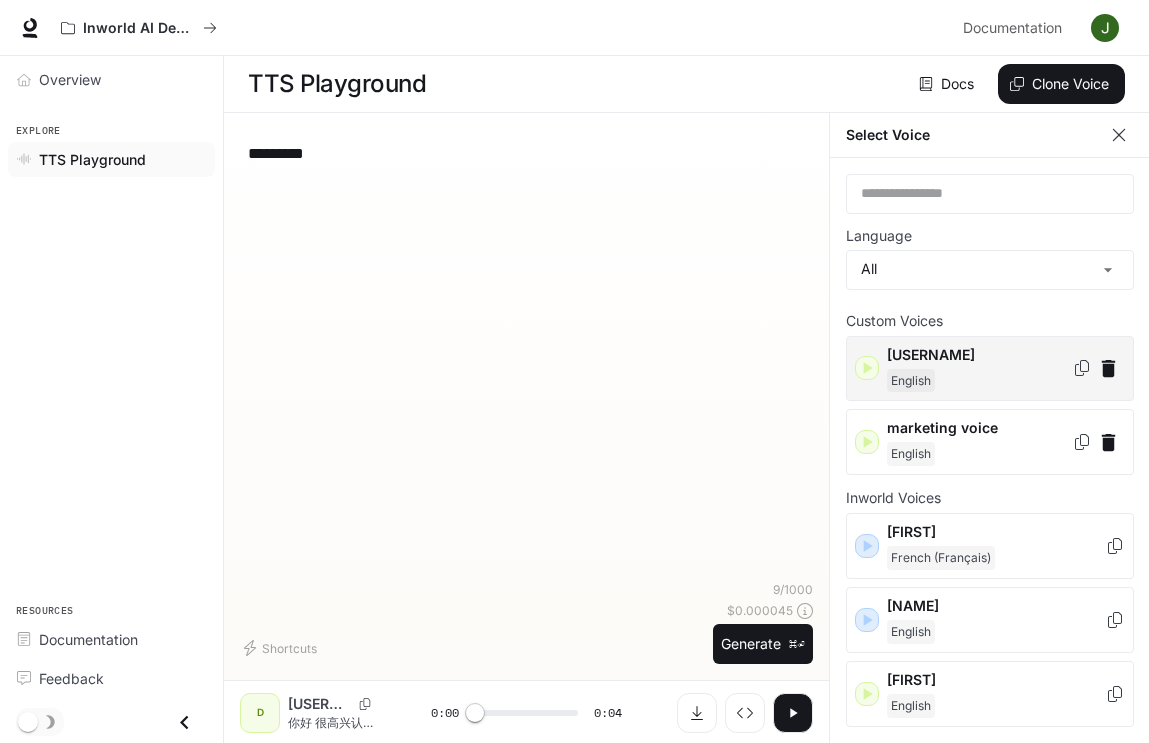 scroll, scrollTop: 29, scrollLeft: 0, axis: vertical 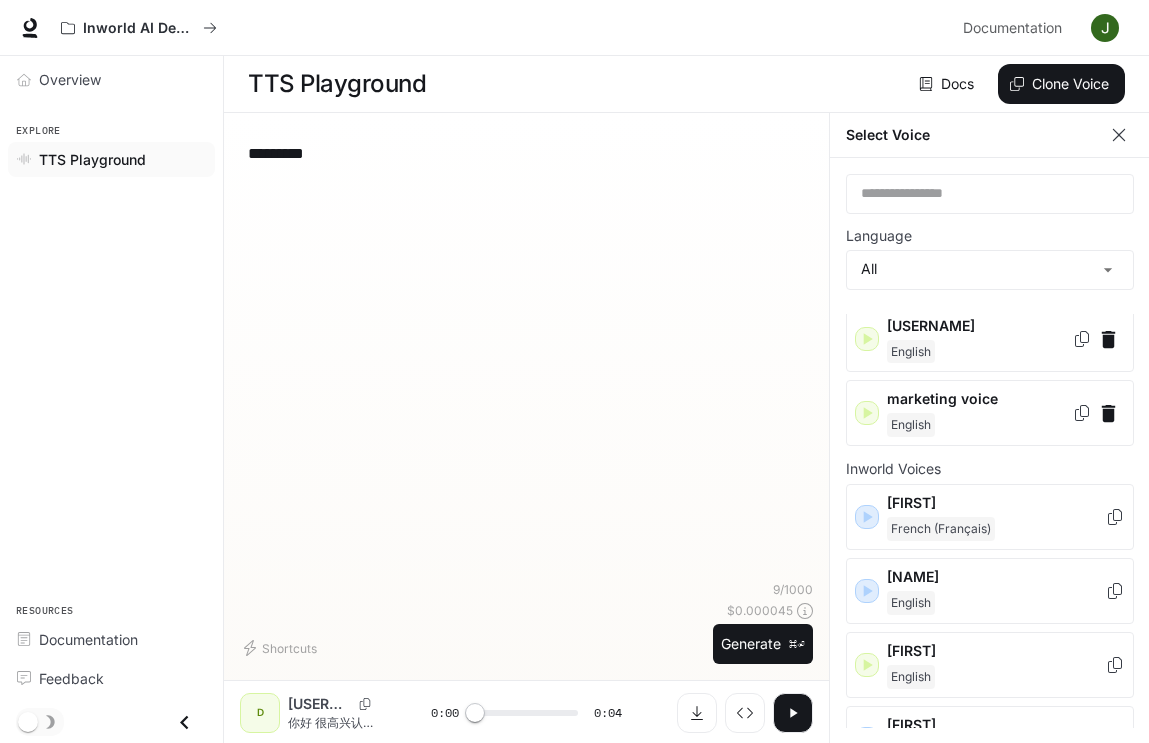 click on "*********" at bounding box center (526, 153) 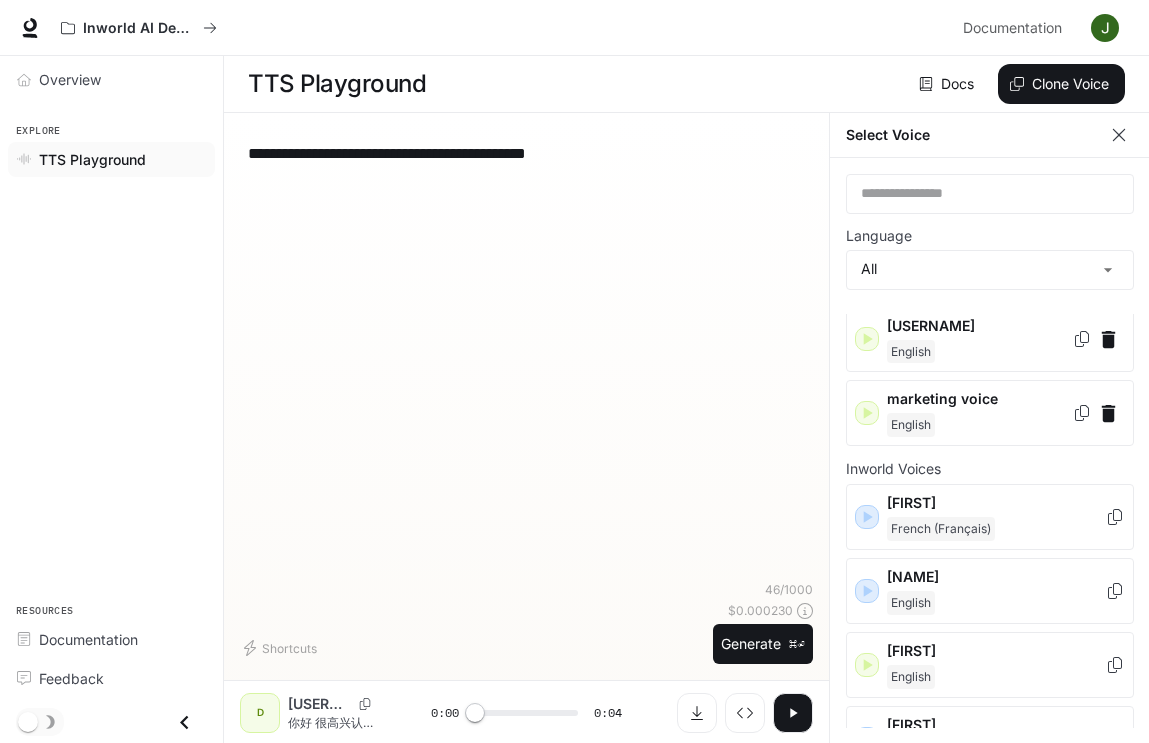 paste on "**********" 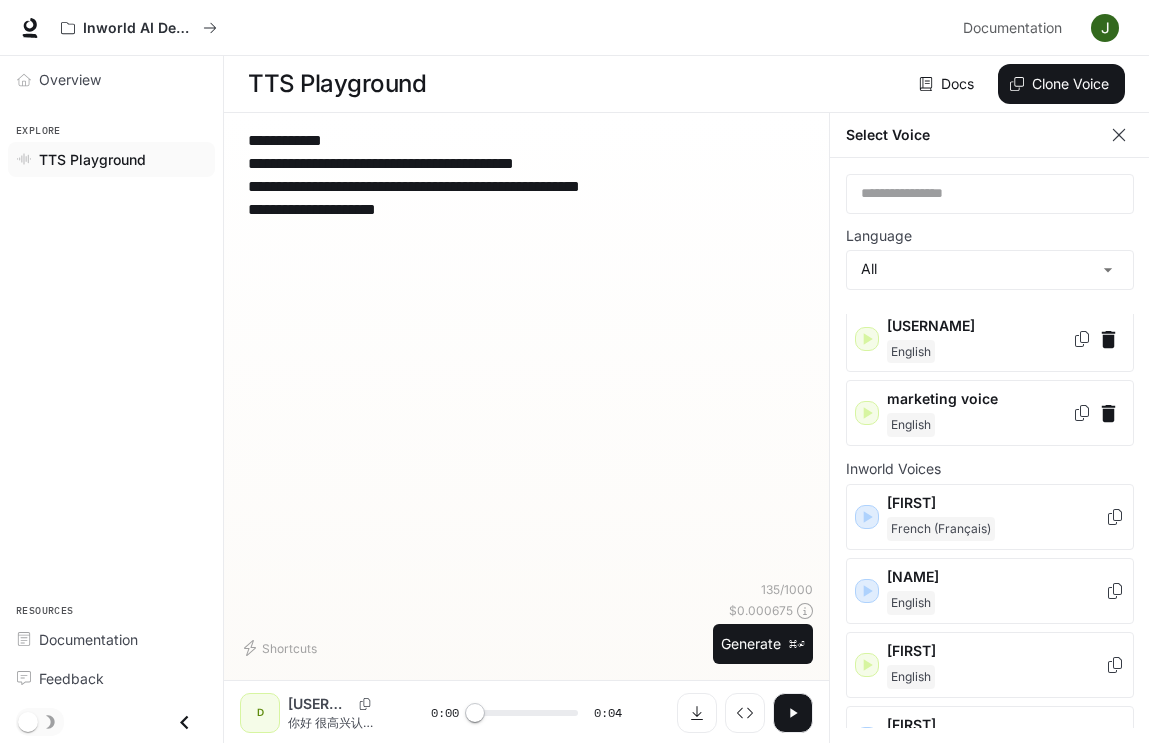 scroll, scrollTop: 9, scrollLeft: 0, axis: vertical 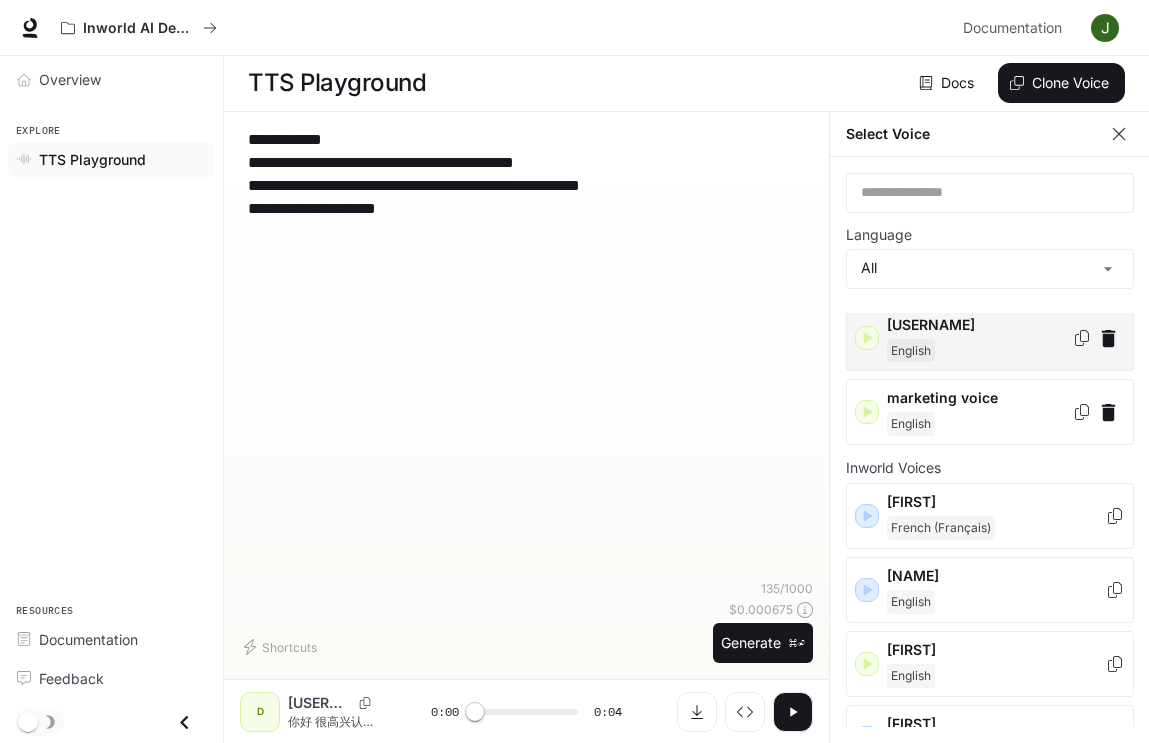 type on "**********" 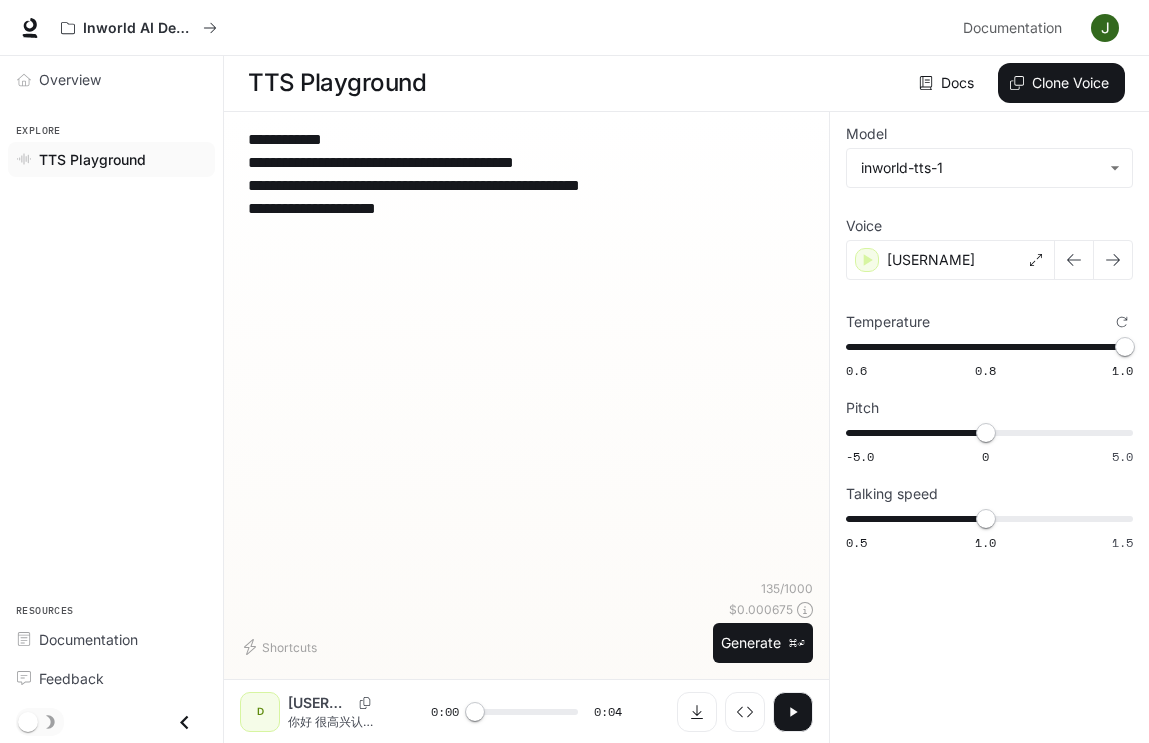 scroll, scrollTop: 1, scrollLeft: 0, axis: vertical 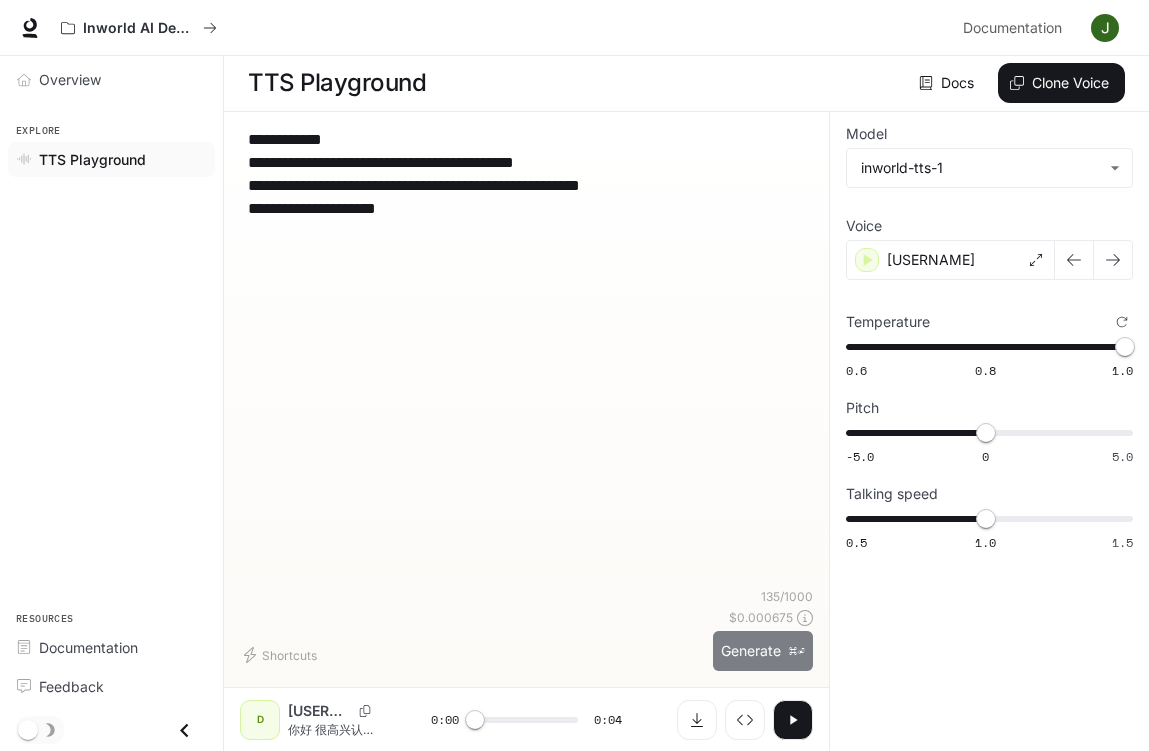 click on "Generate ⌘⏎" at bounding box center [763, 651] 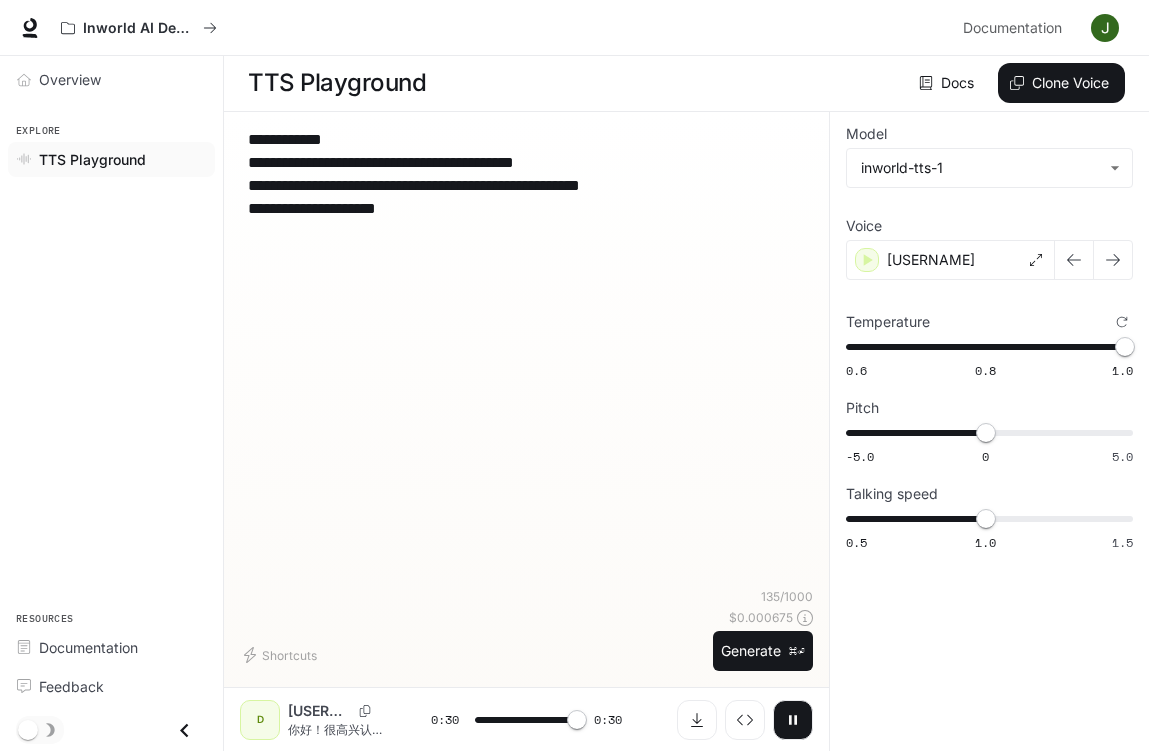 type on "*" 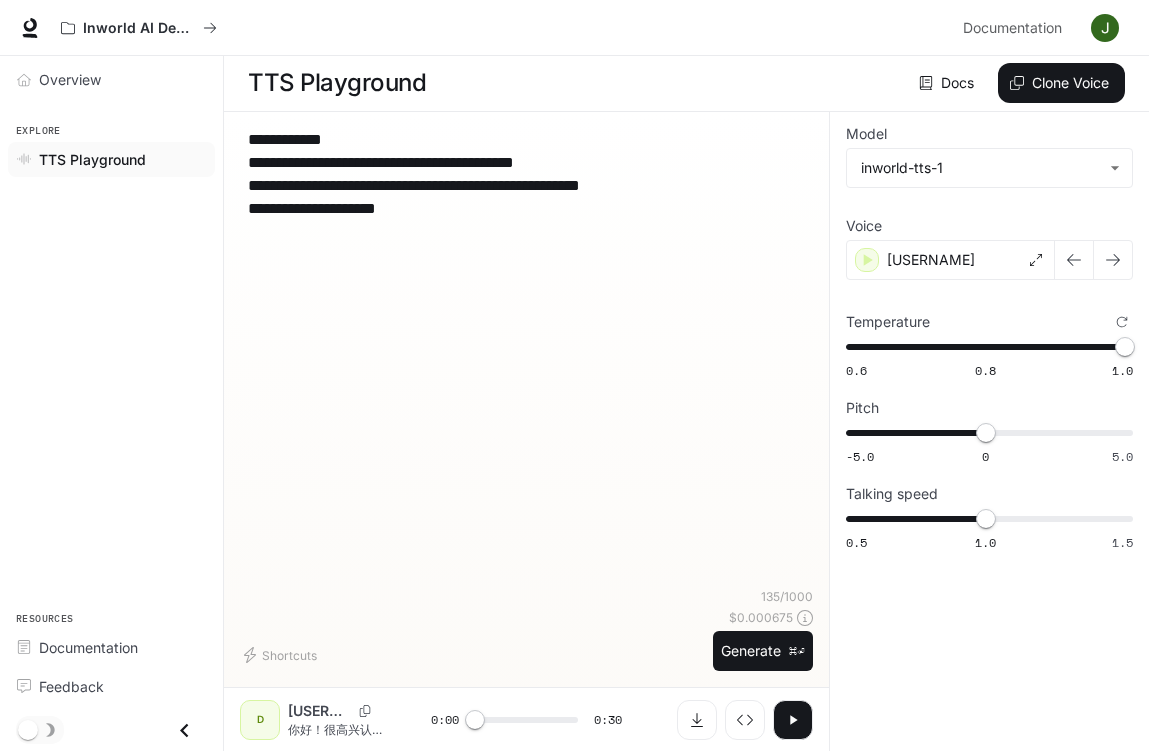 click on "**********" at bounding box center (526, 174) 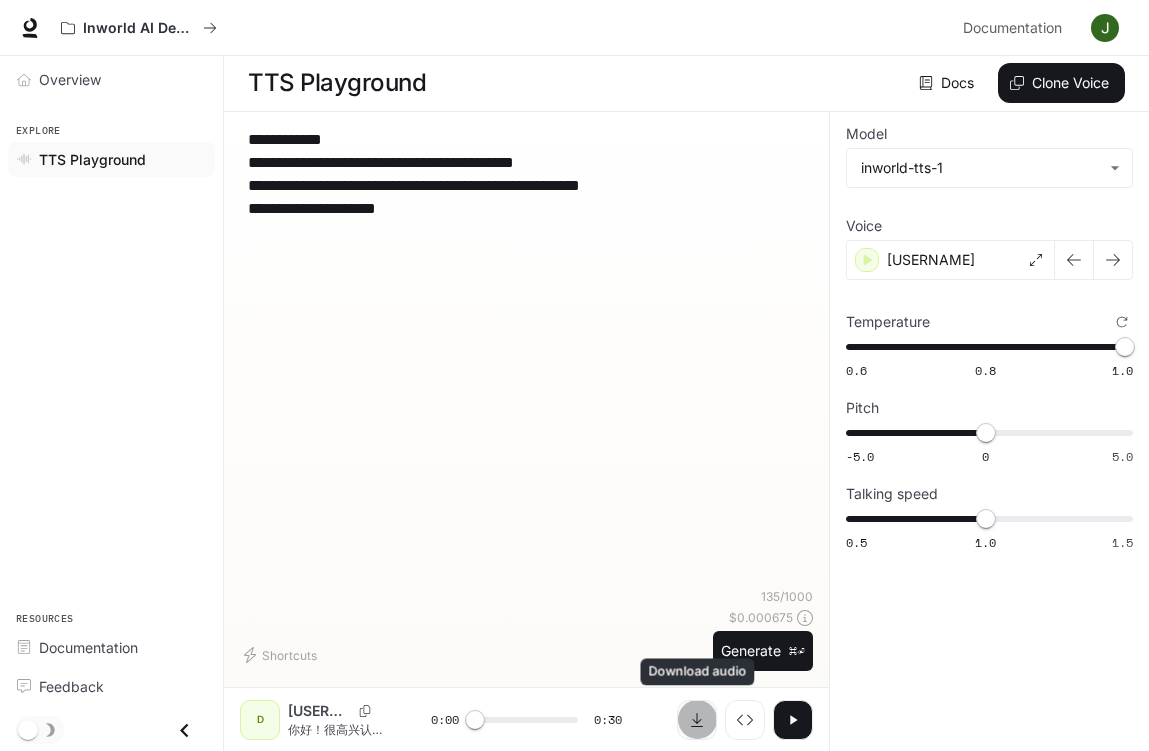 click 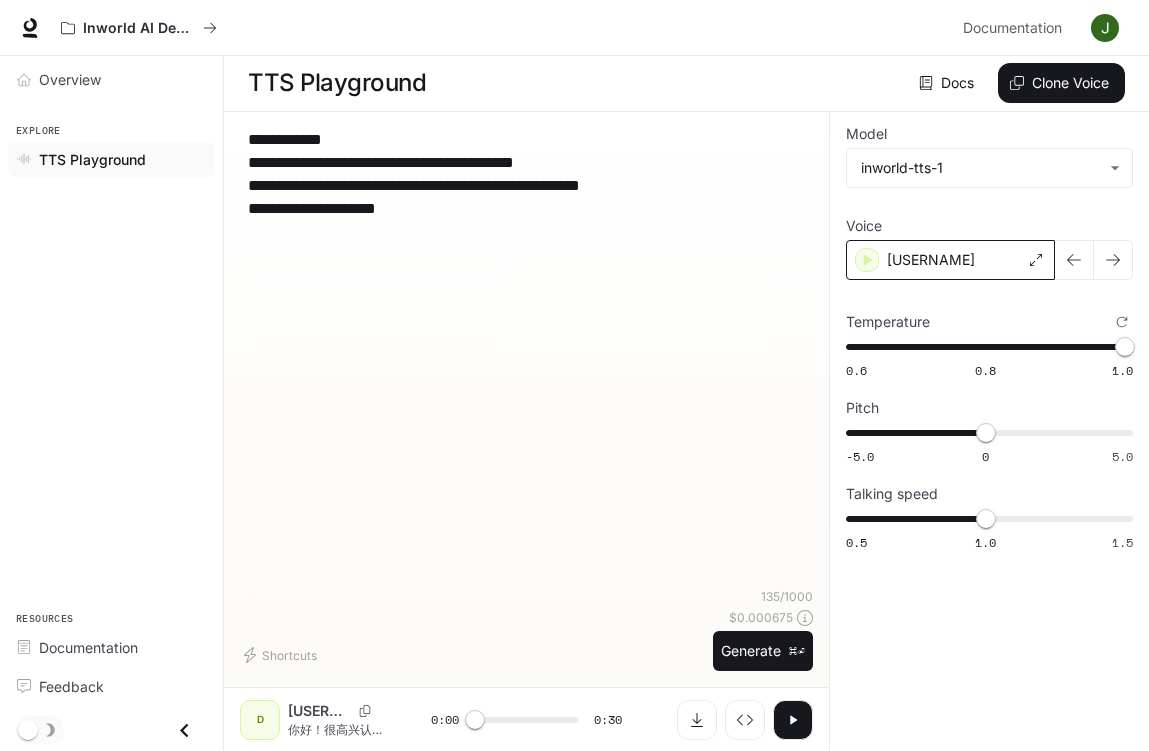 click on "[USERNAME]" at bounding box center [950, 260] 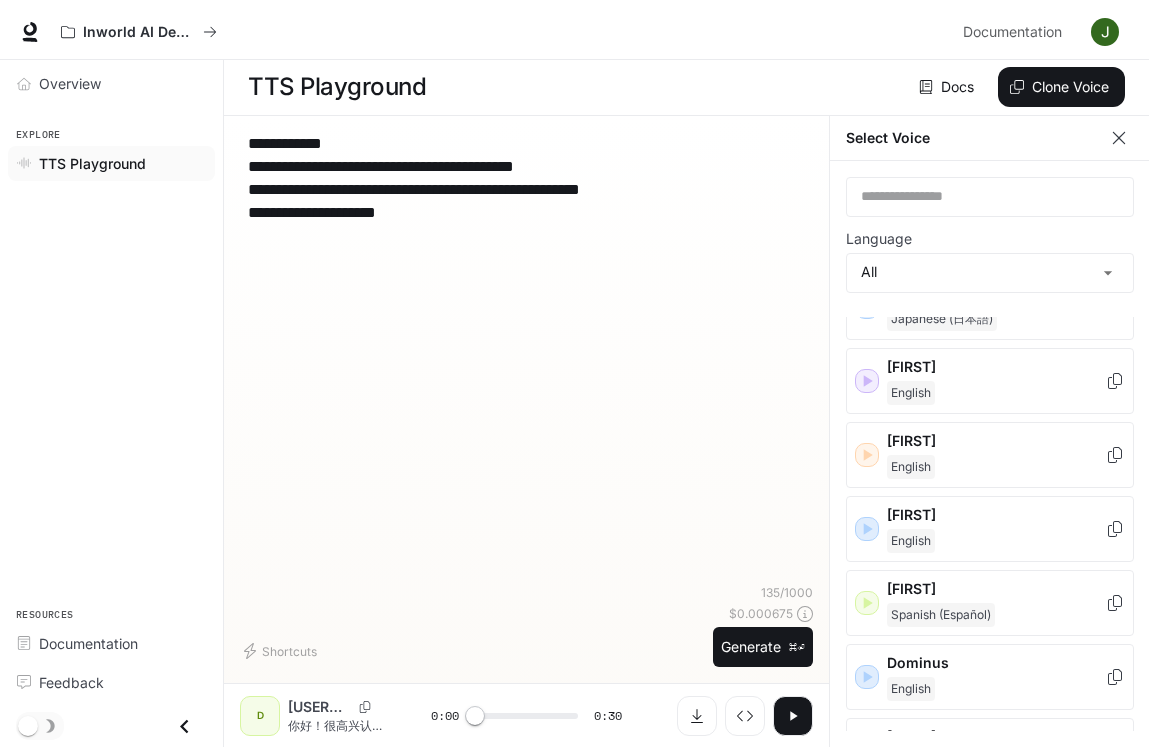 scroll, scrollTop: 632, scrollLeft: 0, axis: vertical 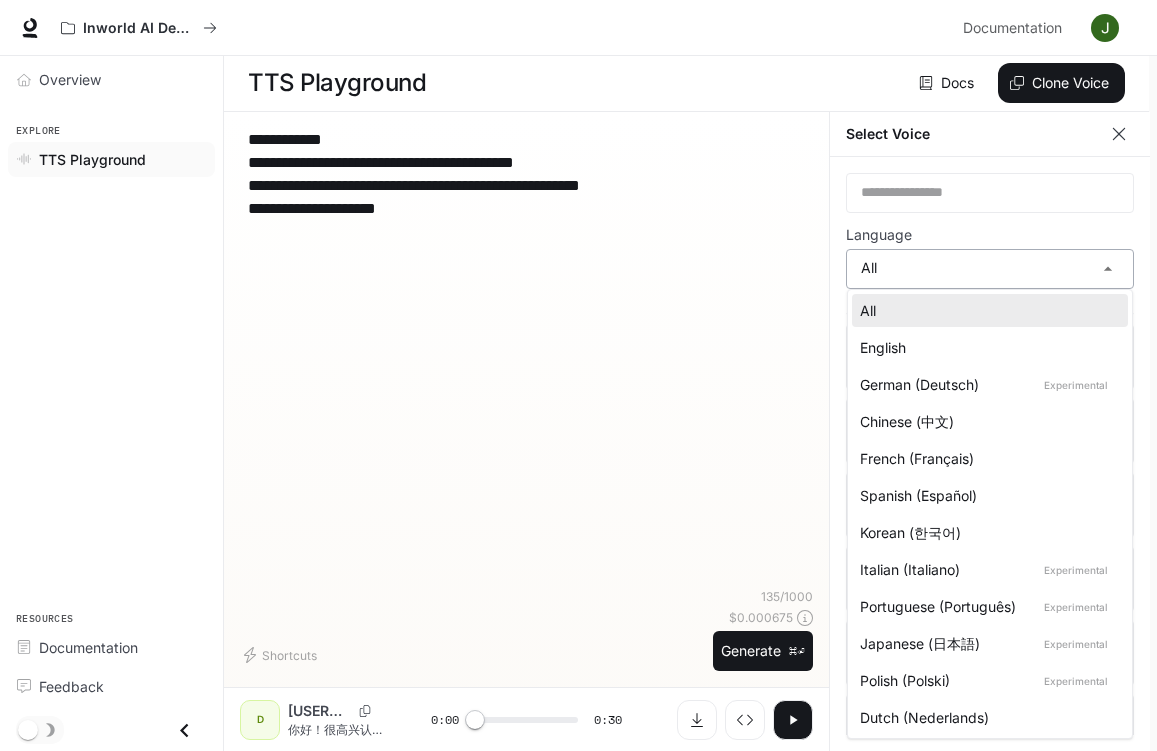 click on "**********" at bounding box center (578, 375) 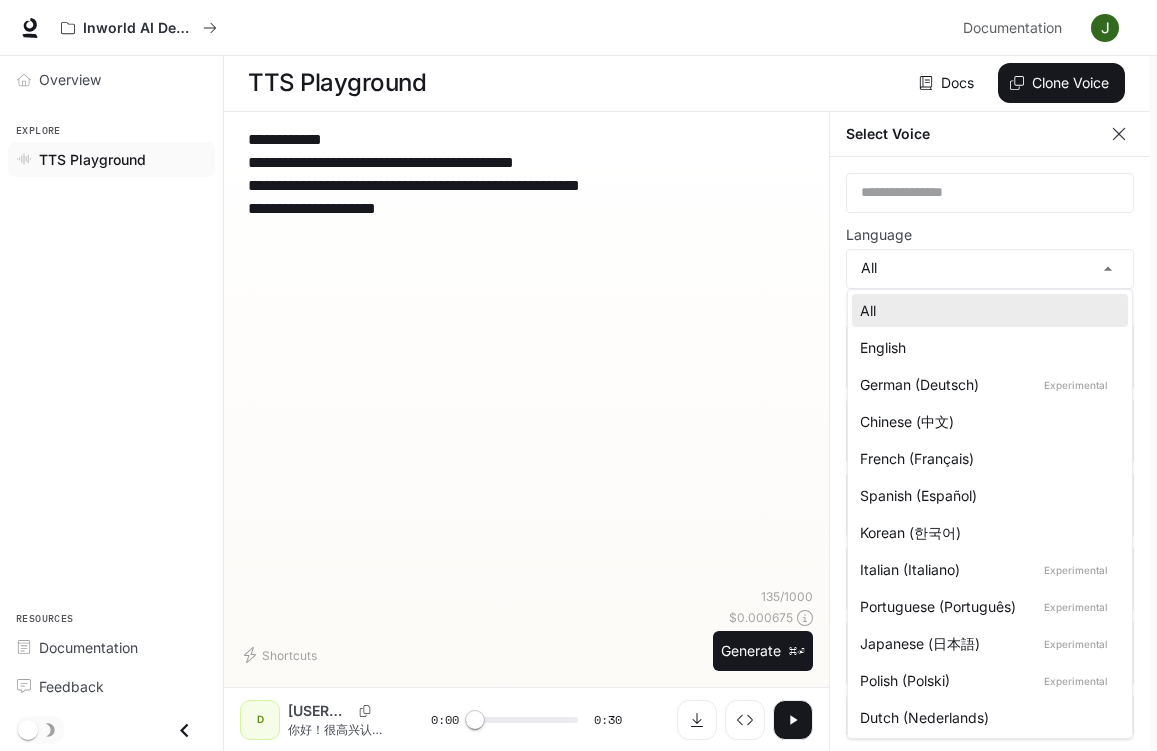 click at bounding box center (578, 375) 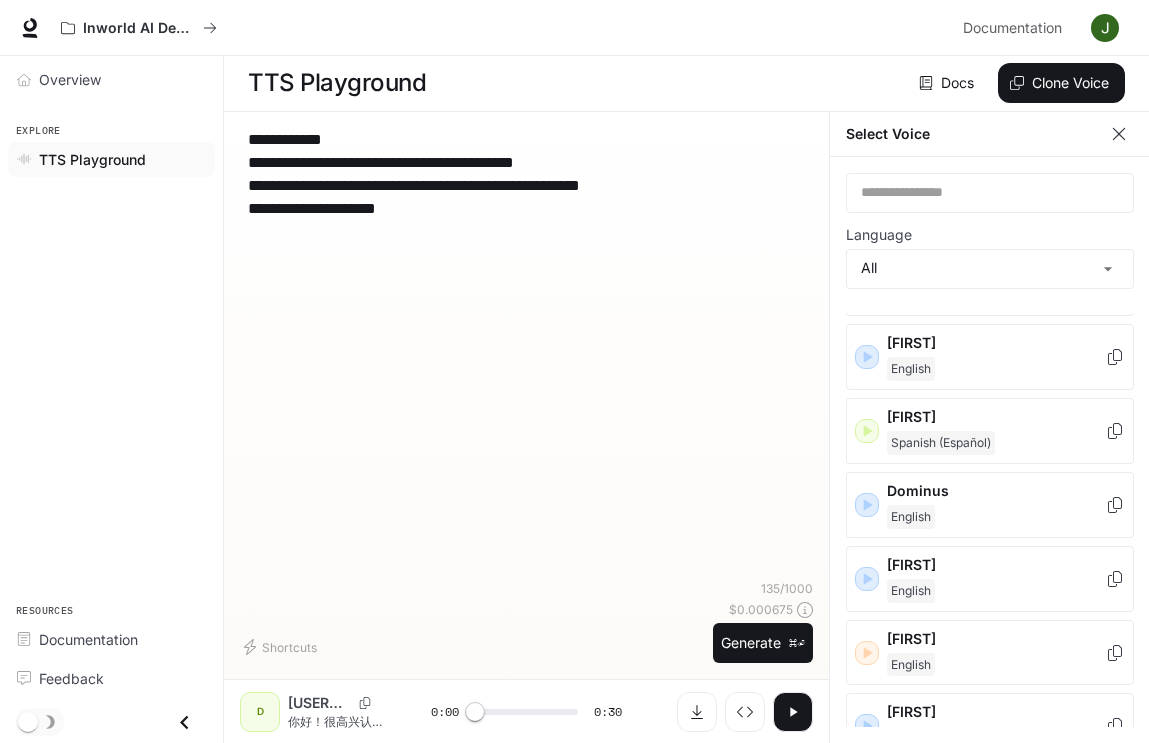 click 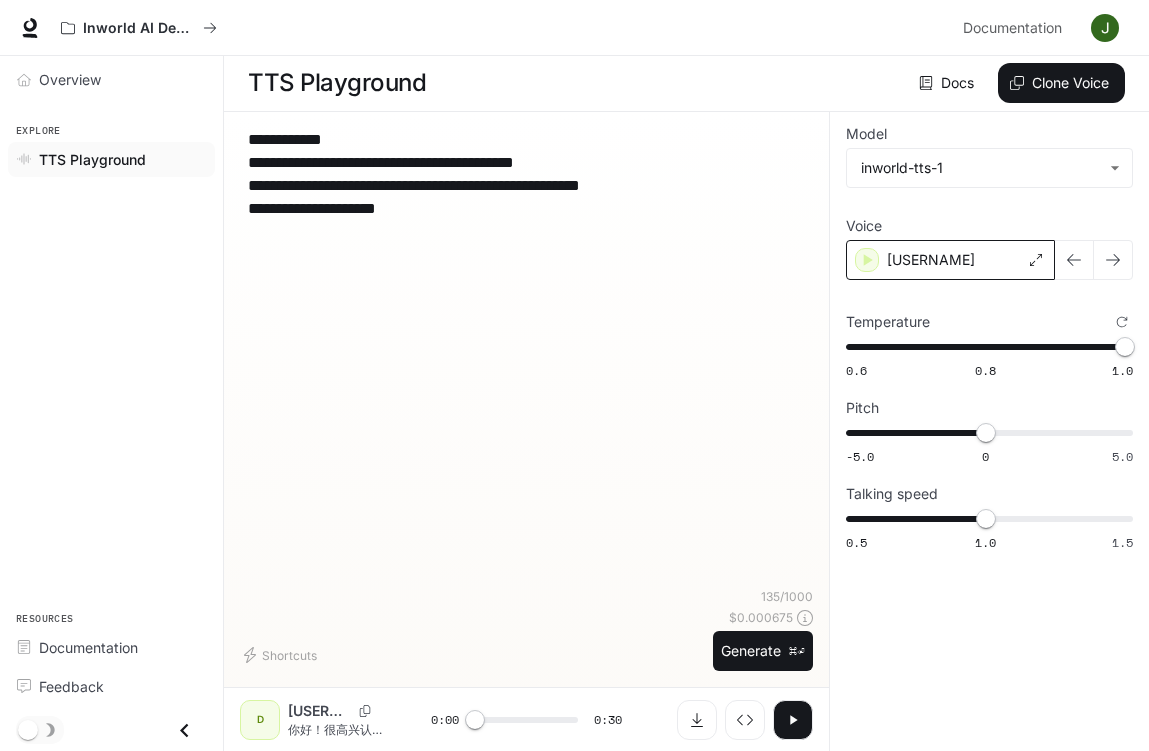 click on "[USERNAME]" at bounding box center (950, 260) 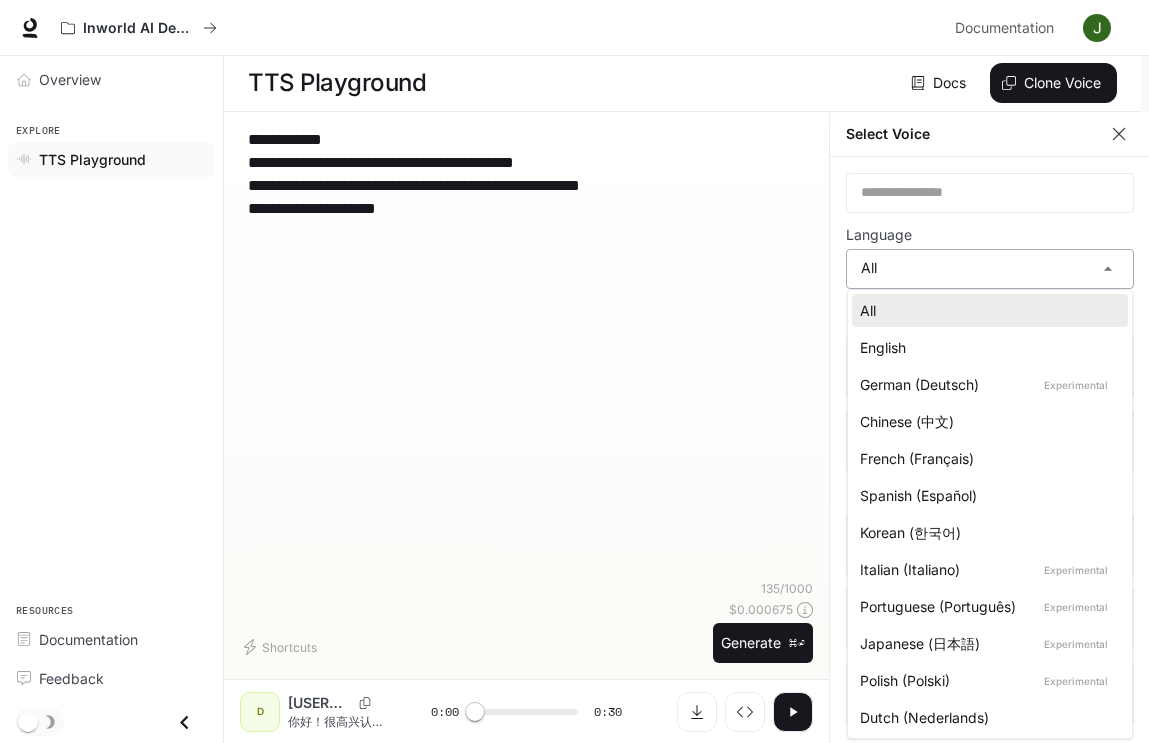 click on "**********" at bounding box center [574, 371] 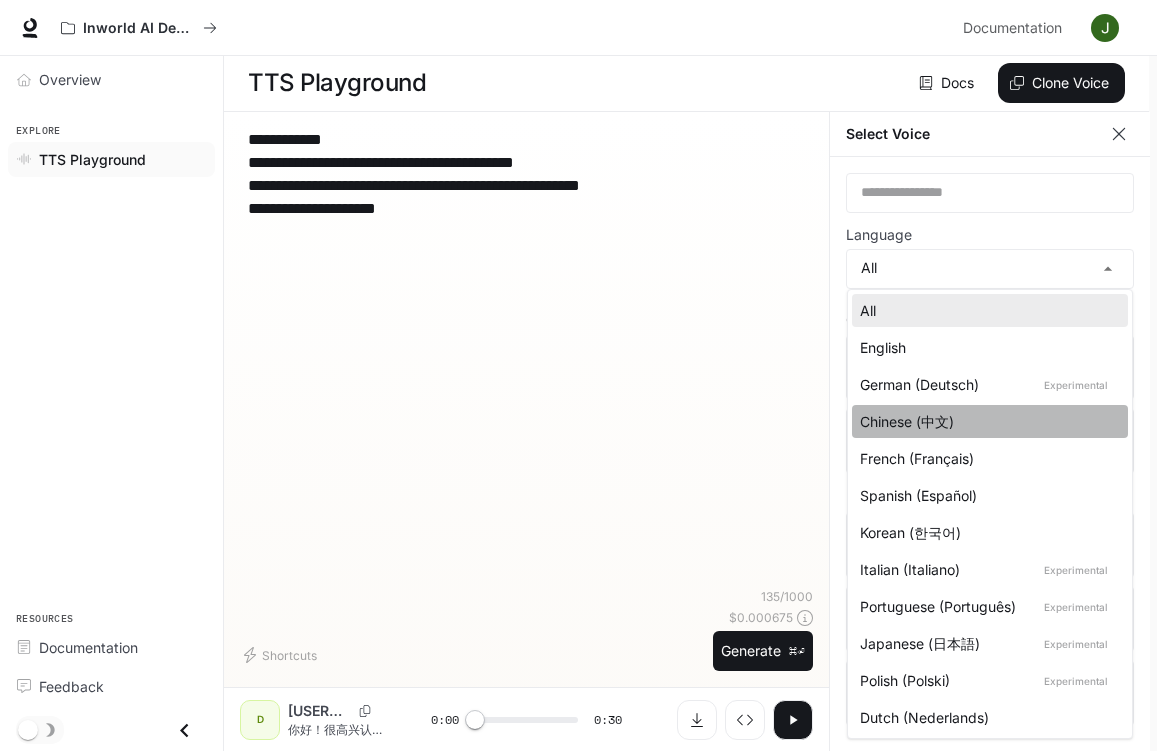 click on "Chinese (中文)" at bounding box center (986, 421) 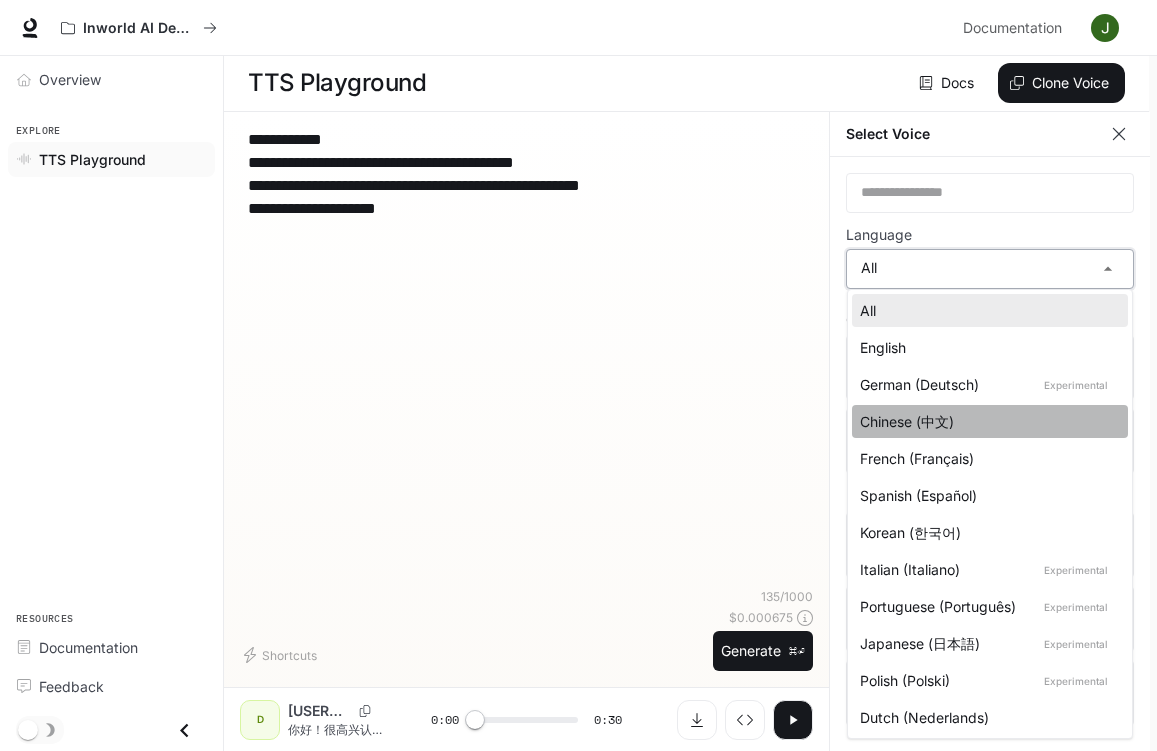 type on "*****" 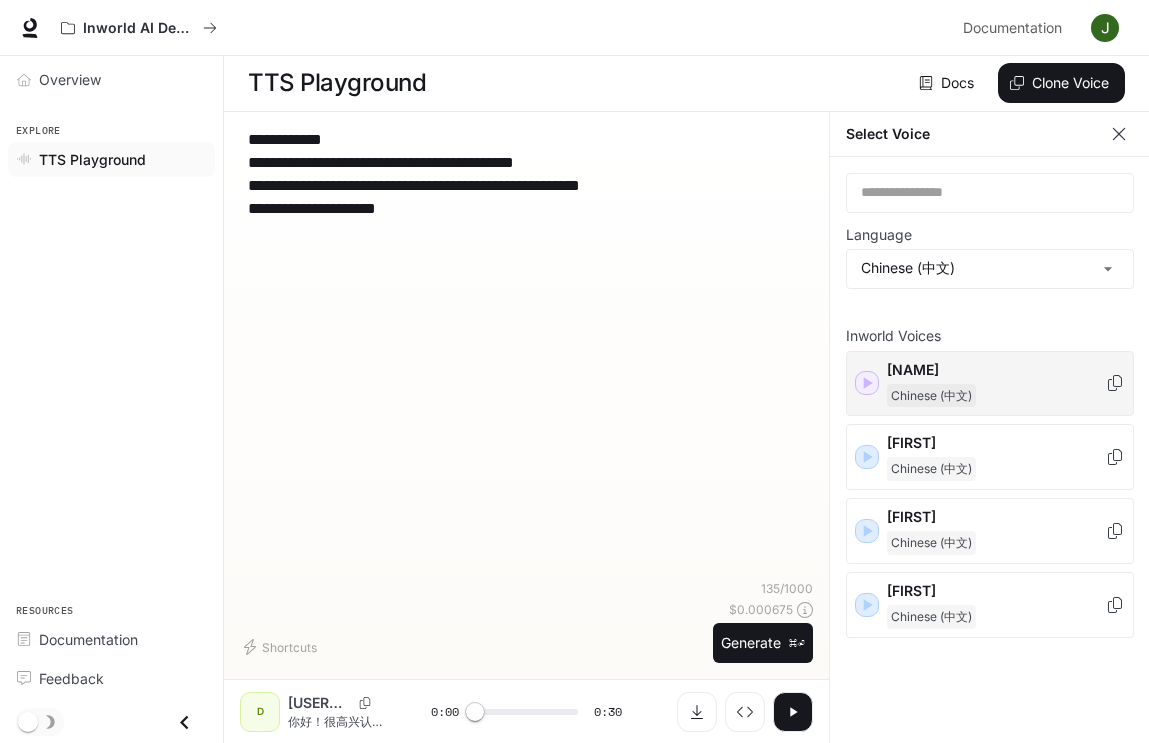 click 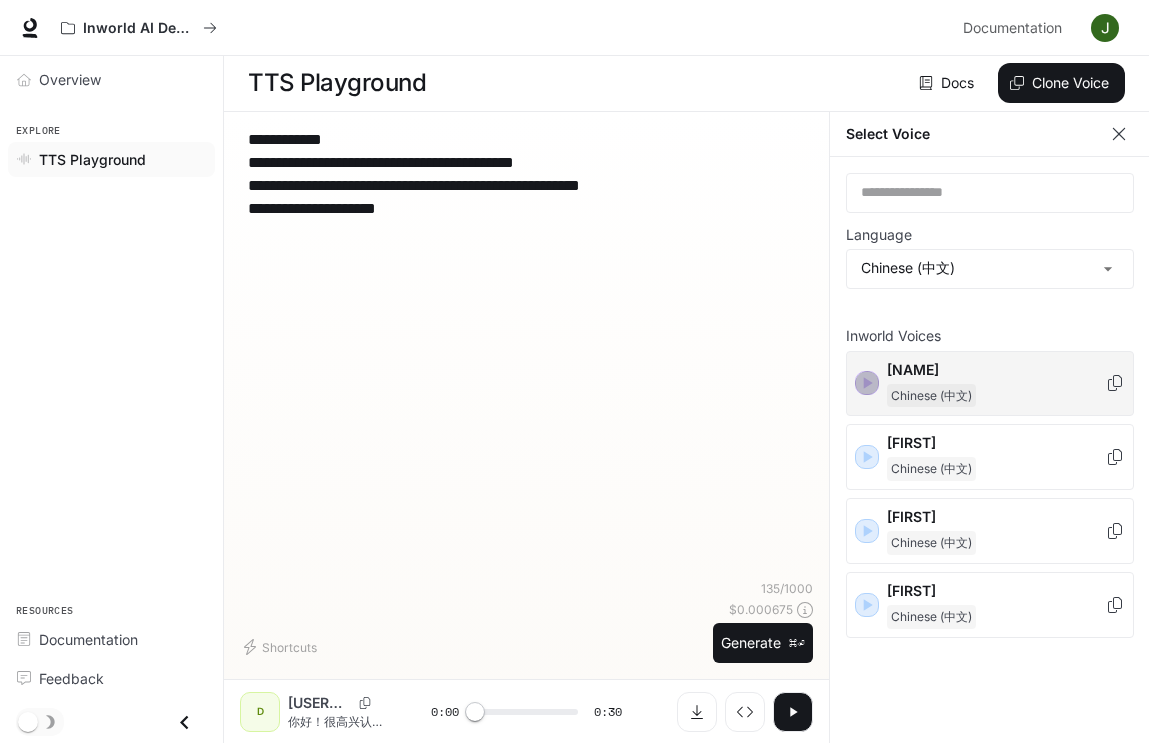 click 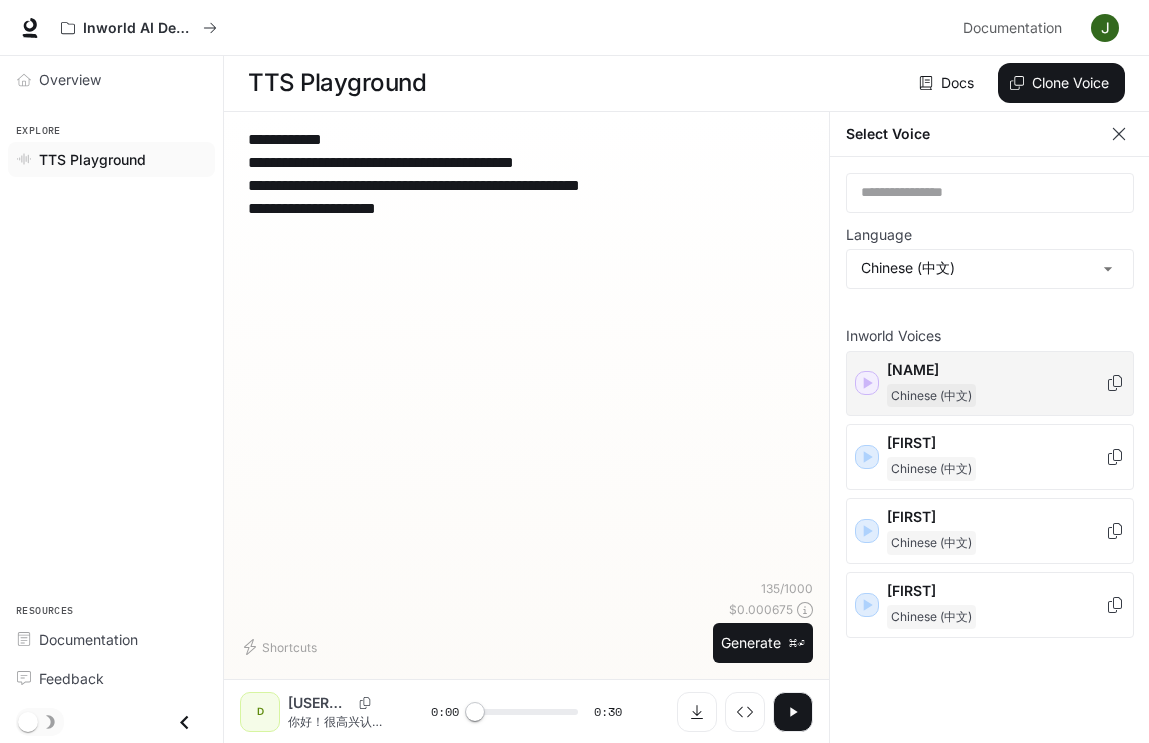 click on "Chinese (中文)" at bounding box center (931, 396) 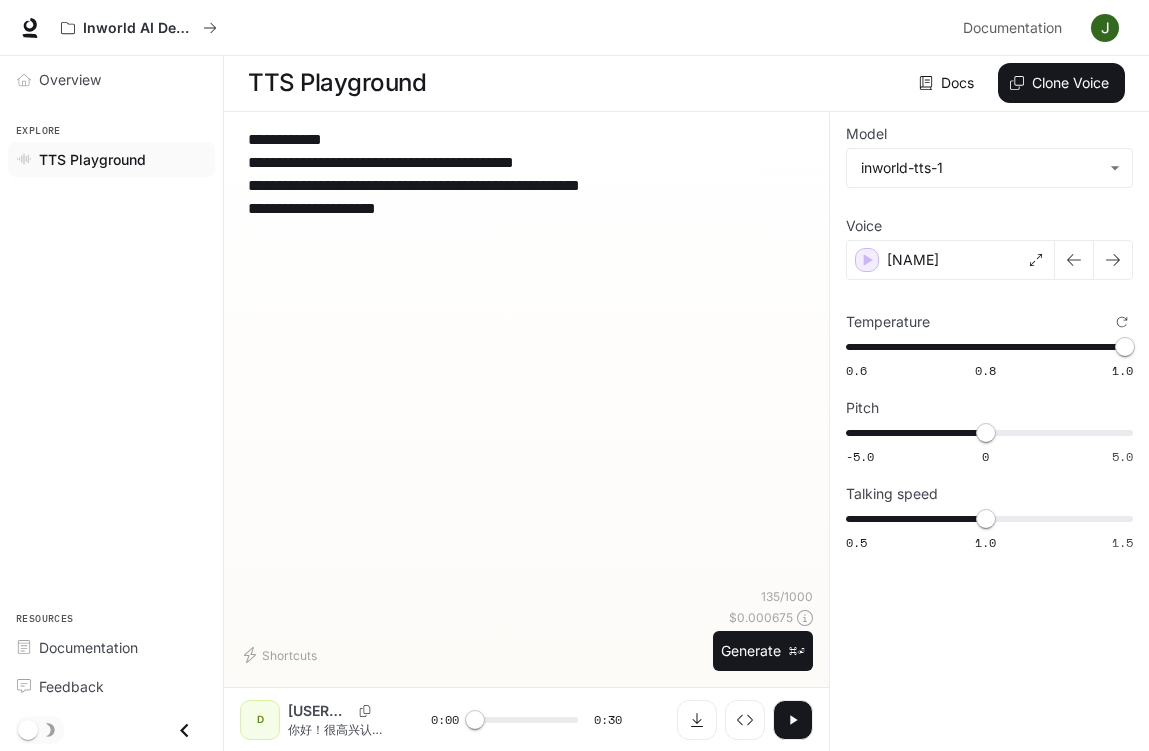 drag, startPoint x: 462, startPoint y: 204, endPoint x: 206, endPoint y: 168, distance: 258.51886 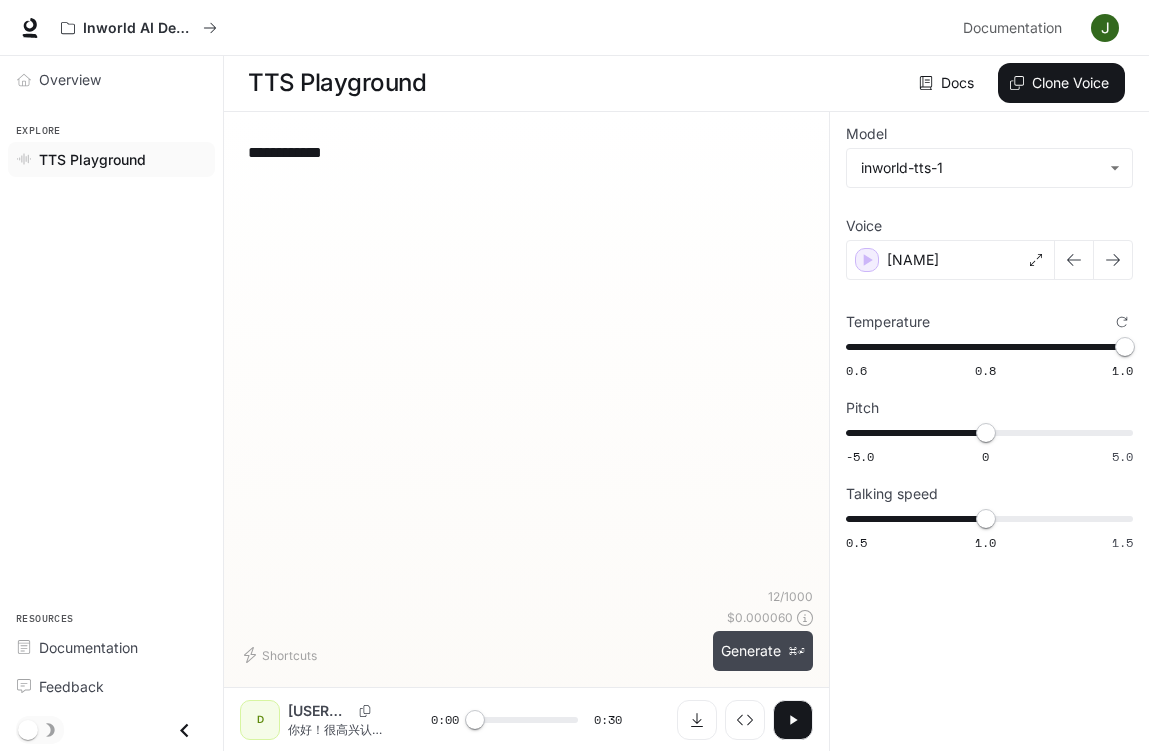 type on "**********" 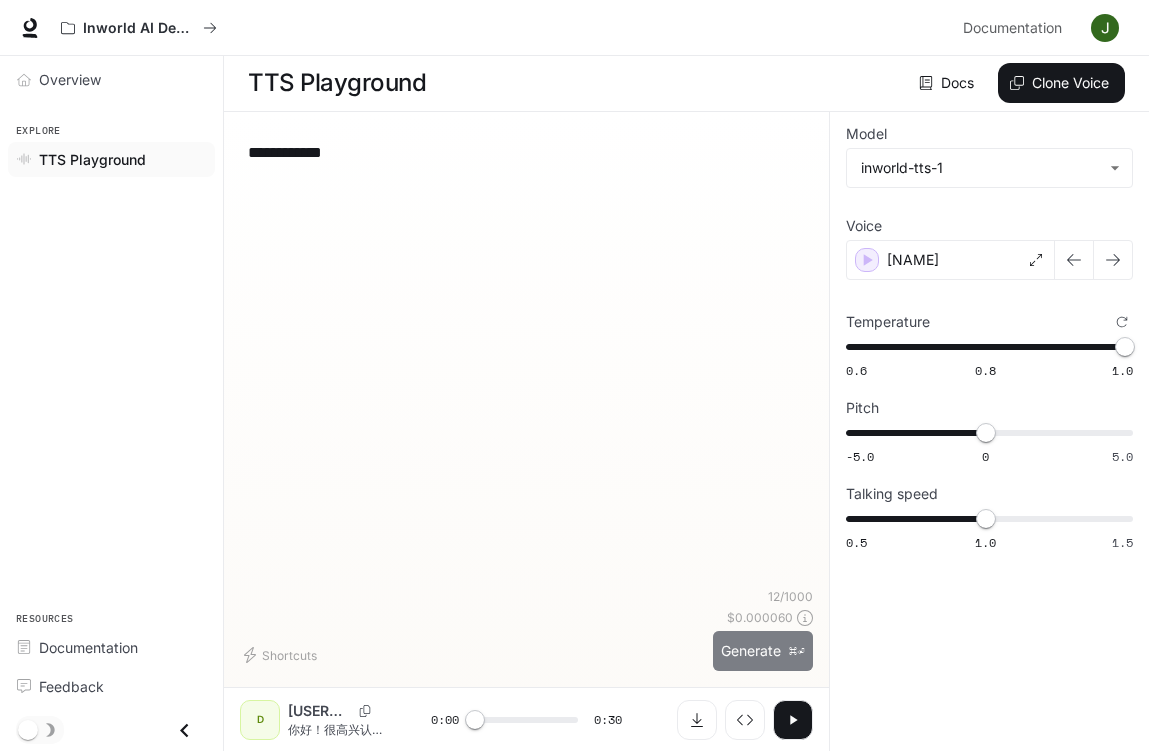 click on "Generate ⌘⏎" at bounding box center (763, 651) 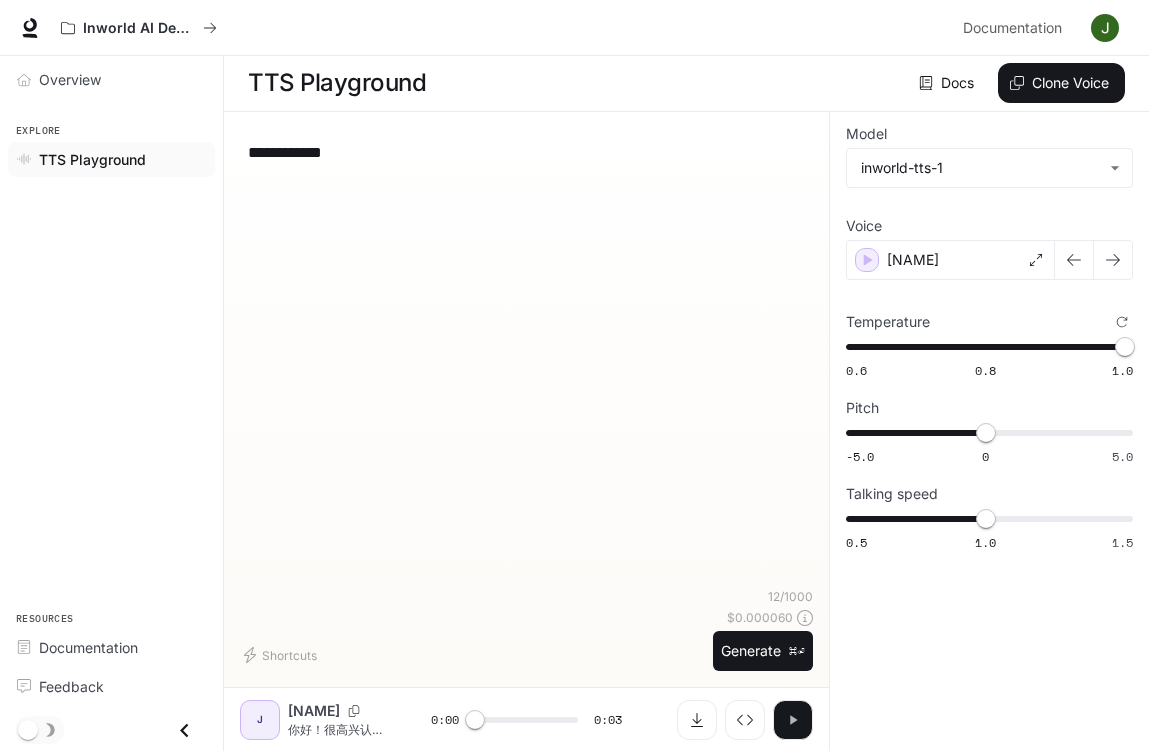 click 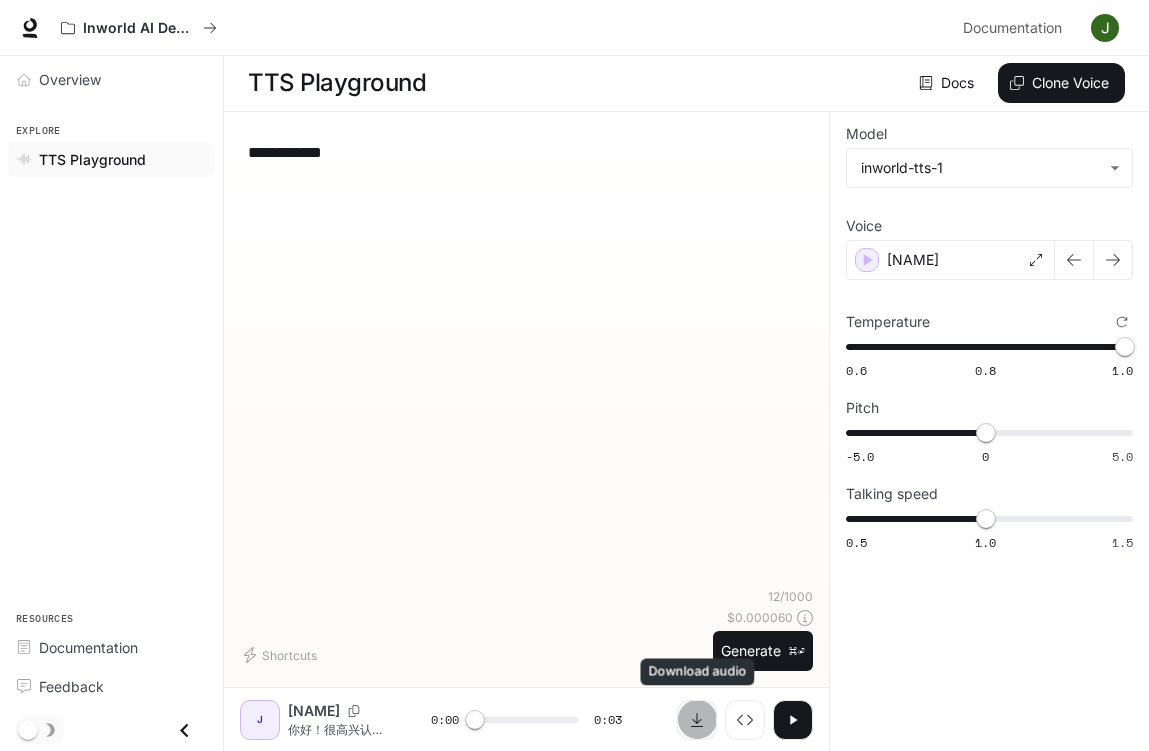 click 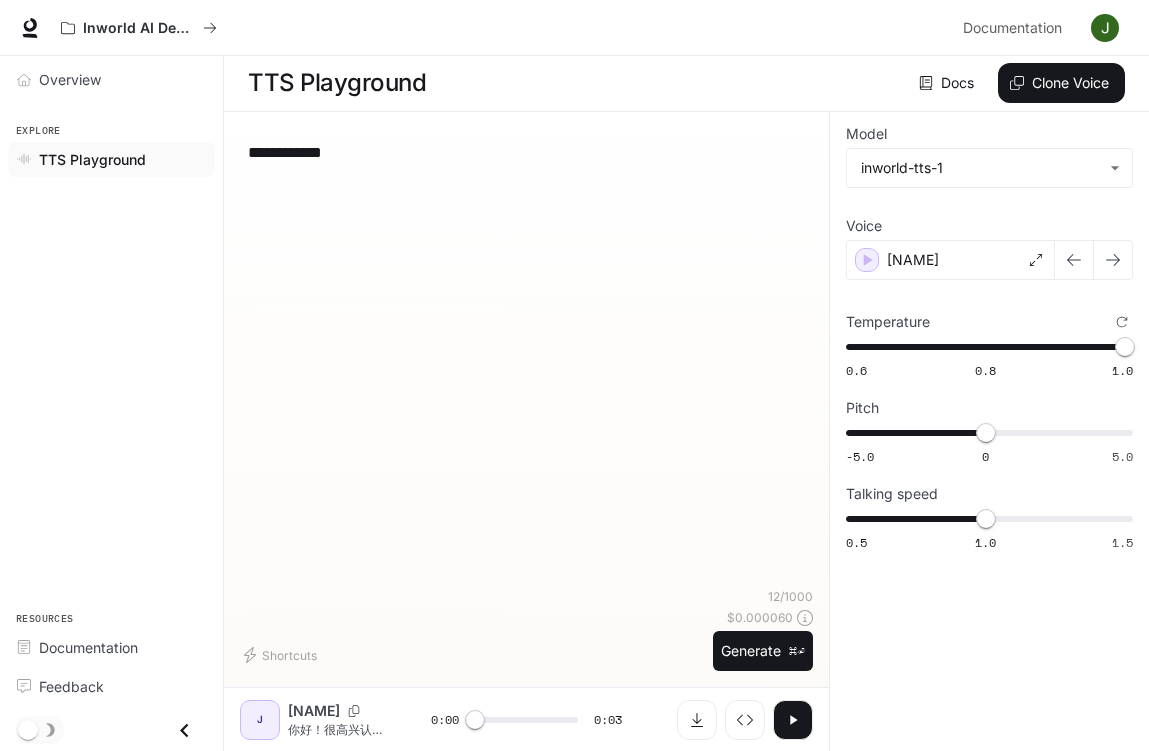 click 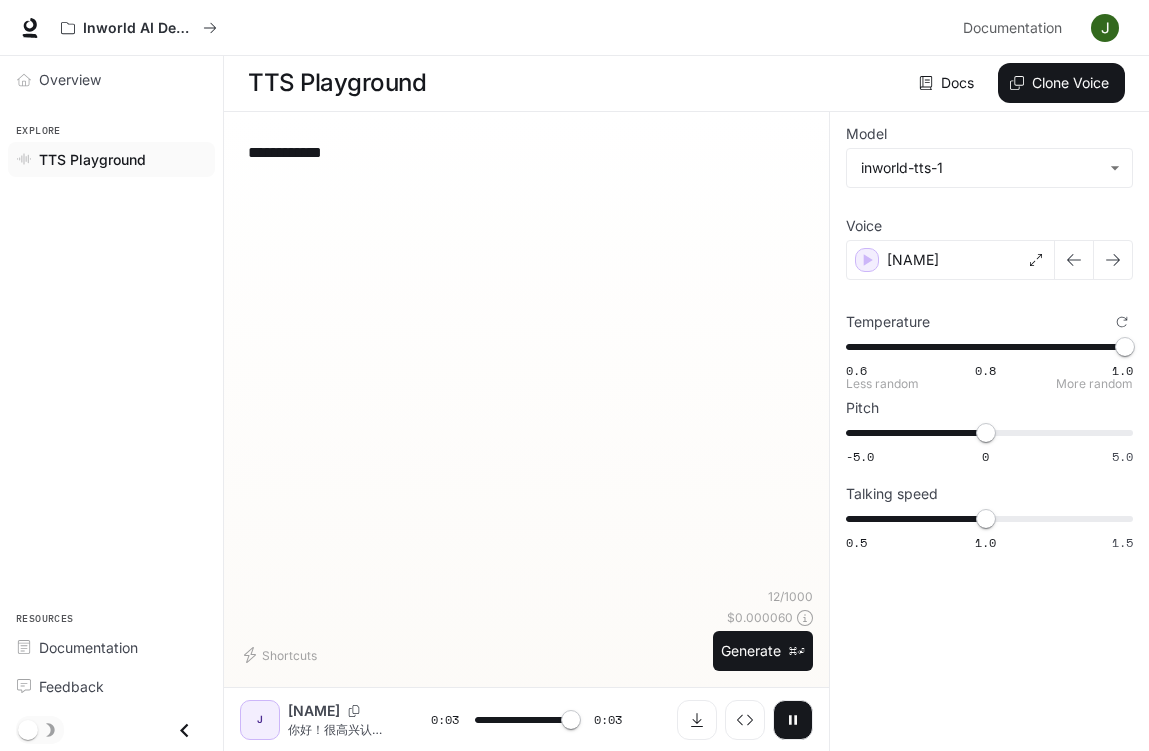 type on "*" 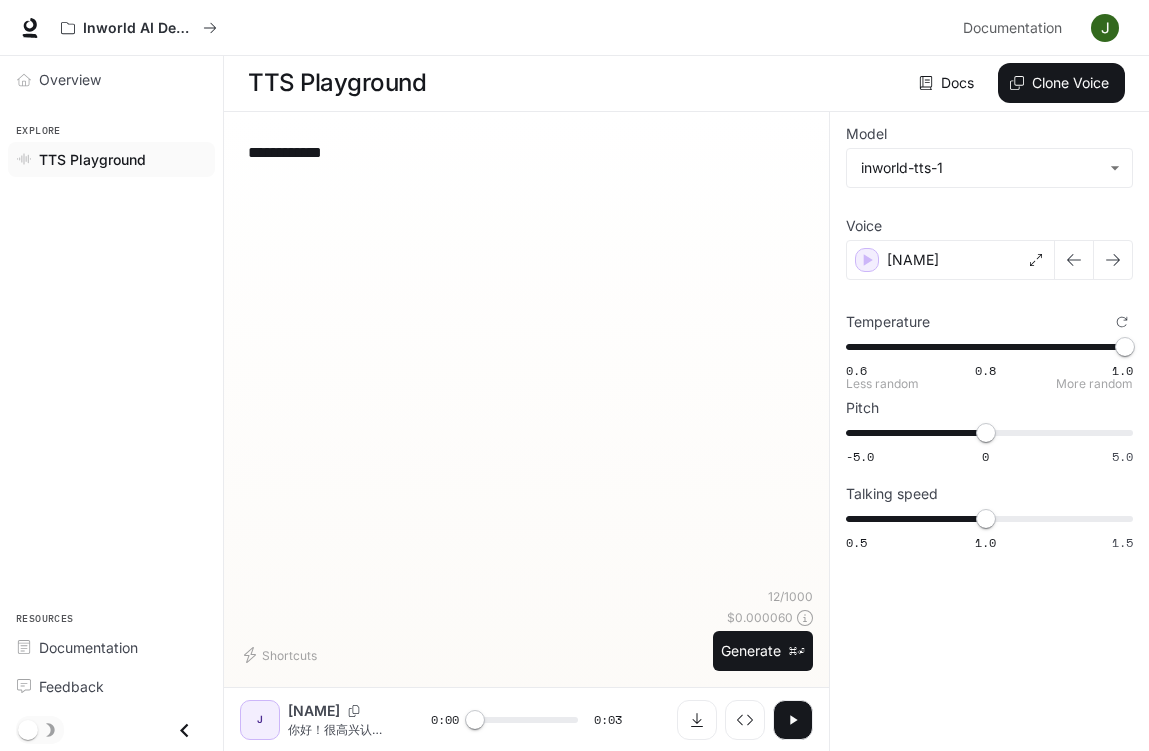 type on "***" 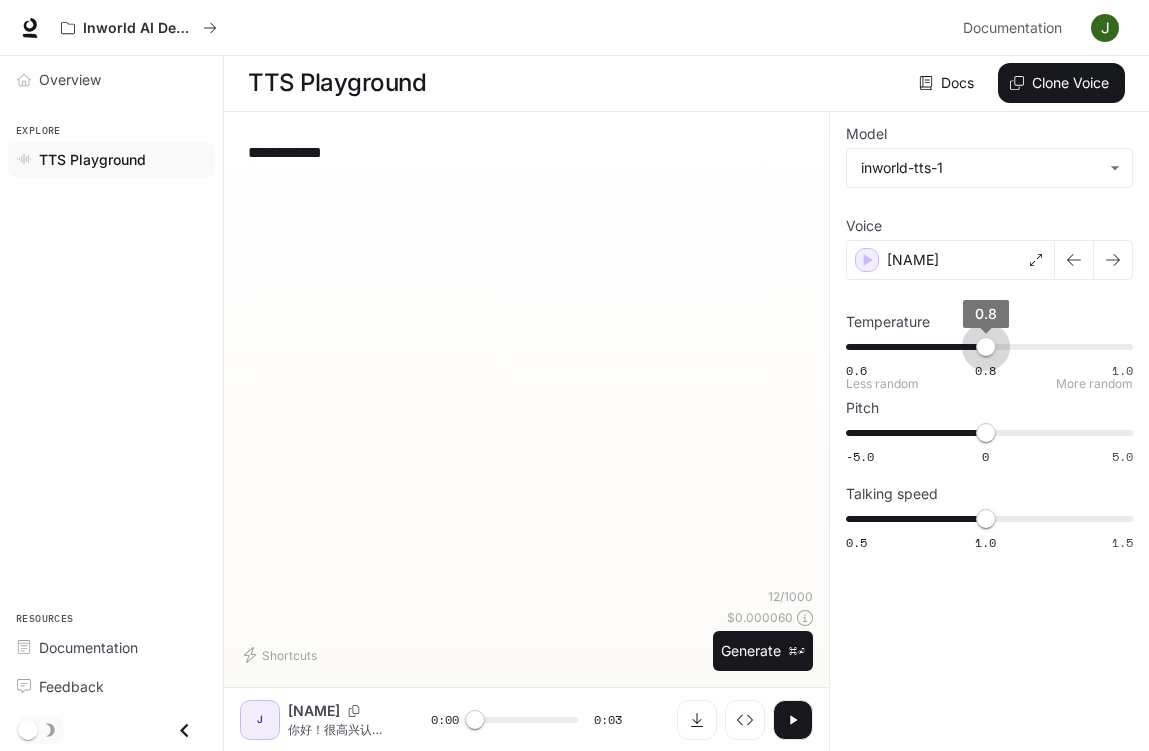 click on "0.6 0.8 1.0 0.8" at bounding box center (985, 347) 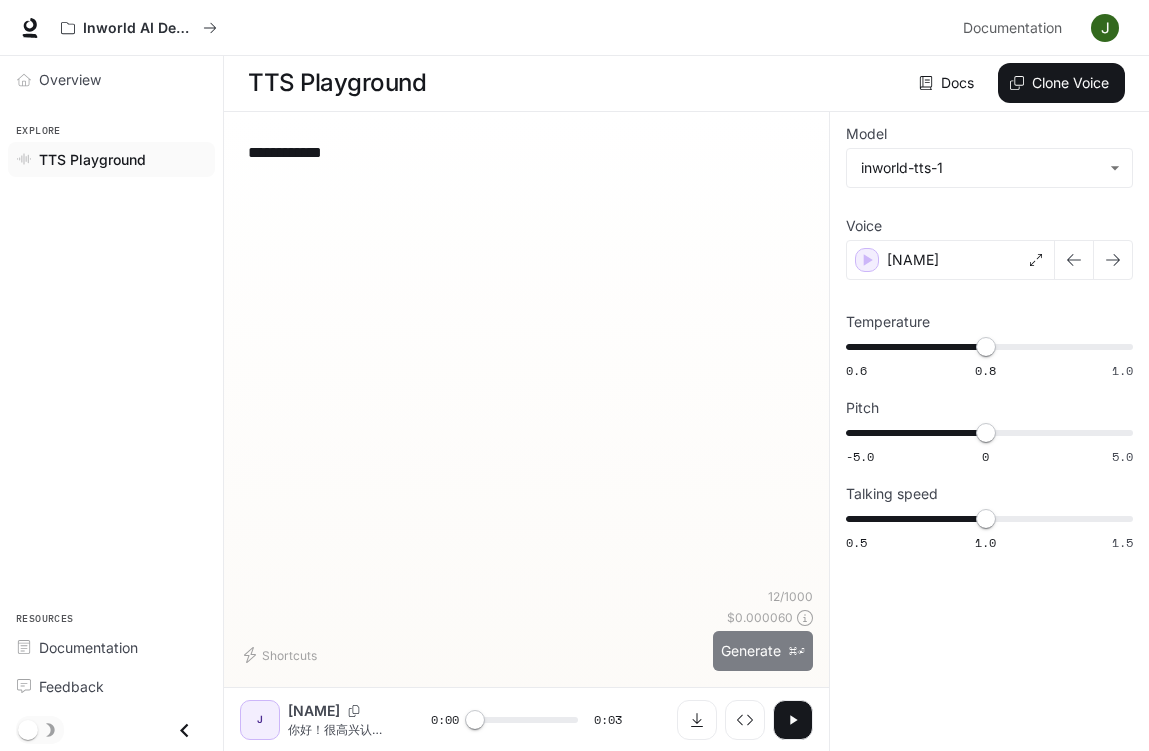 click on "Generate ⌘⏎" at bounding box center [763, 651] 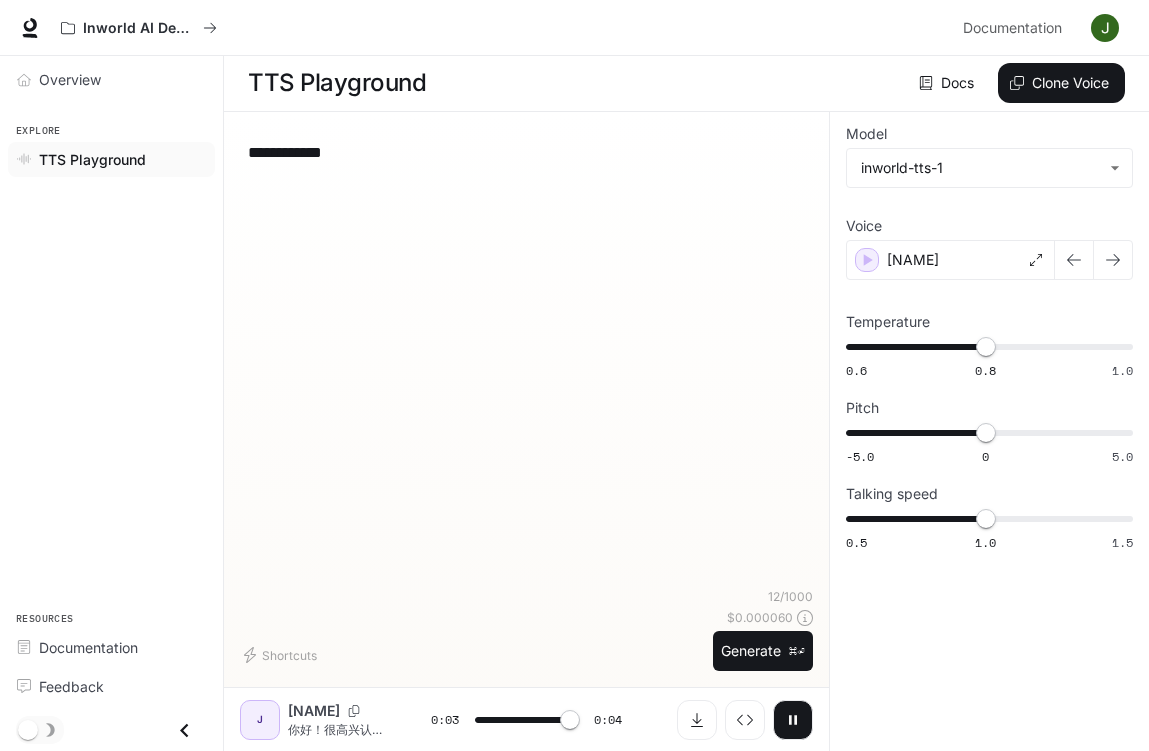 type on "*" 